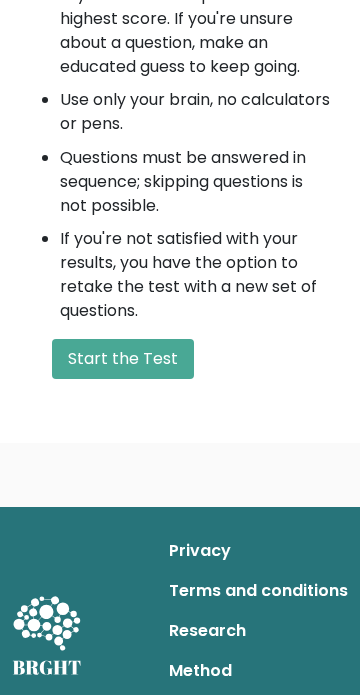 scroll, scrollTop: 1242, scrollLeft: 0, axis: vertical 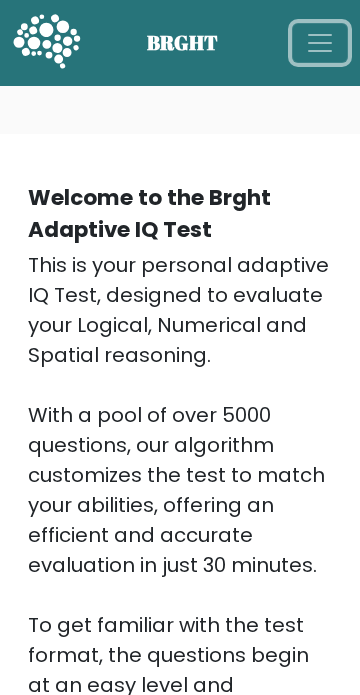 click at bounding box center [320, 43] 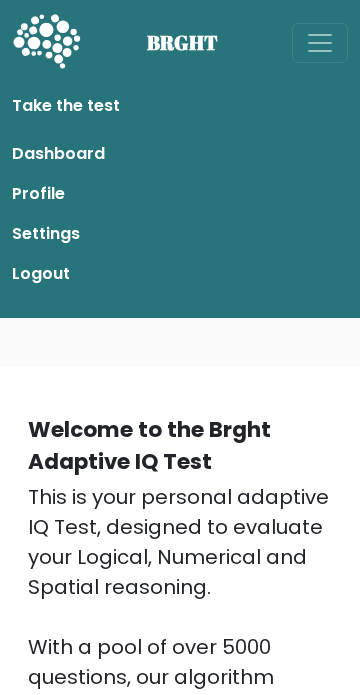 click on "Logout" at bounding box center (180, 274) 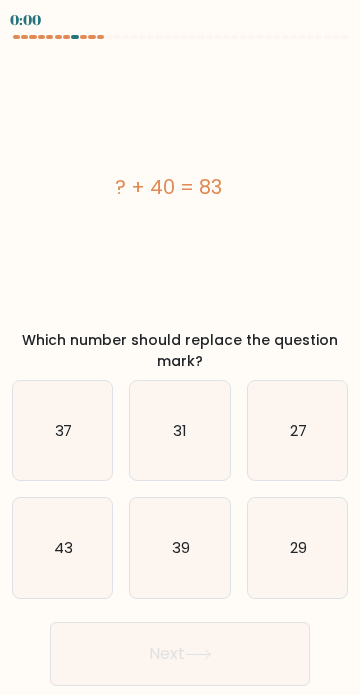 scroll, scrollTop: 0, scrollLeft: 0, axis: both 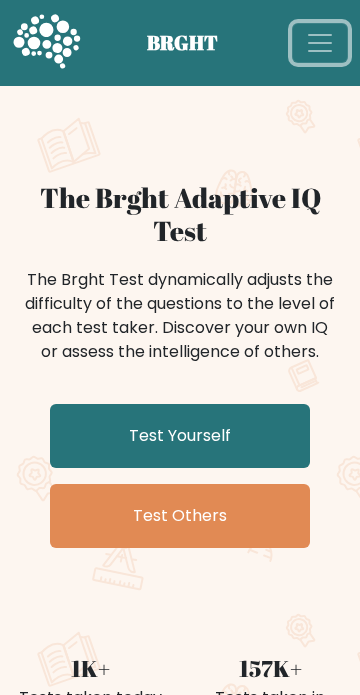 click at bounding box center (320, 43) 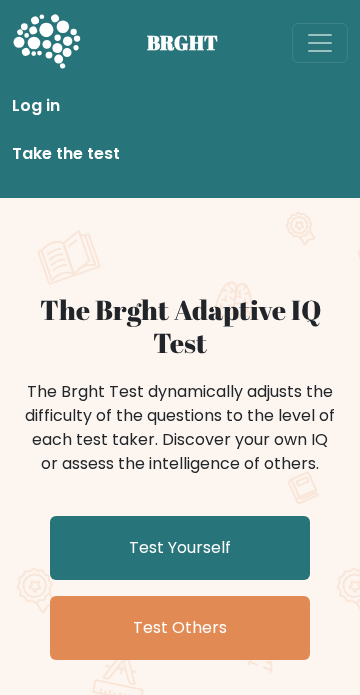 click on "Log in" at bounding box center [180, 106] 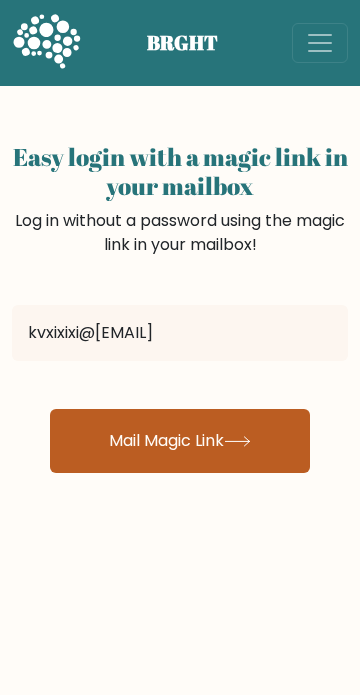 type on "kvxixixi@[EXAMPLE.COM]" 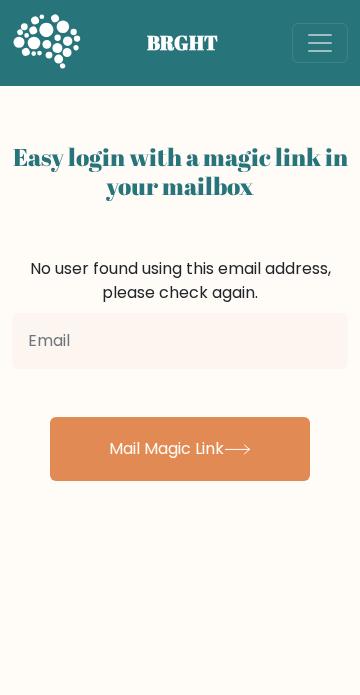 scroll, scrollTop: 0, scrollLeft: 0, axis: both 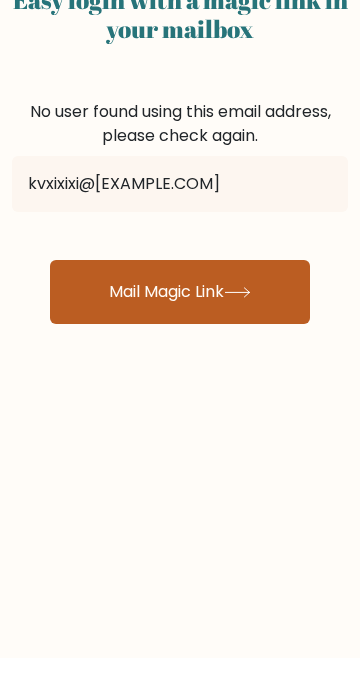 type on "kvxixixi@[EXAMPLE.COM]" 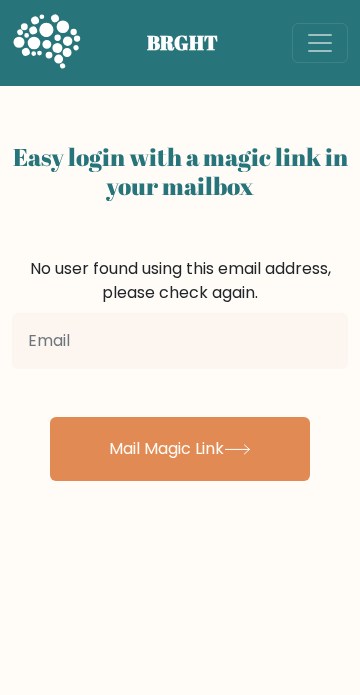 scroll, scrollTop: 0, scrollLeft: 0, axis: both 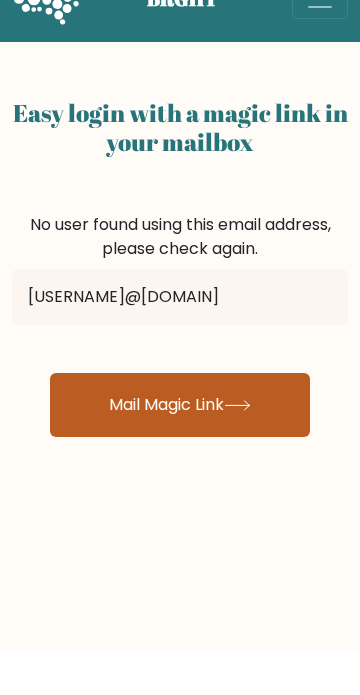 type on "[USERNAME]@[EXAMPLE.COM]" 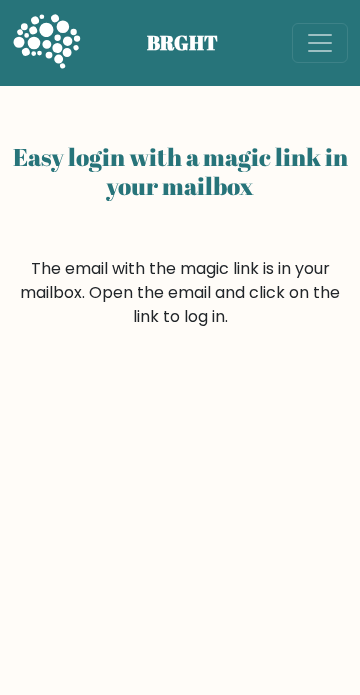 scroll, scrollTop: 0, scrollLeft: 0, axis: both 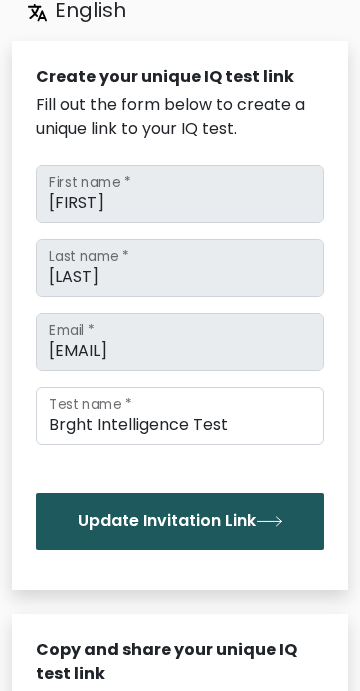 click at bounding box center (269, 521) 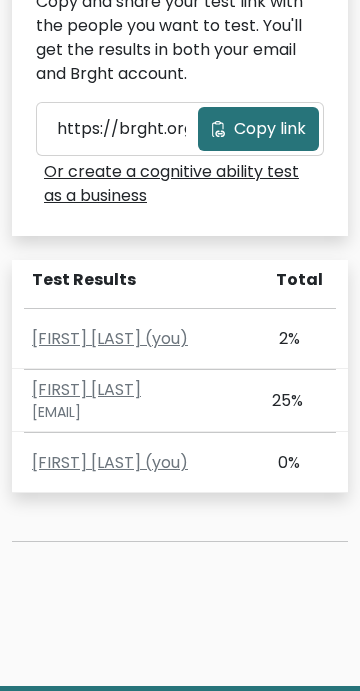 scroll, scrollTop: 915, scrollLeft: 0, axis: vertical 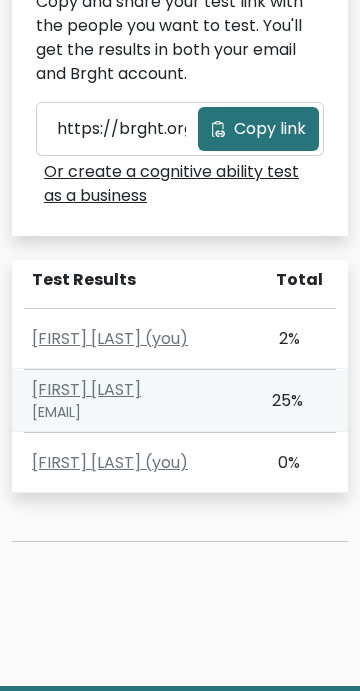 click on "25%" at bounding box center (286, 339) 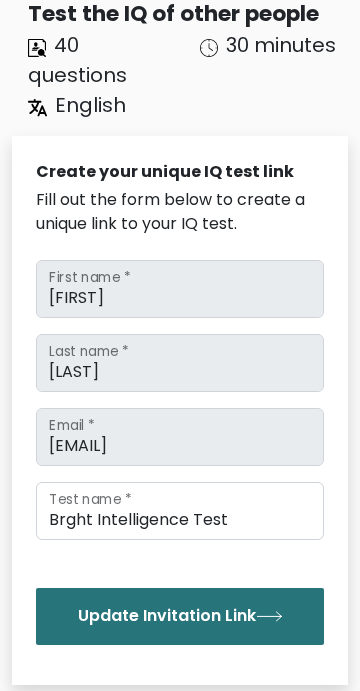 scroll, scrollTop: 121, scrollLeft: 0, axis: vertical 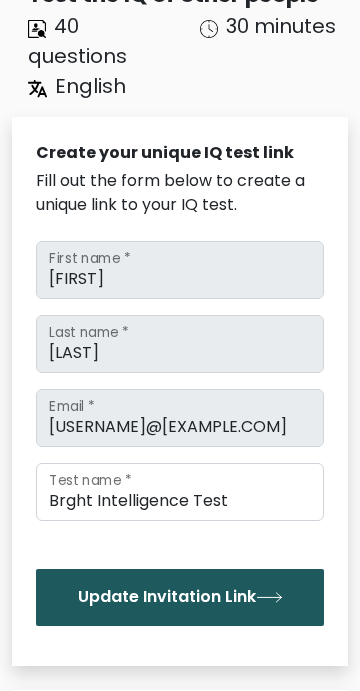 click on "Update Invitation Link" at bounding box center [180, 597] 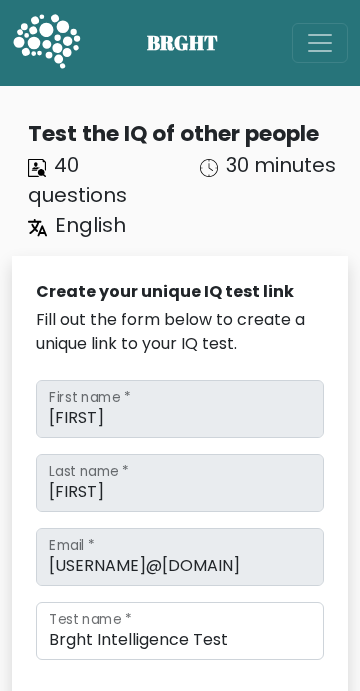 scroll, scrollTop: 0, scrollLeft: 0, axis: both 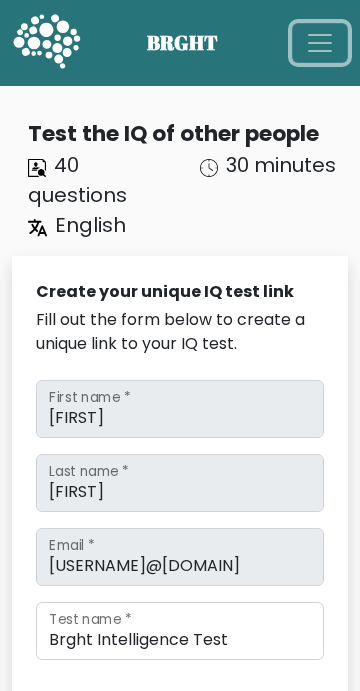 click at bounding box center (320, 43) 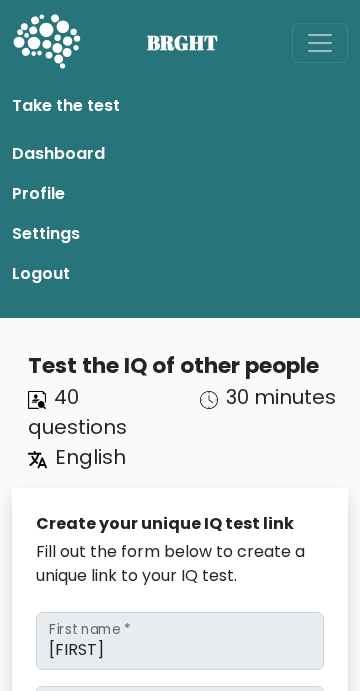 click at bounding box center [46, 43] 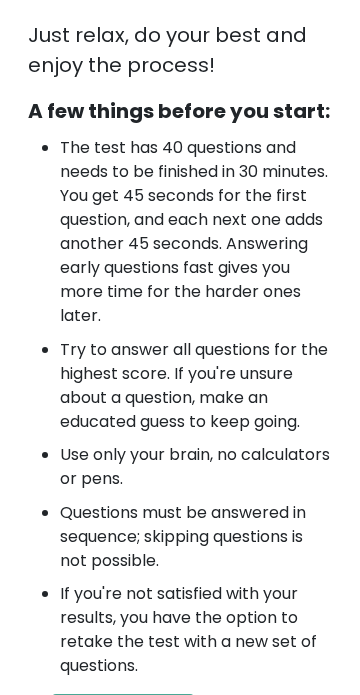 scroll, scrollTop: 1275, scrollLeft: 0, axis: vertical 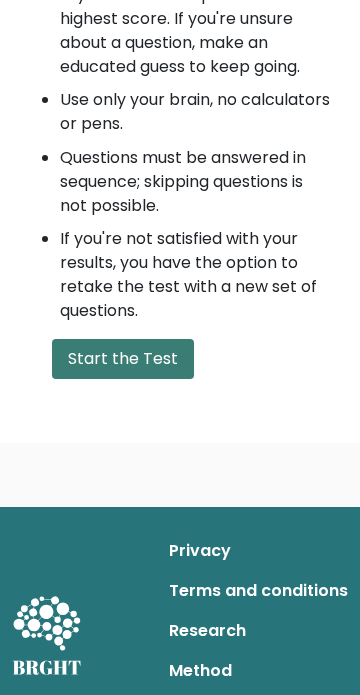 click on "Start the Test" at bounding box center (123, 359) 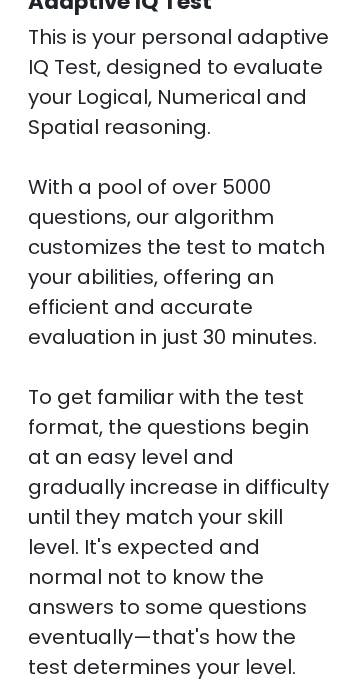 scroll, scrollTop: 0, scrollLeft: 0, axis: both 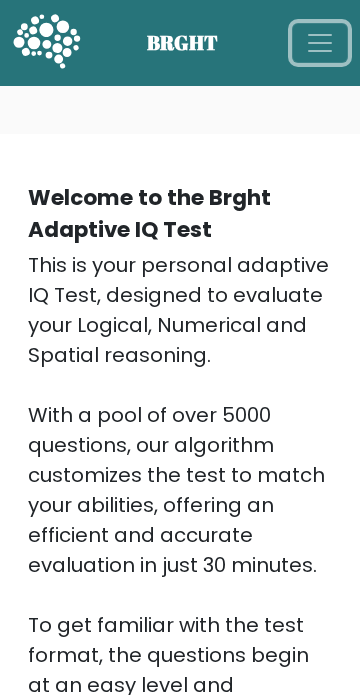 click at bounding box center (320, 43) 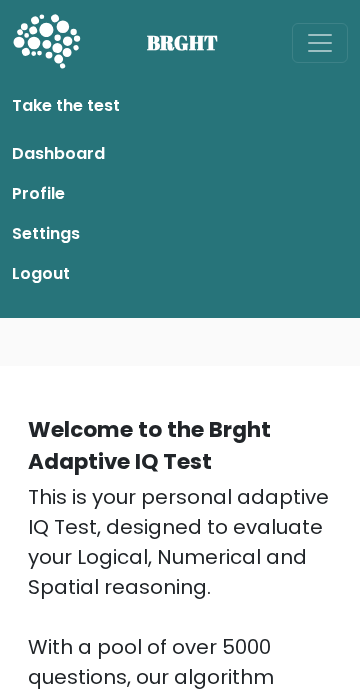 click on "This is your personal adaptive IQ Test, designed to evaluate your Logical, Numerical and Spatial reasoning.
With a pool of over 5000 questions, our algorithm customizes the test to match your abilities, offering an efficient and accurate evaluation in just 30 minutes.
To get familiar with the test format, the questions begin at an easy level and gradually increase in difficulty until they match your skill level. It's expected and normal not to know the answers to some questions eventually—that's how the test determines your level.
Just relax, do your best and enjoy the process!" at bounding box center [180, 857] 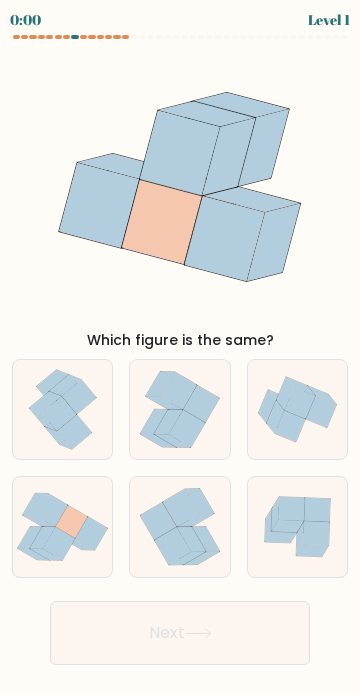 scroll, scrollTop: 0, scrollLeft: 0, axis: both 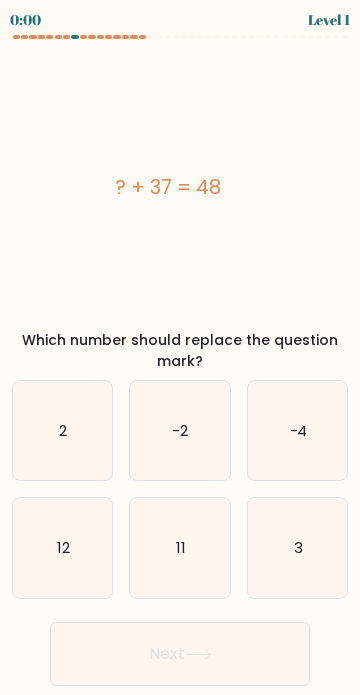 click on "Next" at bounding box center [180, 654] 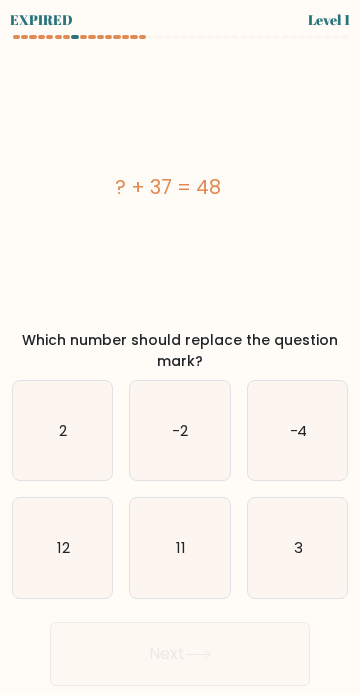 click on "Next" at bounding box center (180, 646) 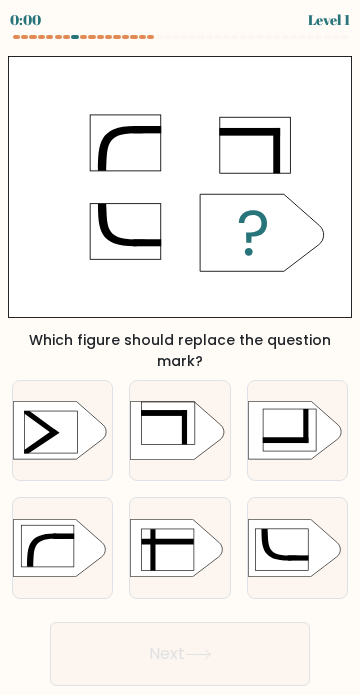 scroll, scrollTop: 0, scrollLeft: 0, axis: both 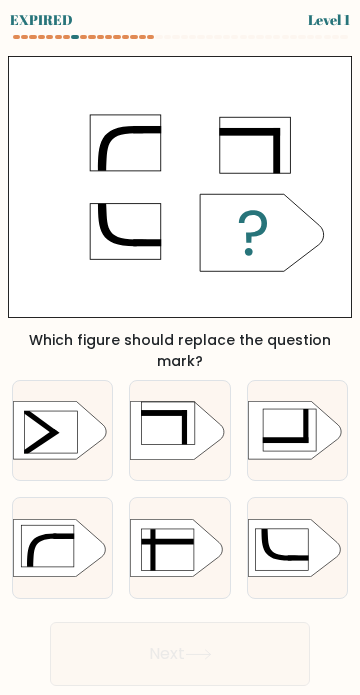 click on "Next" at bounding box center (180, 646) 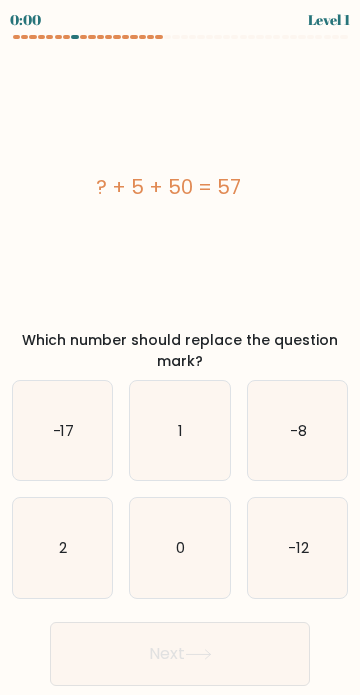 scroll, scrollTop: 0, scrollLeft: 0, axis: both 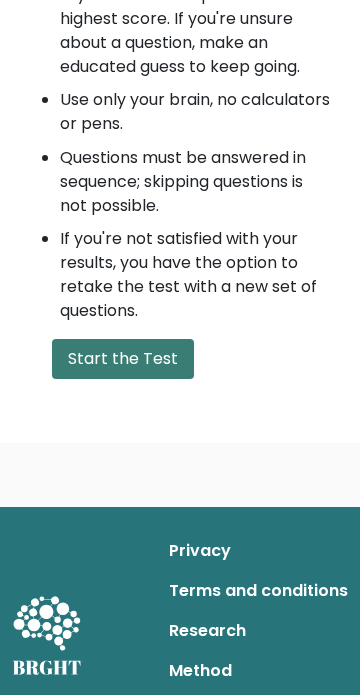 click on "Start the Test" at bounding box center [123, 359] 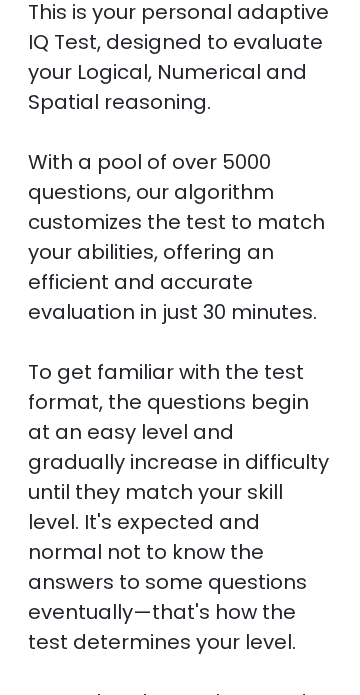 scroll, scrollTop: 0, scrollLeft: 0, axis: both 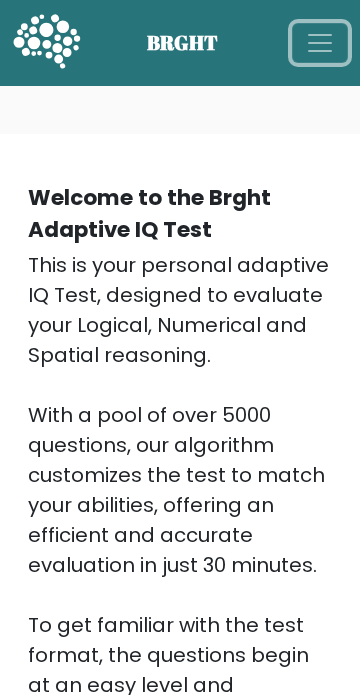 click at bounding box center (320, 43) 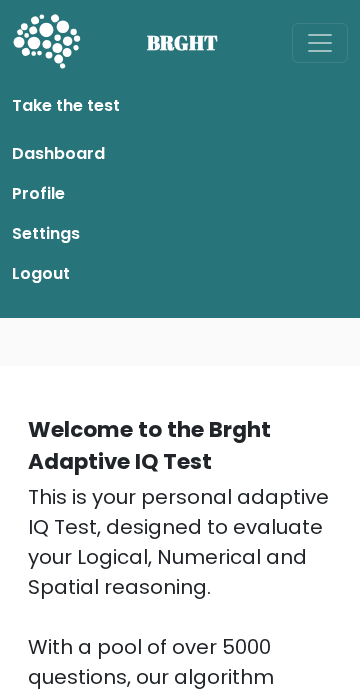 click on "Settings" at bounding box center [180, 234] 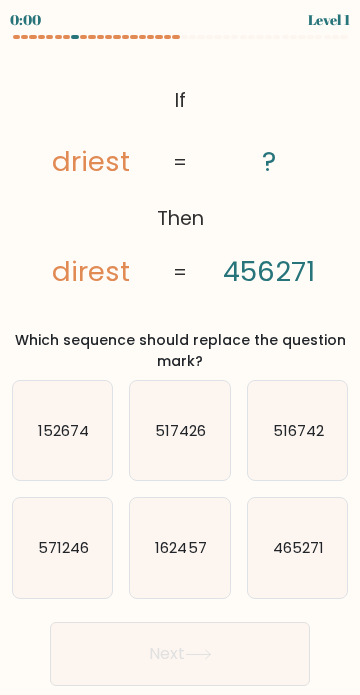 scroll, scrollTop: 0, scrollLeft: 0, axis: both 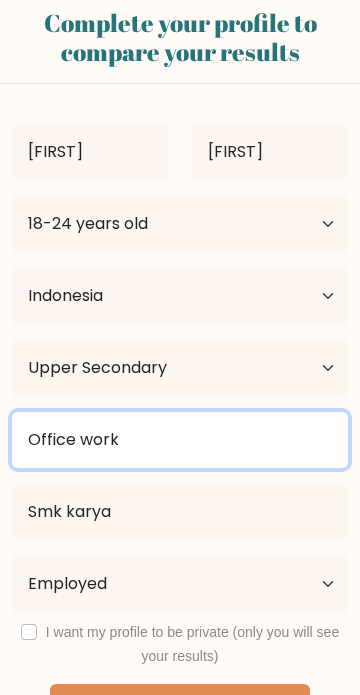 click on "Office work" at bounding box center (180, 440) 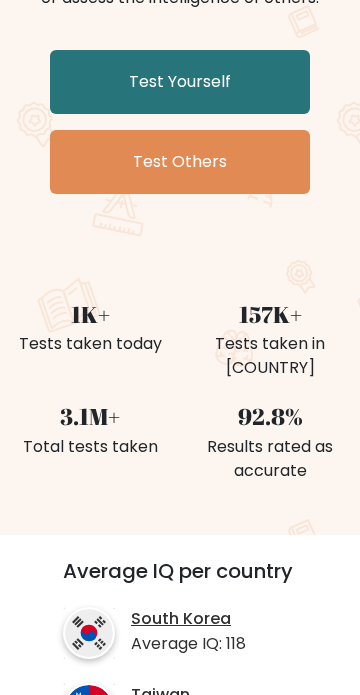 scroll, scrollTop: 0, scrollLeft: 0, axis: both 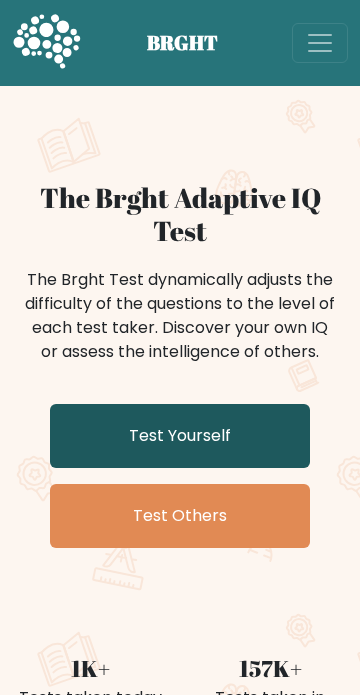 click on "Test Yourself" at bounding box center (180, 436) 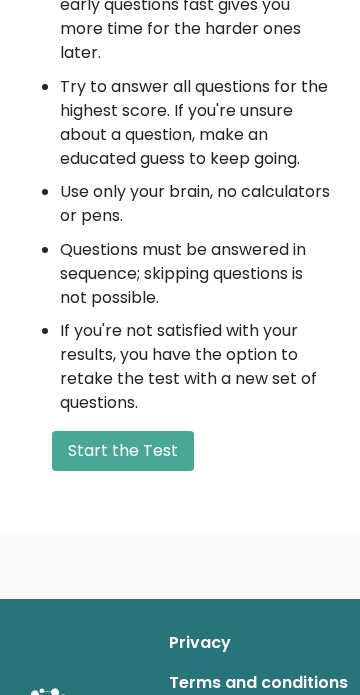 scroll, scrollTop: 1275, scrollLeft: 0, axis: vertical 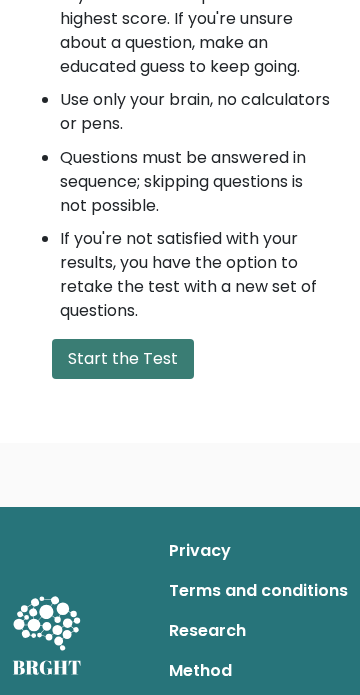 click on "Start the Test" at bounding box center [123, 359] 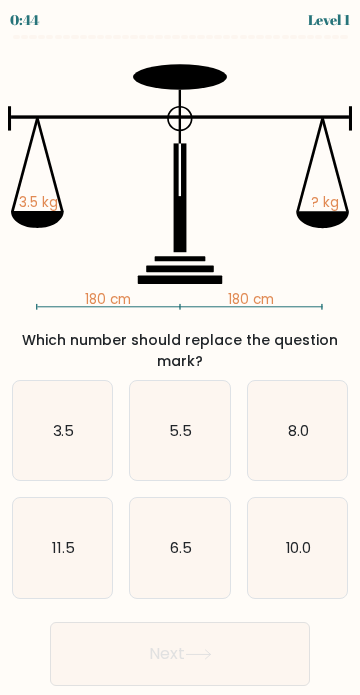 scroll, scrollTop: 0, scrollLeft: 0, axis: both 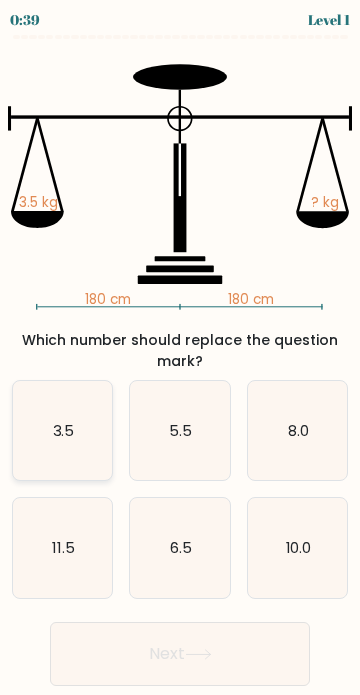 click on "3.5" at bounding box center [64, 430] 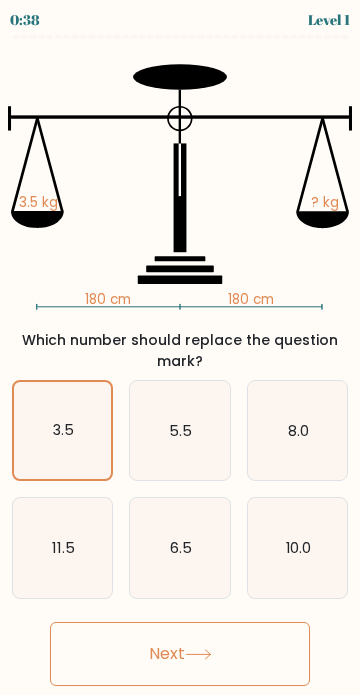 click on "Next" at bounding box center [180, 654] 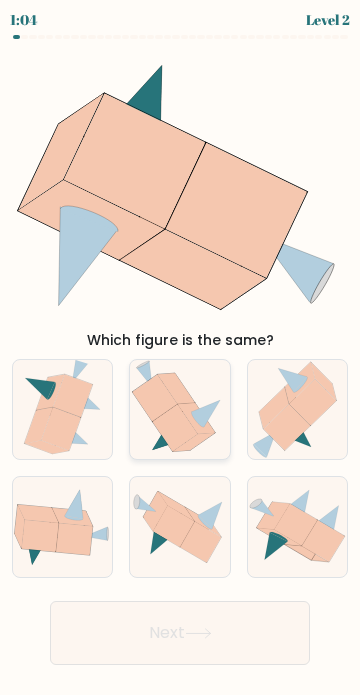 click at bounding box center (179, 409) 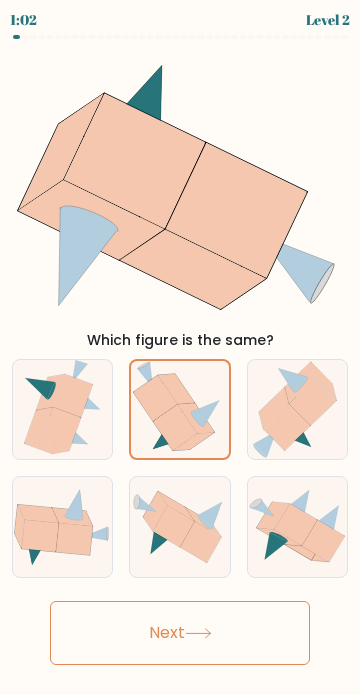 click on "Next" at bounding box center [180, 633] 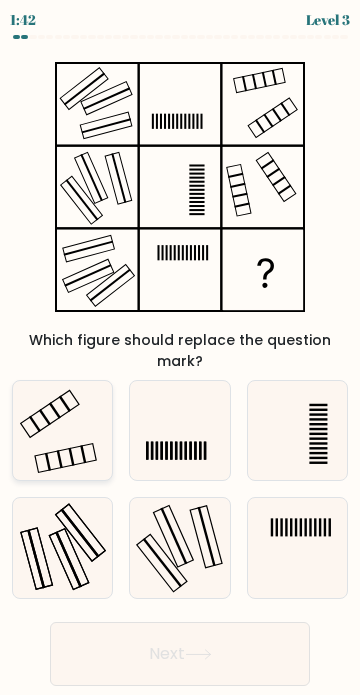 click at bounding box center [62, 430] 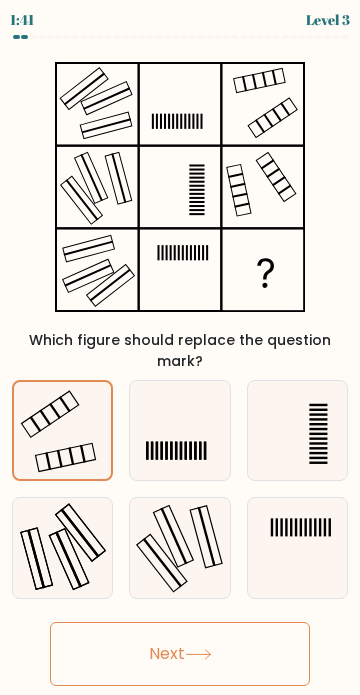 click on "Next" at bounding box center (180, 654) 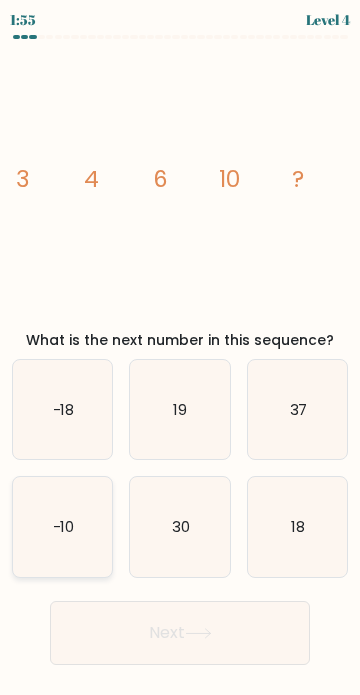click on "-10" at bounding box center (64, 526) 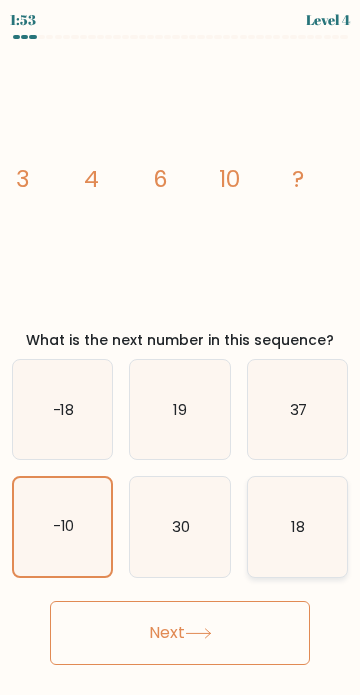 click on "18" at bounding box center (297, 526) 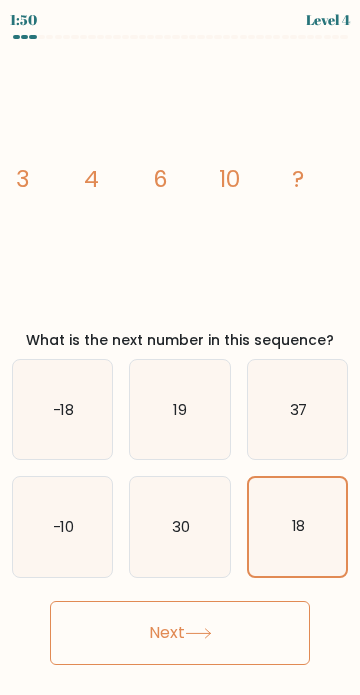 click on "Next" at bounding box center [180, 633] 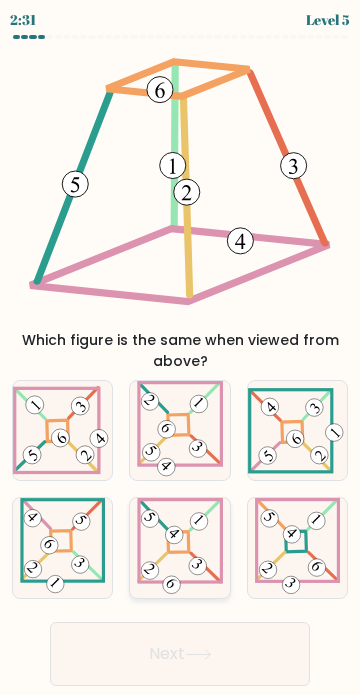 click at bounding box center [180, 547] 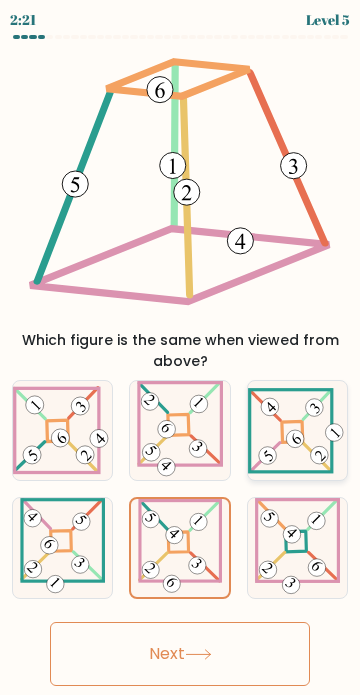 click at bounding box center (297, 431) 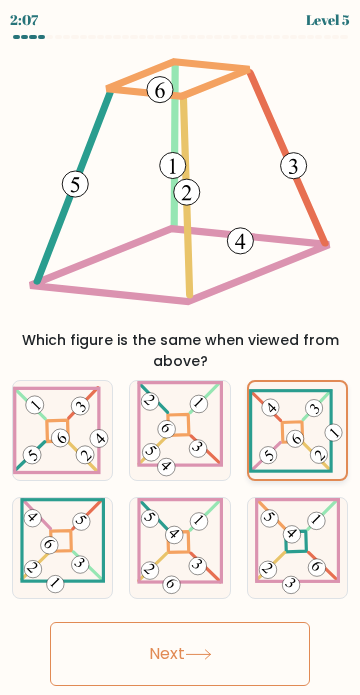 click at bounding box center [295, 438] 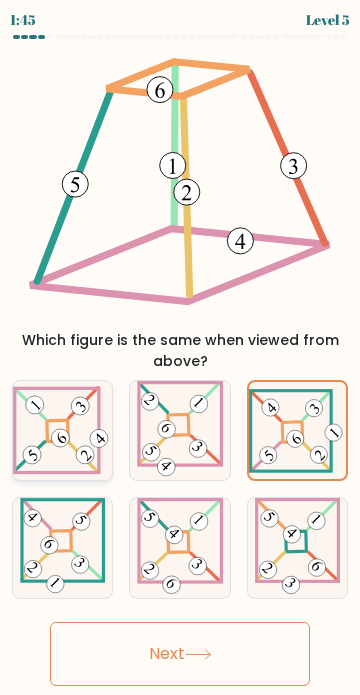 click at bounding box center [61, 439] 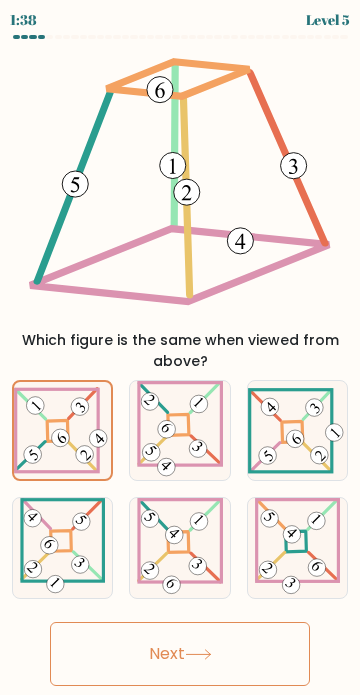 click on "Next" at bounding box center [180, 654] 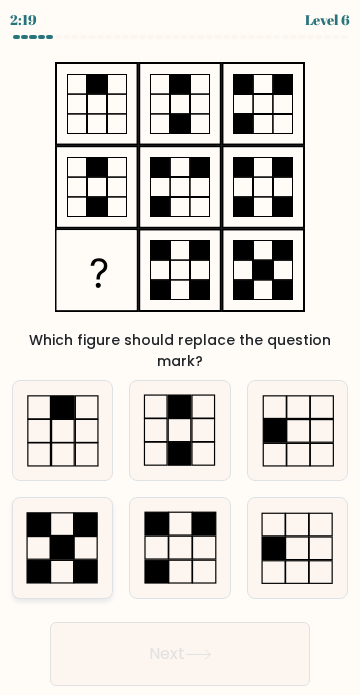 click at bounding box center (62, 548) 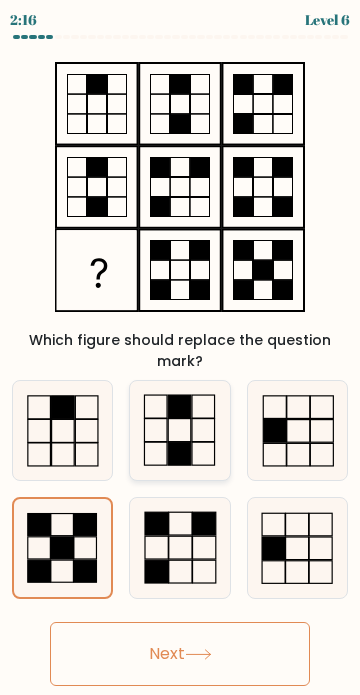 click at bounding box center (179, 430) 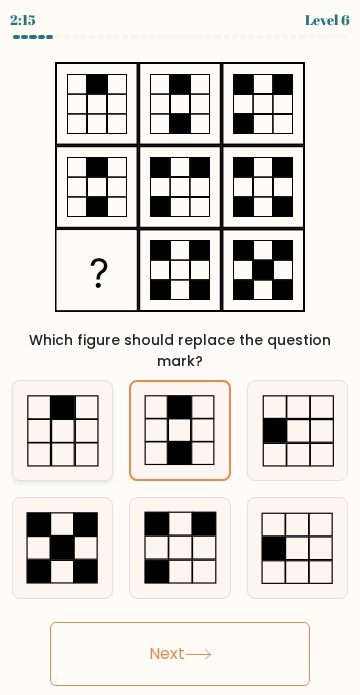 click at bounding box center (62, 430) 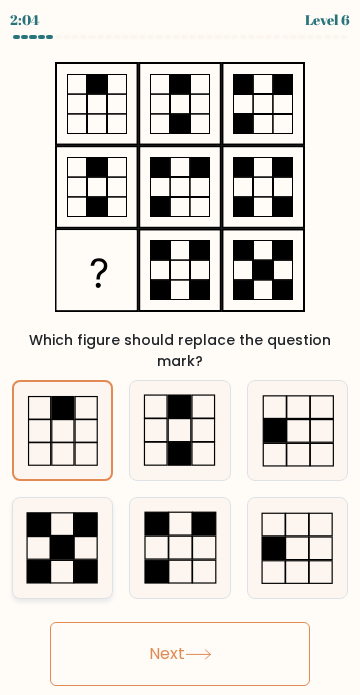 click at bounding box center [62, 548] 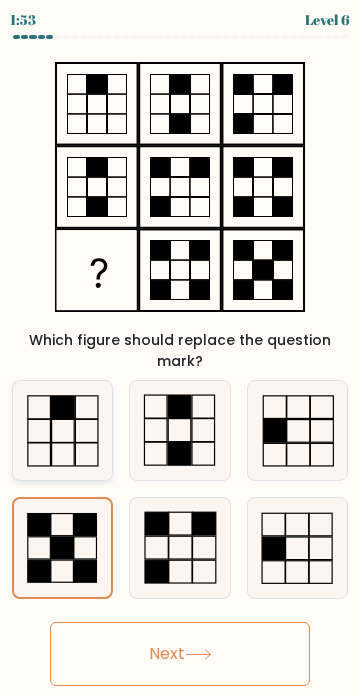 click at bounding box center (62, 430) 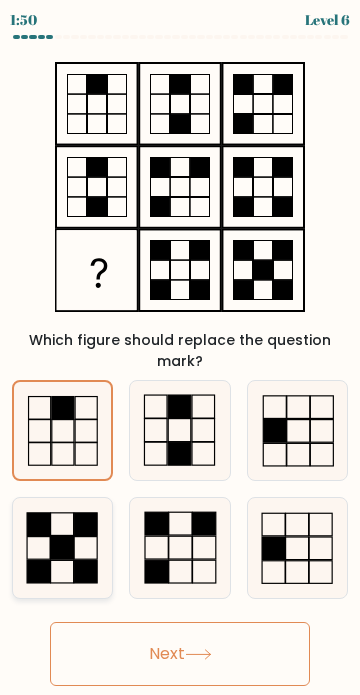 click at bounding box center (62, 548) 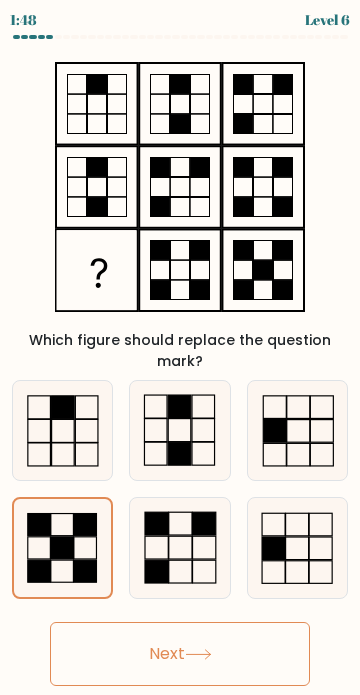 click on "Next" at bounding box center [180, 654] 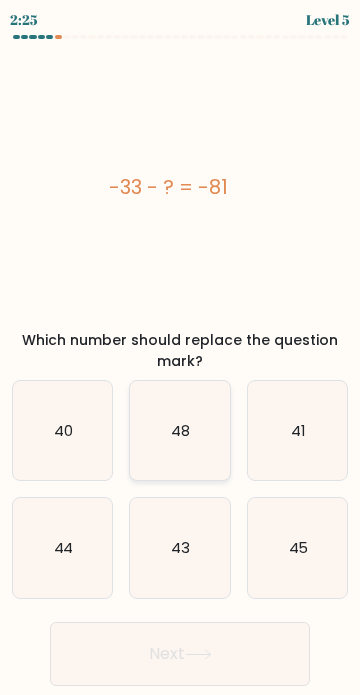 click on "48" at bounding box center [179, 430] 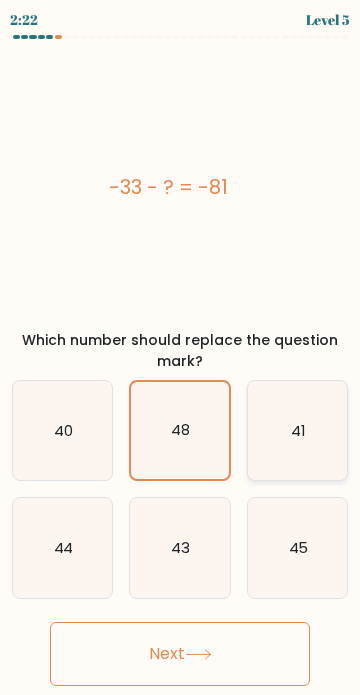 click on "41" at bounding box center (297, 430) 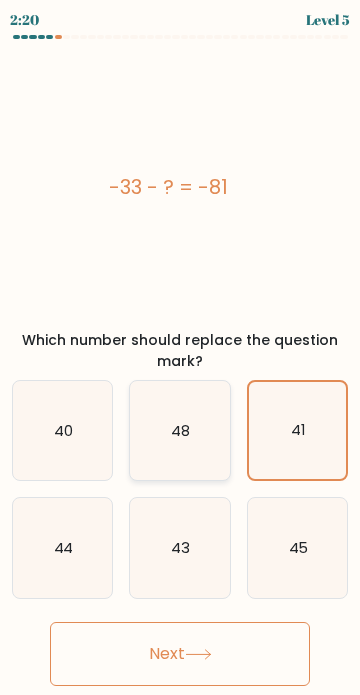 click on "48" at bounding box center (179, 430) 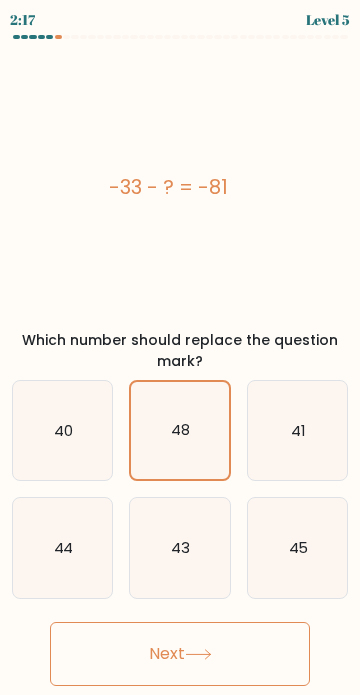 click on "Next" at bounding box center [180, 654] 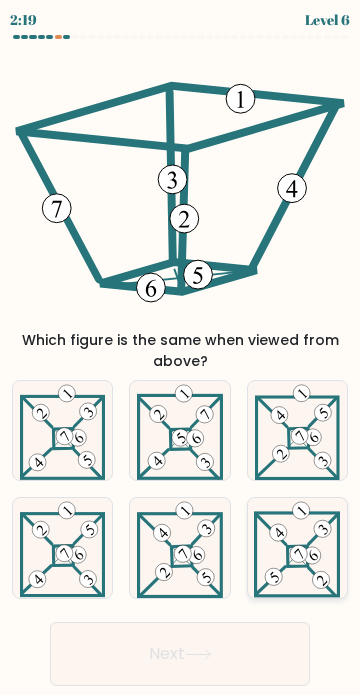 click at bounding box center (297, 547) 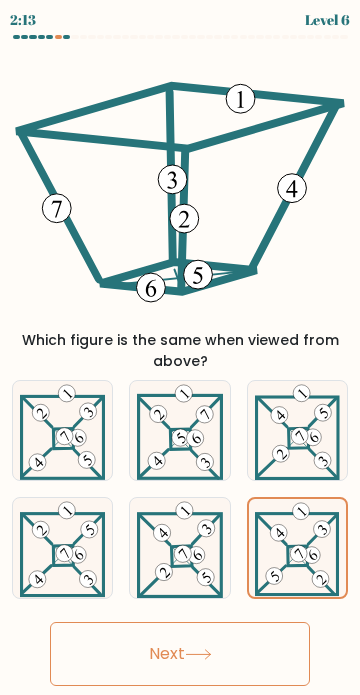 click on "Next" at bounding box center (180, 654) 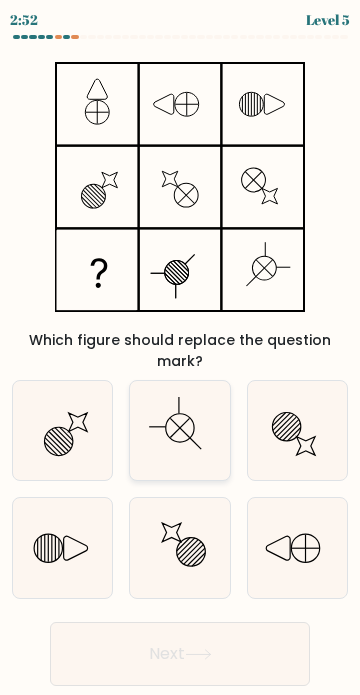 click at bounding box center (179, 430) 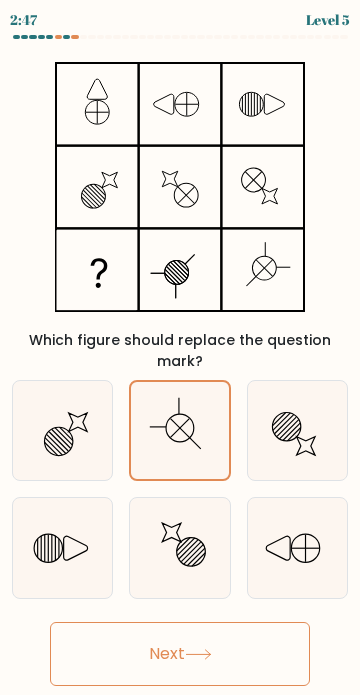 click on "Next" at bounding box center [180, 654] 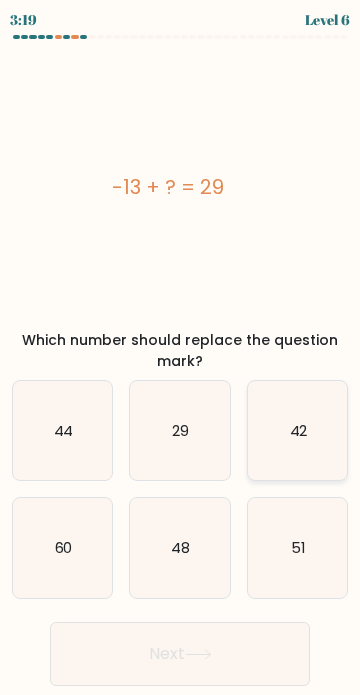 click on "42" at bounding box center [298, 430] 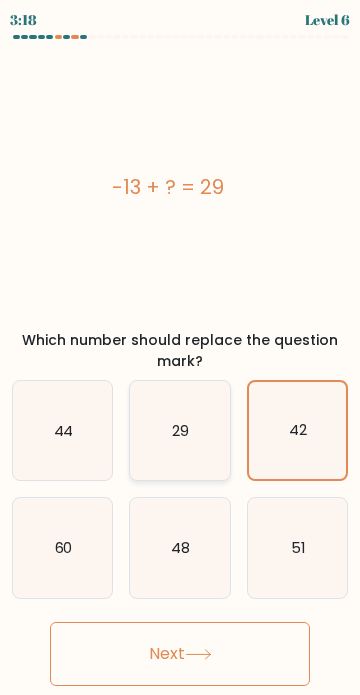 click on "29" at bounding box center [179, 430] 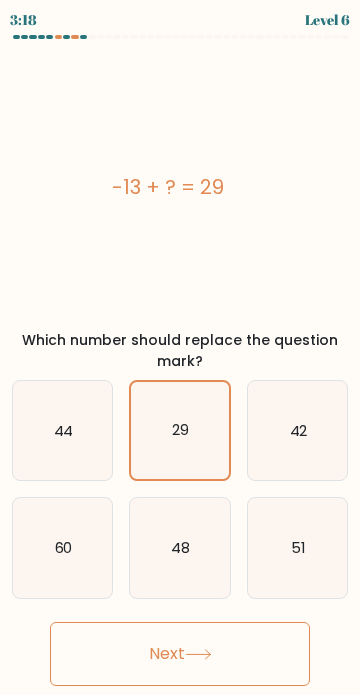 click on "Next" at bounding box center (180, 654) 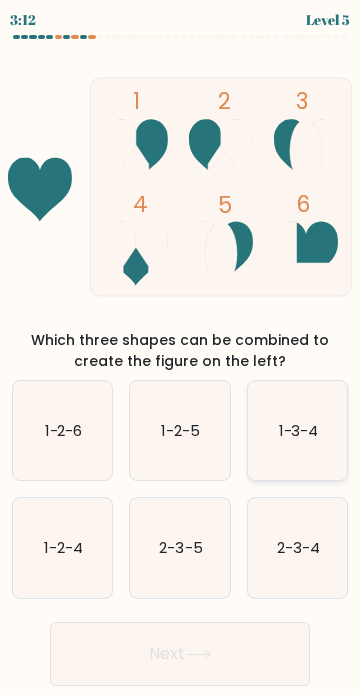 click on "1-3-4" at bounding box center [298, 430] 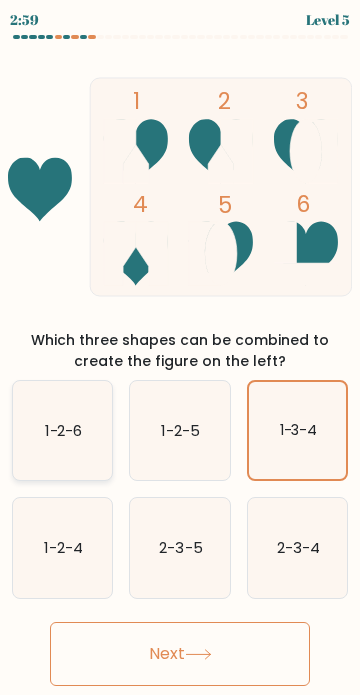 click on "1-2-6" at bounding box center (64, 430) 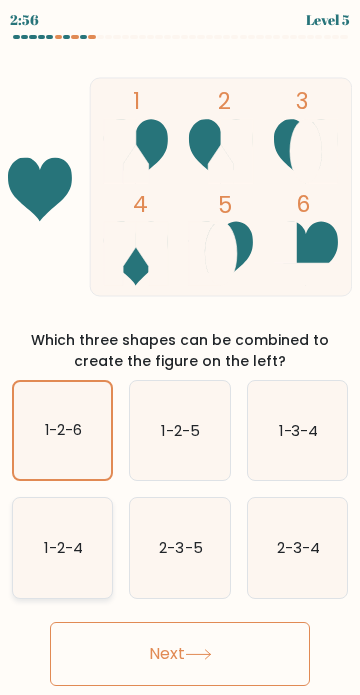 click on "1-2-4" at bounding box center (63, 547) 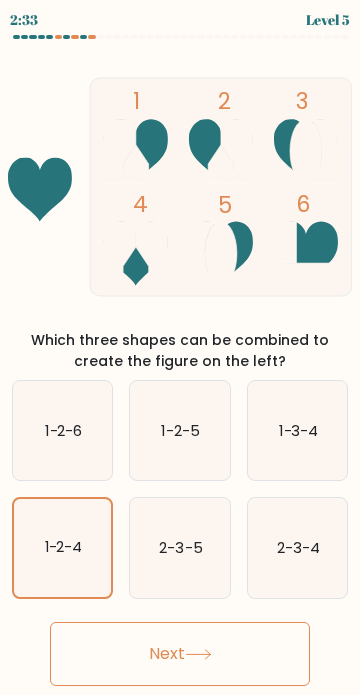 click on "Next" at bounding box center [180, 654] 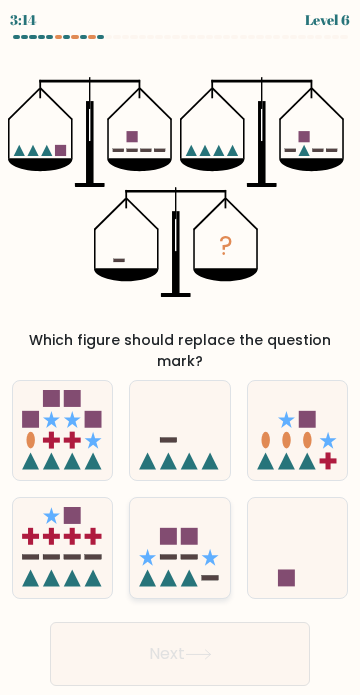 click at bounding box center (168, 578) 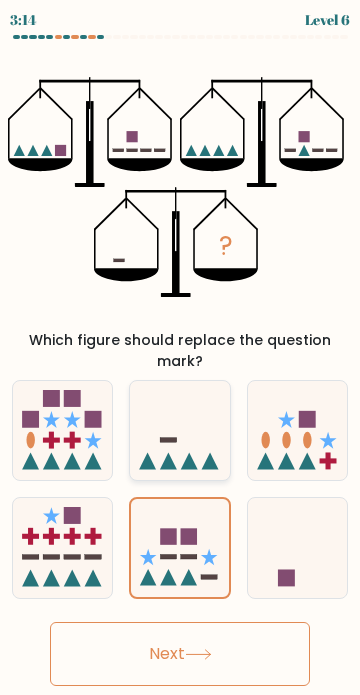 click at bounding box center [179, 431] 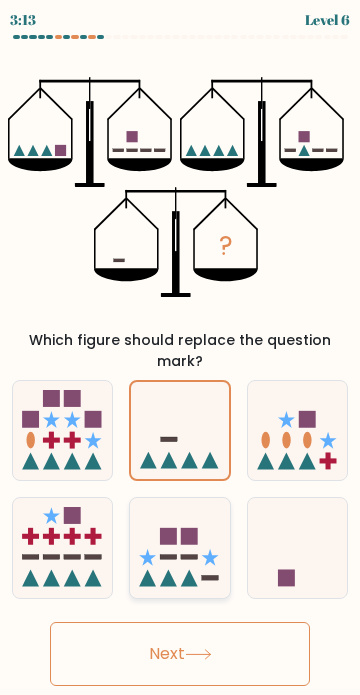 click at bounding box center (179, 548) 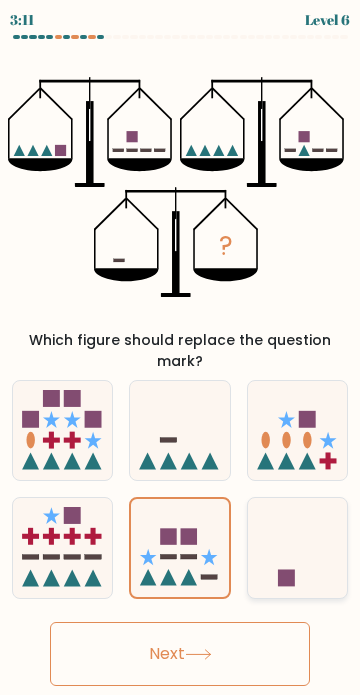 click at bounding box center [297, 548] 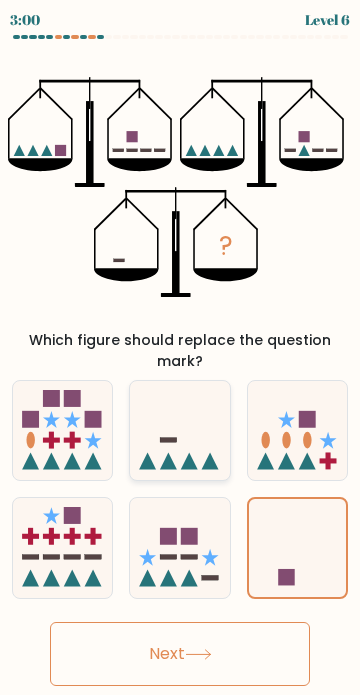 click at bounding box center [179, 431] 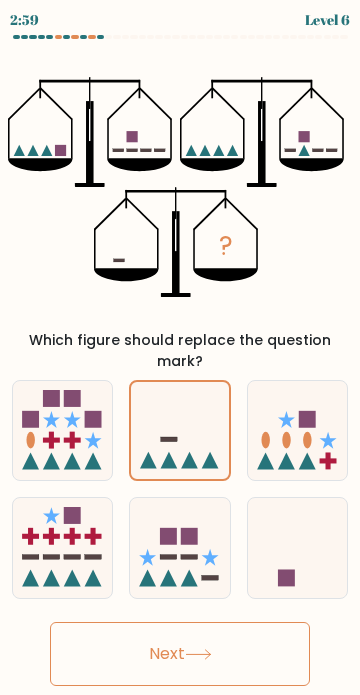 click on "Next" at bounding box center [180, 654] 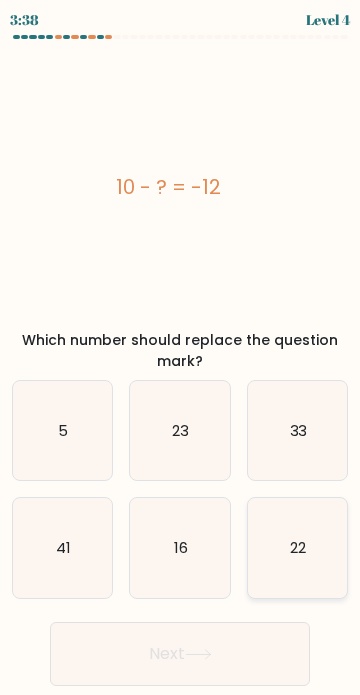 click on "22" at bounding box center (297, 547) 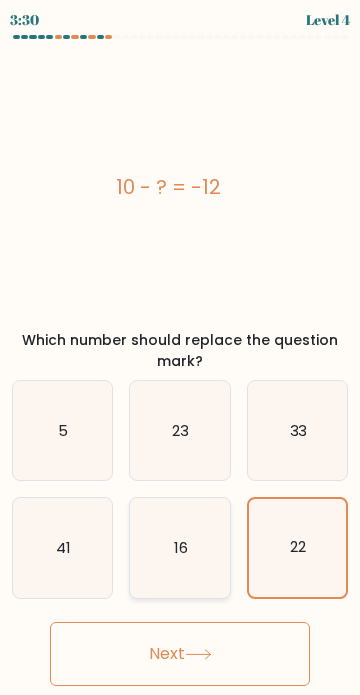click on "16" at bounding box center [179, 547] 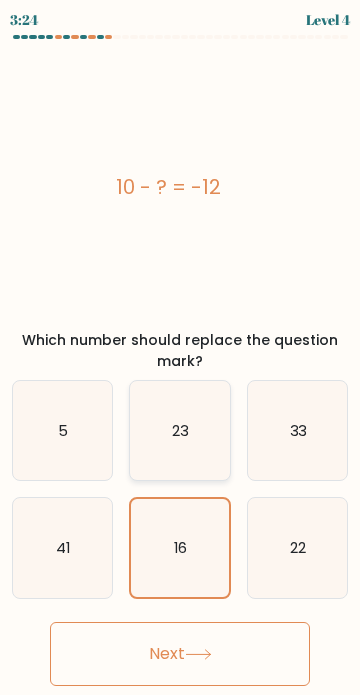 click on "23" at bounding box center (179, 430) 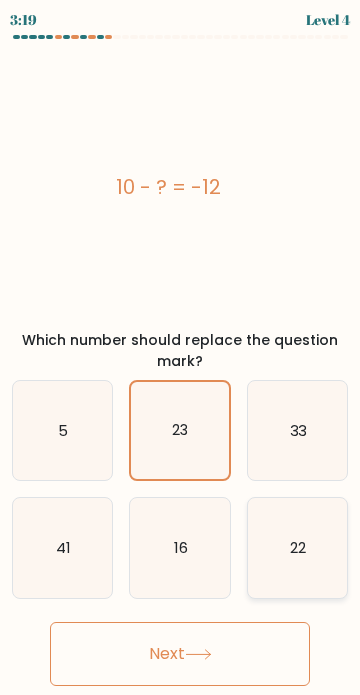 click on "22" at bounding box center [298, 547] 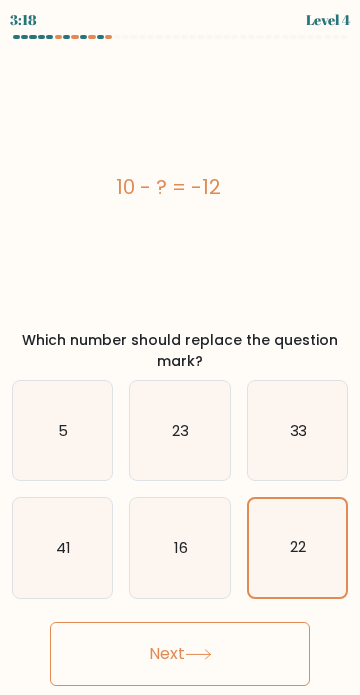 click on "Next" at bounding box center (180, 654) 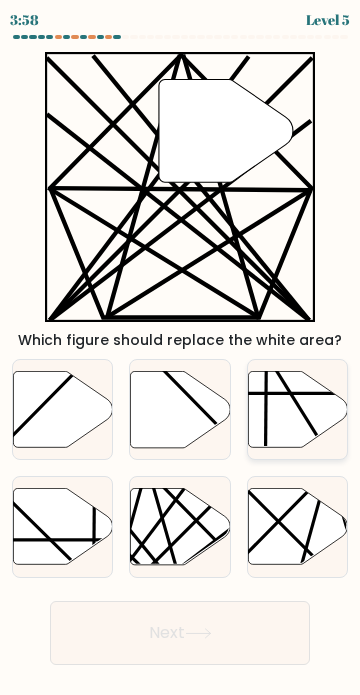click at bounding box center [297, 409] 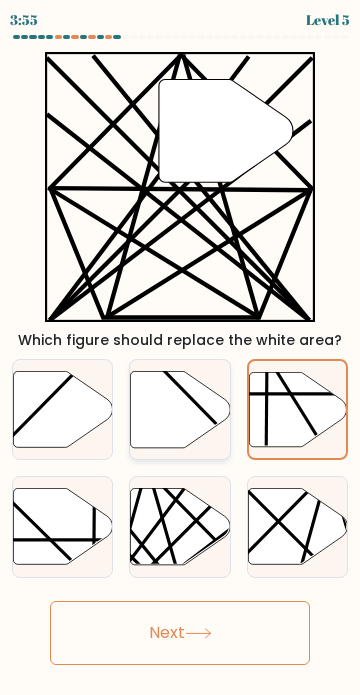 click at bounding box center [180, 409] 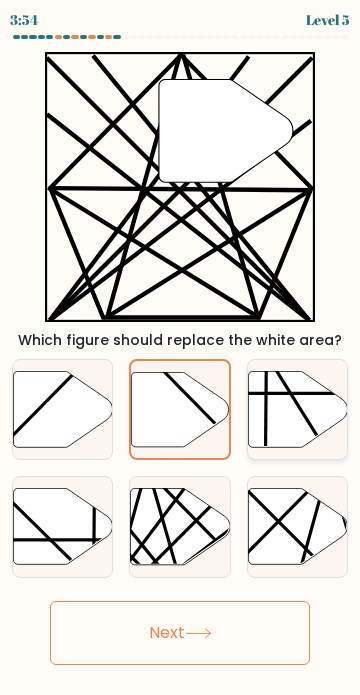 click at bounding box center [297, 409] 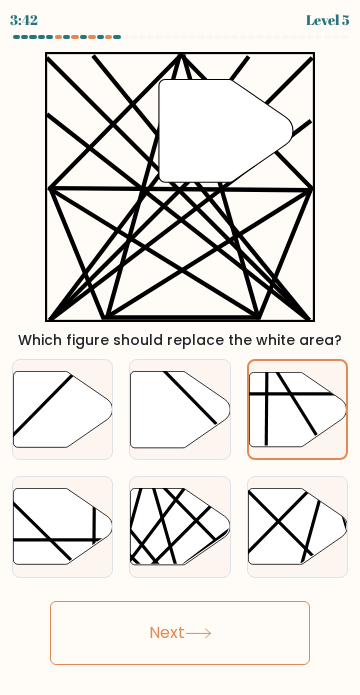 click on "Next" at bounding box center [180, 633] 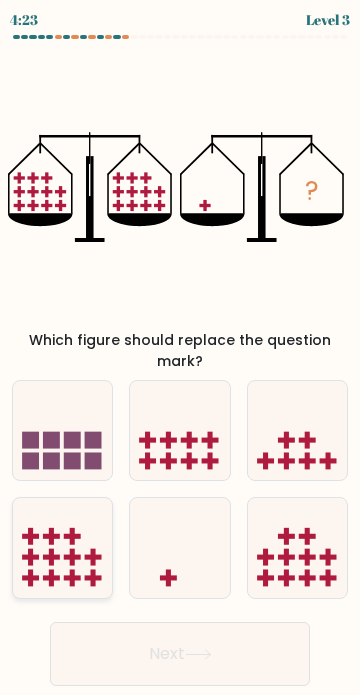 click at bounding box center [62, 548] 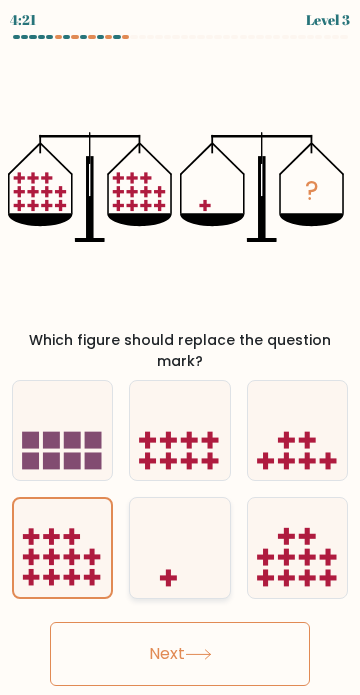 click at bounding box center [179, 548] 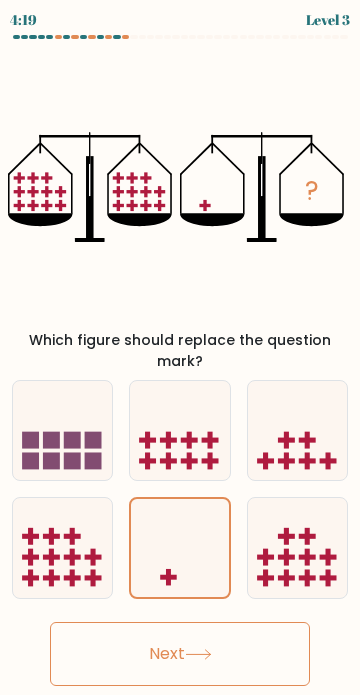 click on "Next" at bounding box center (180, 654) 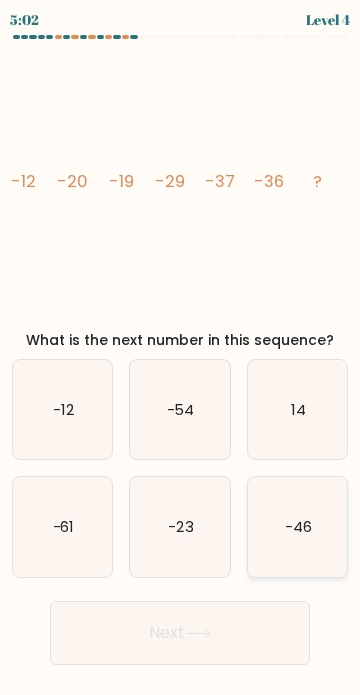 click on "-46" at bounding box center [297, 526] 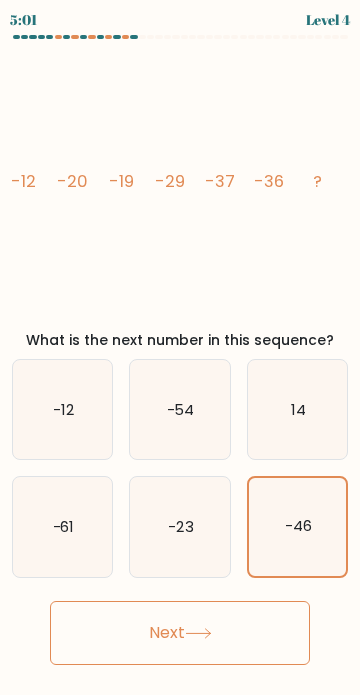 click on "Next" at bounding box center (180, 633) 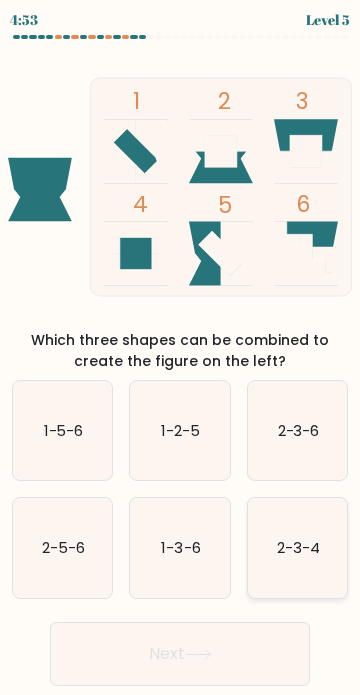 click on "2-3-4" at bounding box center [298, 547] 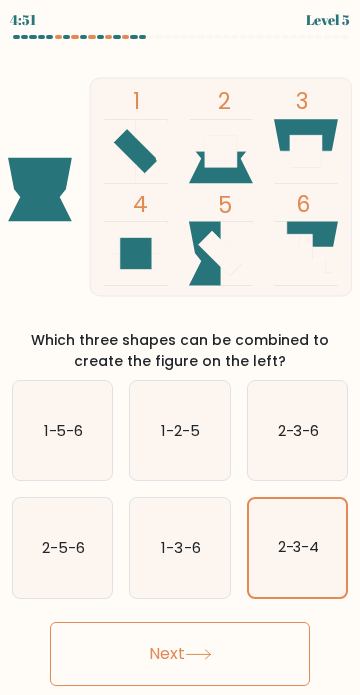 click on "Next" at bounding box center (180, 654) 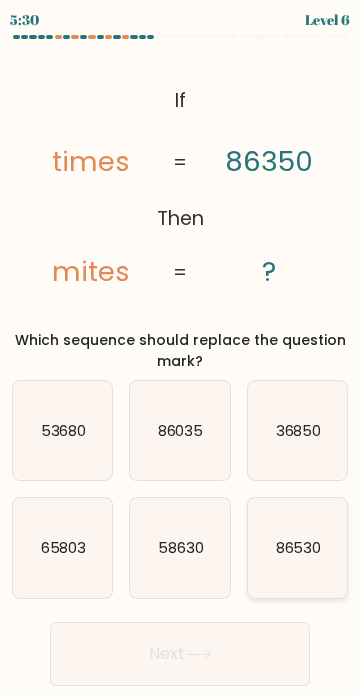 click on "86530" at bounding box center (298, 547) 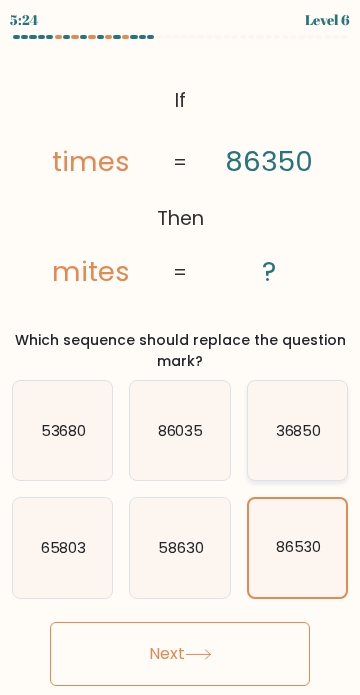 click on "36850" at bounding box center [297, 430] 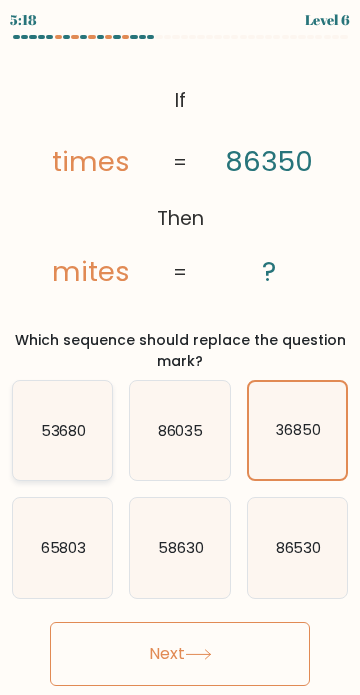 click on "53680" at bounding box center [62, 430] 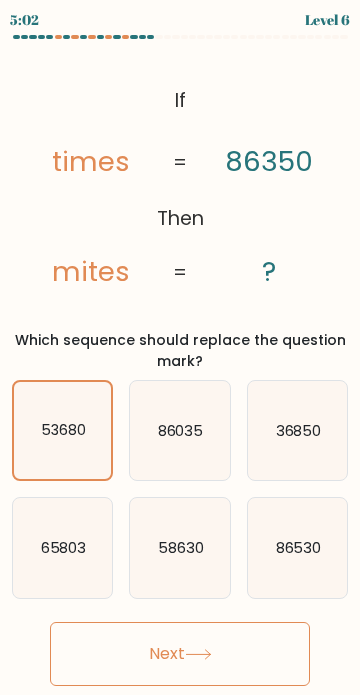click at bounding box center [198, 654] 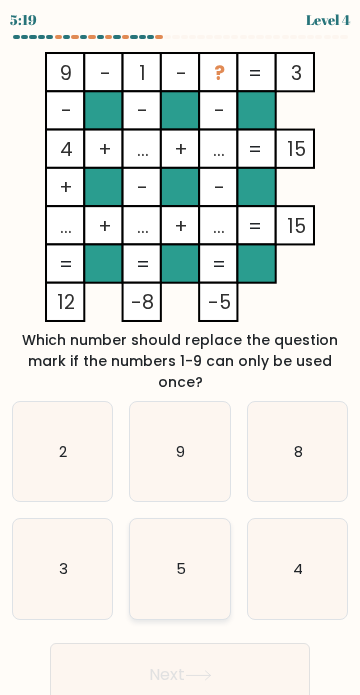 click on "5" at bounding box center [179, 568] 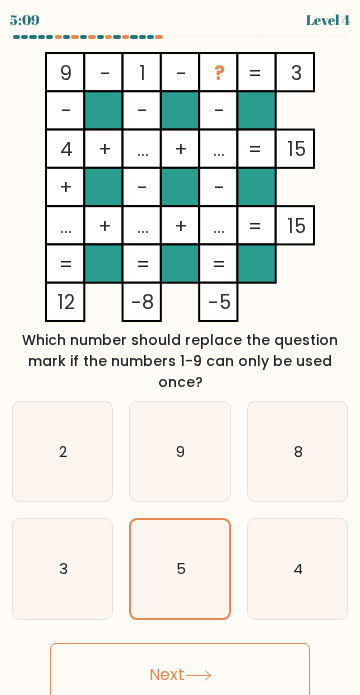 click on "Next" at bounding box center [180, 675] 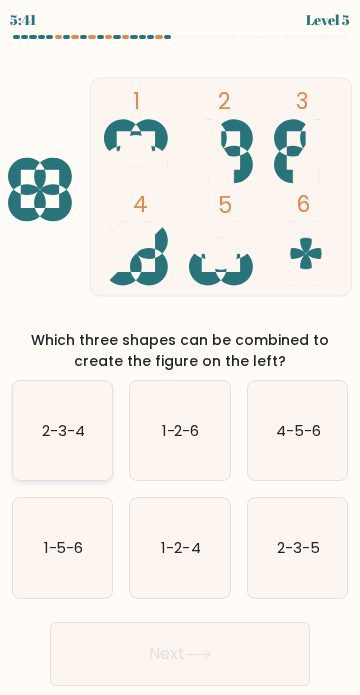 click on "2-3-4" at bounding box center [62, 430] 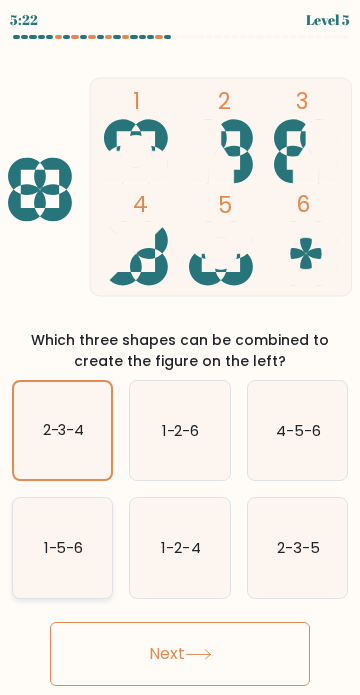 click on "1-5-6" at bounding box center (64, 547) 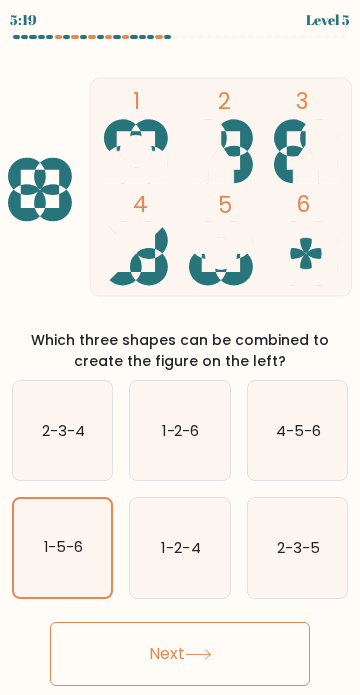click on "Next" at bounding box center (180, 654) 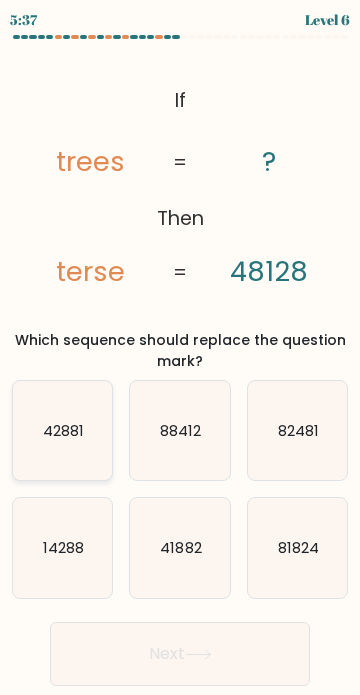click on "42881" at bounding box center (62, 430) 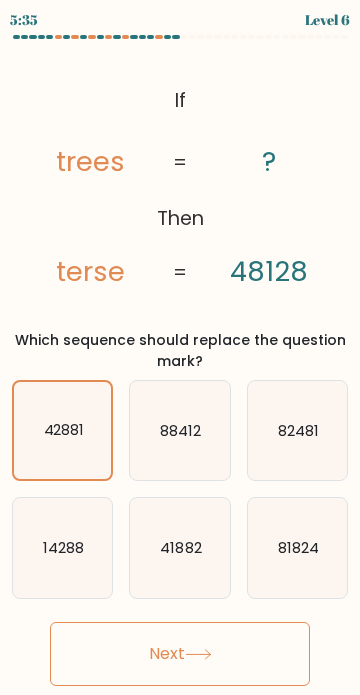 click on "Next" at bounding box center (180, 654) 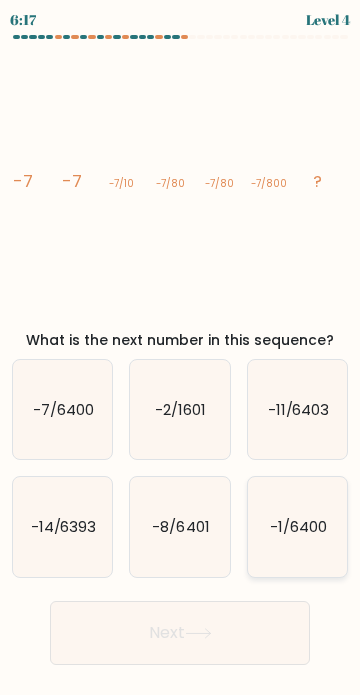 click on "-1/6400" at bounding box center [298, 526] 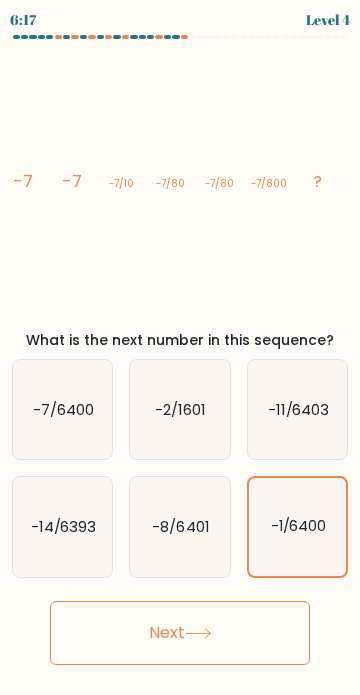 click on "Next" at bounding box center (180, 633) 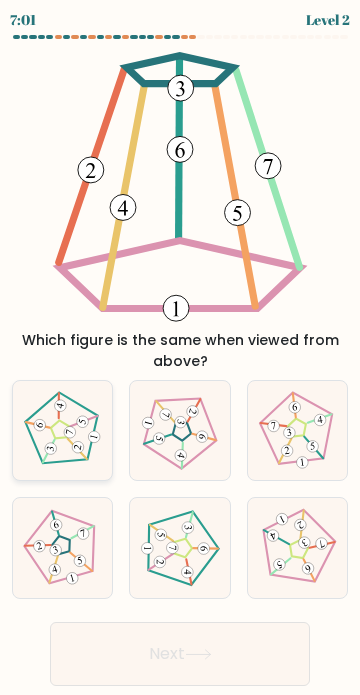 click at bounding box center (70, 432) 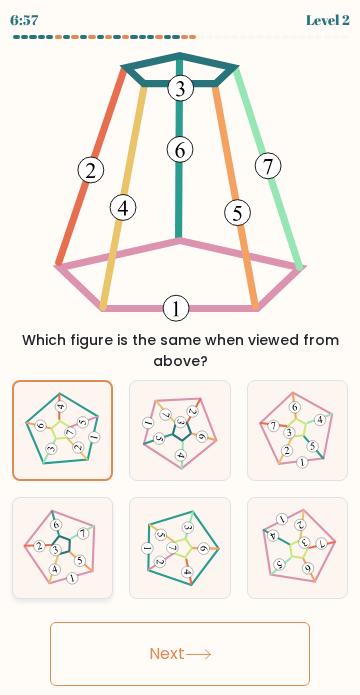 click at bounding box center (61, 545) 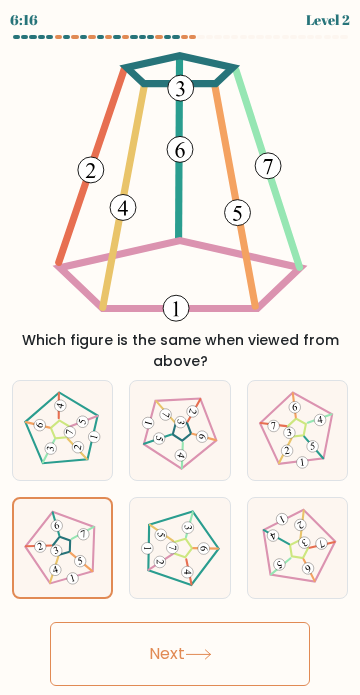 click on "Next" at bounding box center [180, 654] 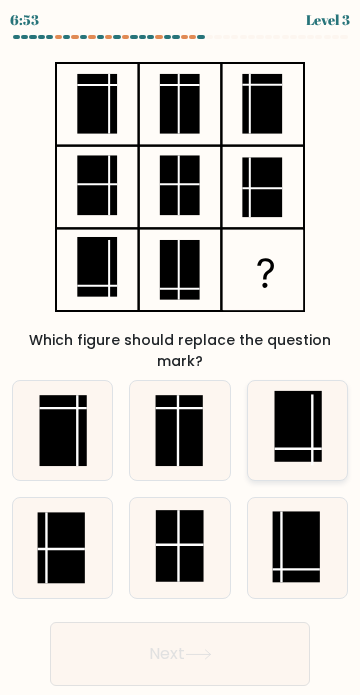 click at bounding box center (297, 426) 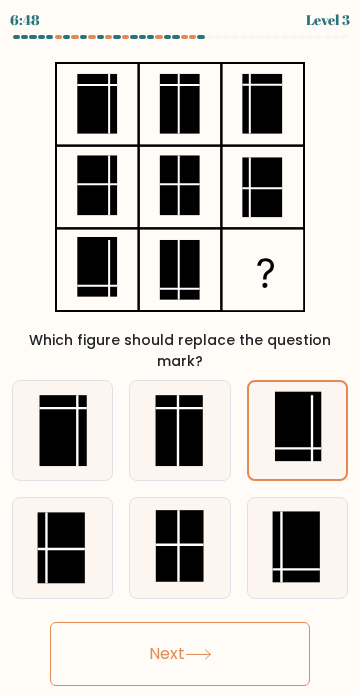 click on "Next" at bounding box center (180, 654) 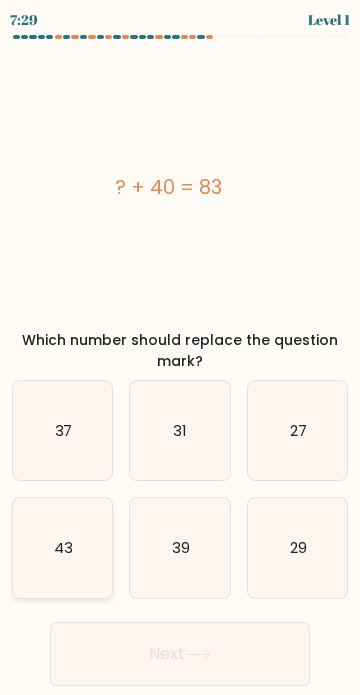 click on "43" at bounding box center (62, 547) 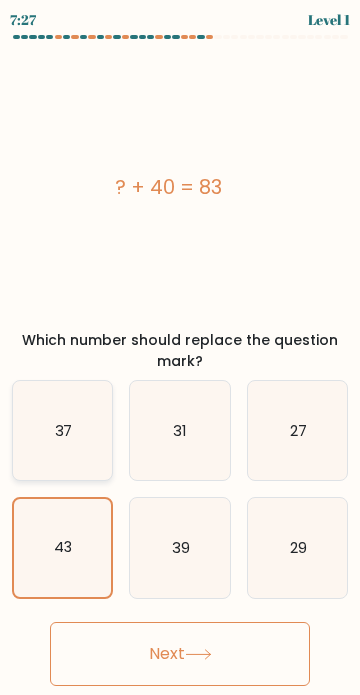 click on "37" at bounding box center [64, 430] 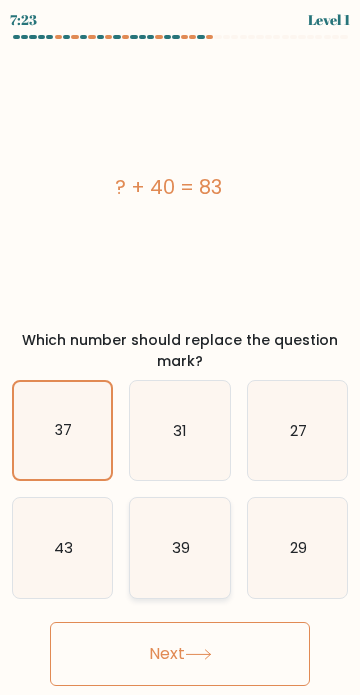 click on "39" at bounding box center (179, 547) 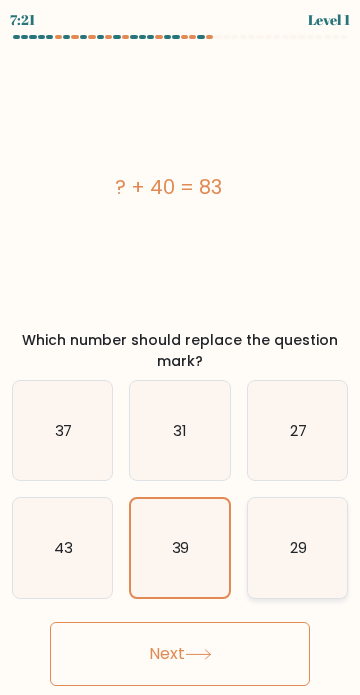 click on "29" at bounding box center [297, 547] 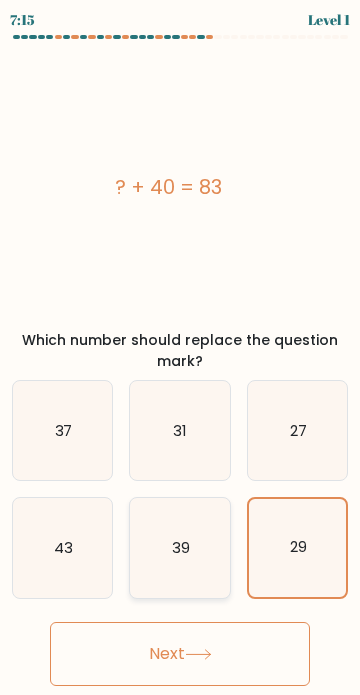click on "39" at bounding box center [179, 547] 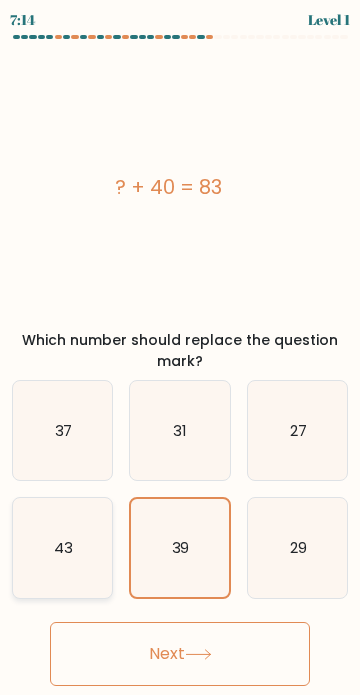 click on "43" at bounding box center (62, 547) 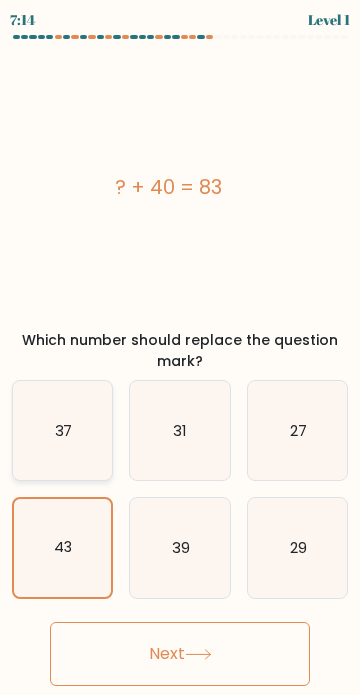 click on "37" at bounding box center [62, 430] 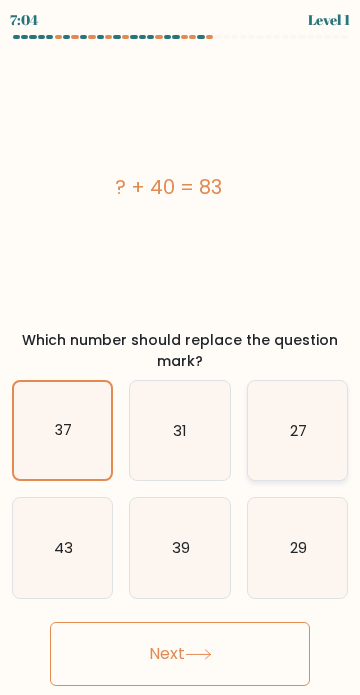 click on "27" at bounding box center (297, 430) 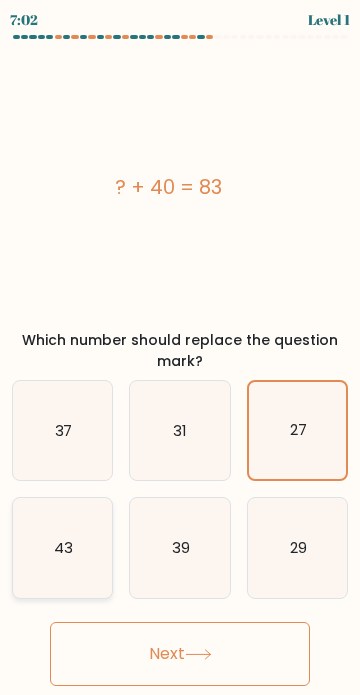 click on "43" at bounding box center (63, 547) 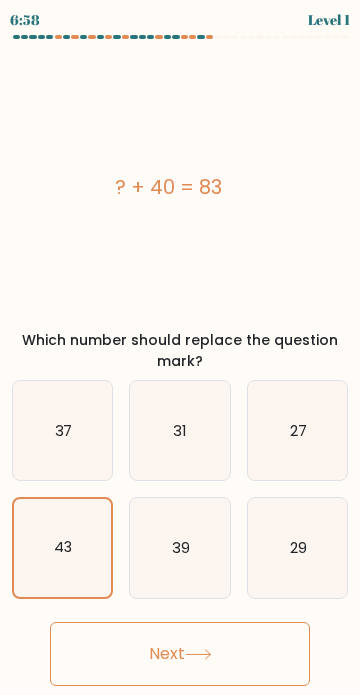 click on "Next" at bounding box center [180, 654] 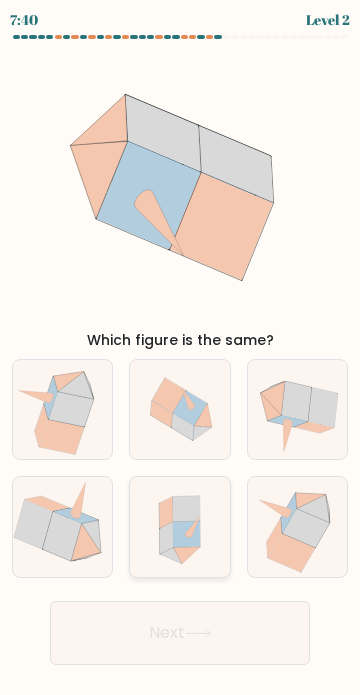 click at bounding box center (180, 526) 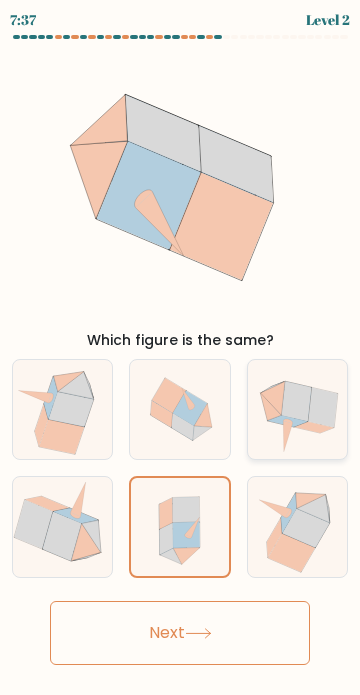 click at bounding box center (323, 408) 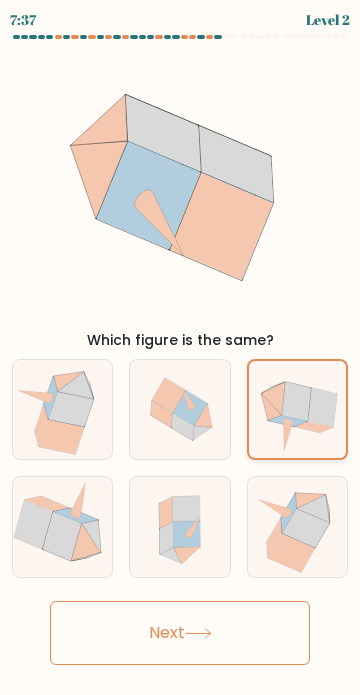 click at bounding box center (322, 407) 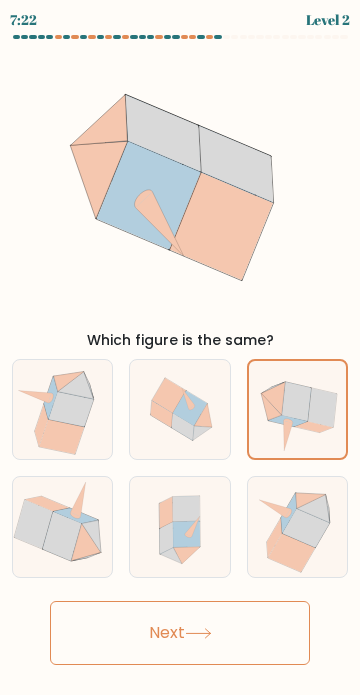 click on "Next" at bounding box center (180, 633) 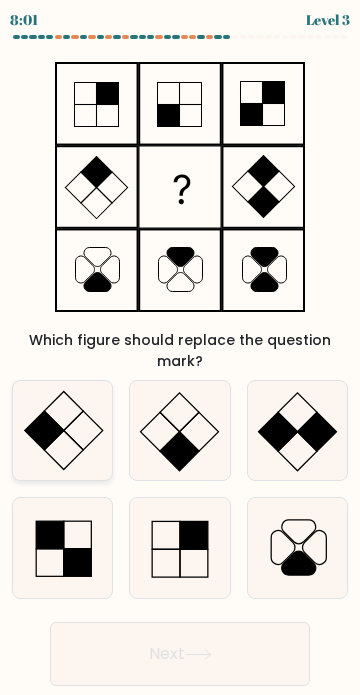 click at bounding box center [62, 430] 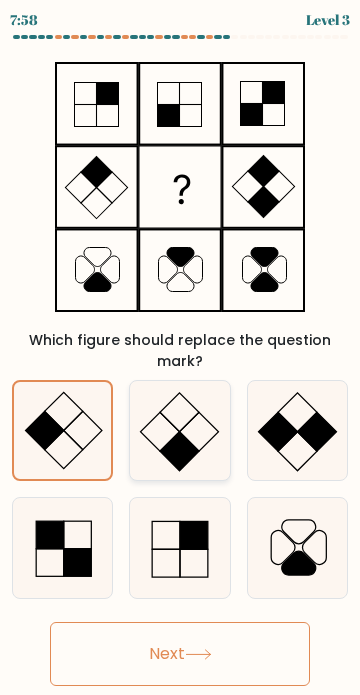 click at bounding box center [179, 430] 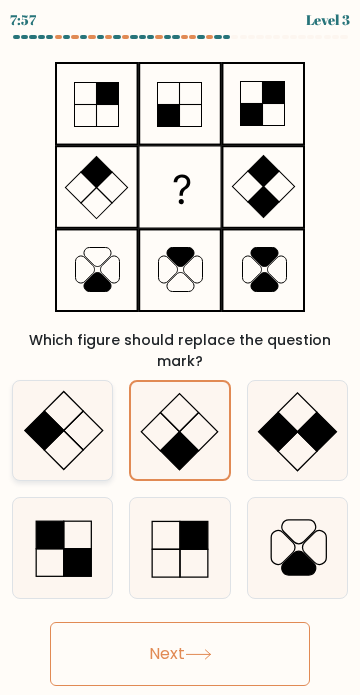 click at bounding box center (44, 430) 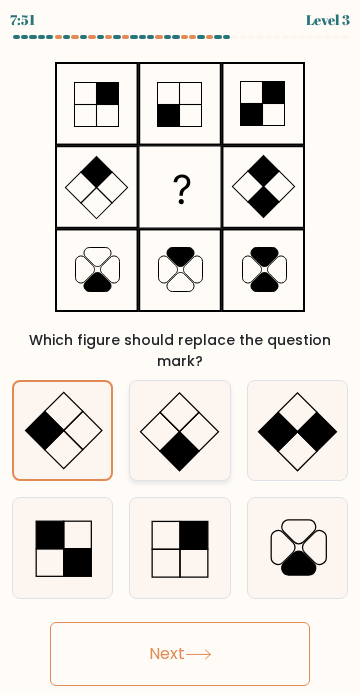 click at bounding box center [179, 430] 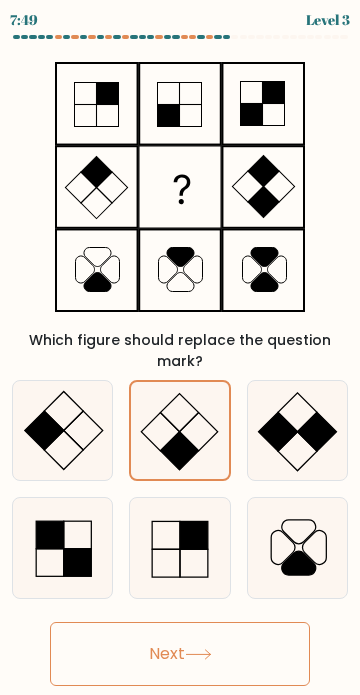 click on "Next" at bounding box center [180, 654] 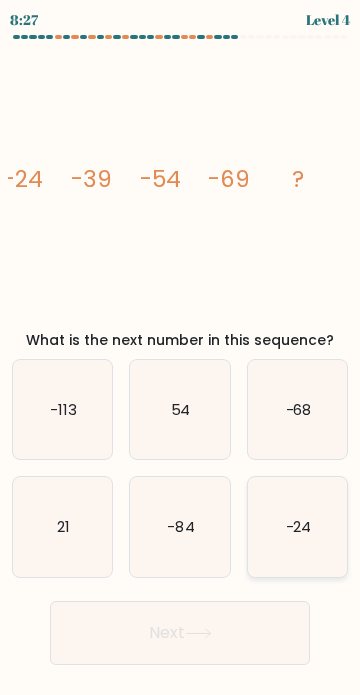 click on "-24" at bounding box center (298, 526) 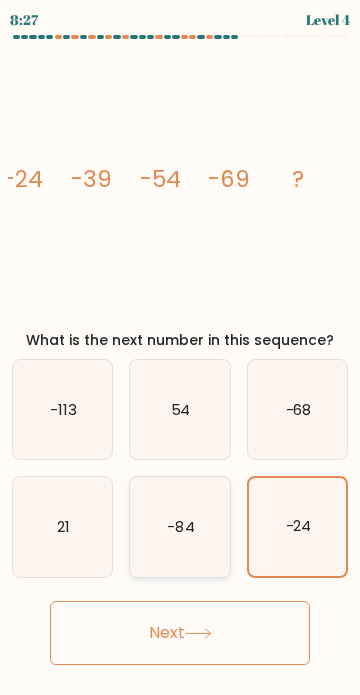 click on "-84" at bounding box center (179, 526) 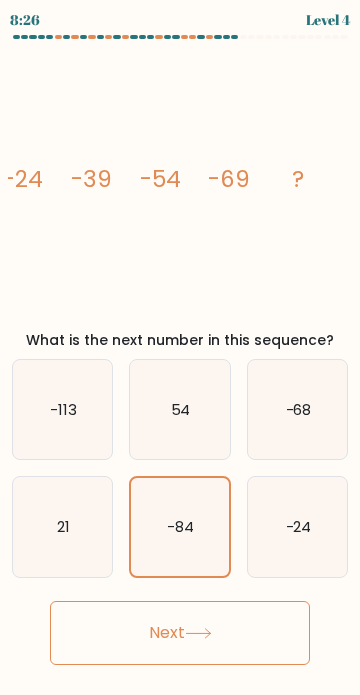 click on "Next" at bounding box center (180, 633) 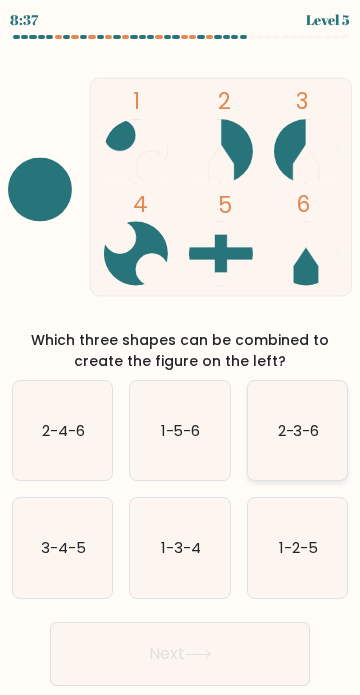 click on "2-3-6" at bounding box center [297, 430] 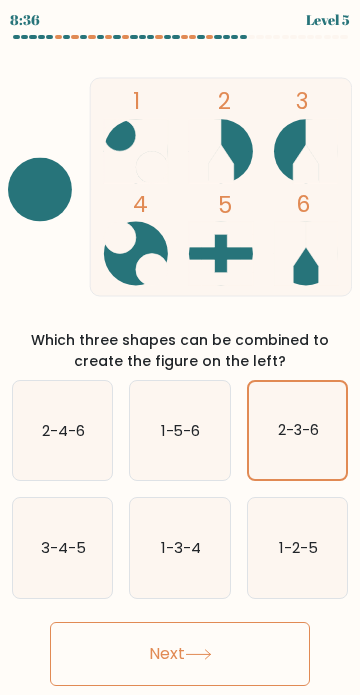 click on "Next" at bounding box center (180, 654) 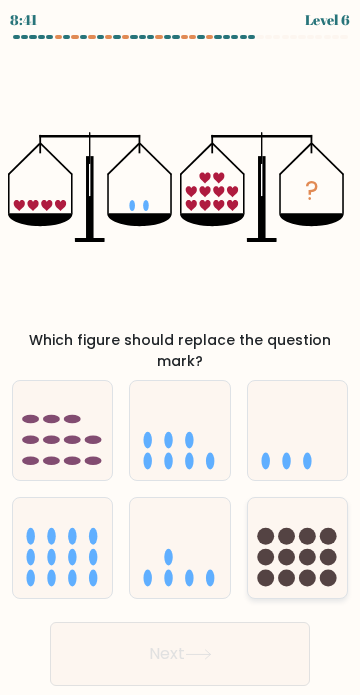 click at bounding box center (286, 578) 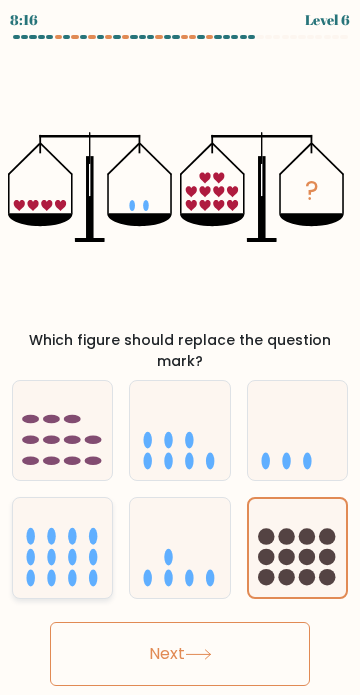 click at bounding box center [62, 548] 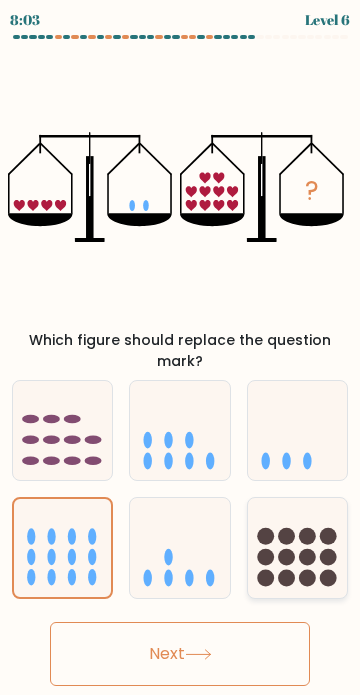 click at bounding box center (286, 578) 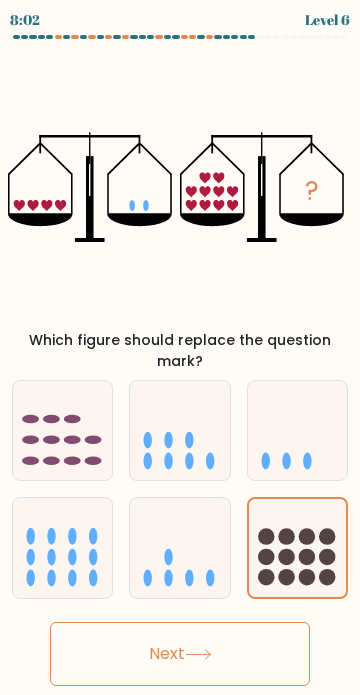 click on "Next" at bounding box center [180, 654] 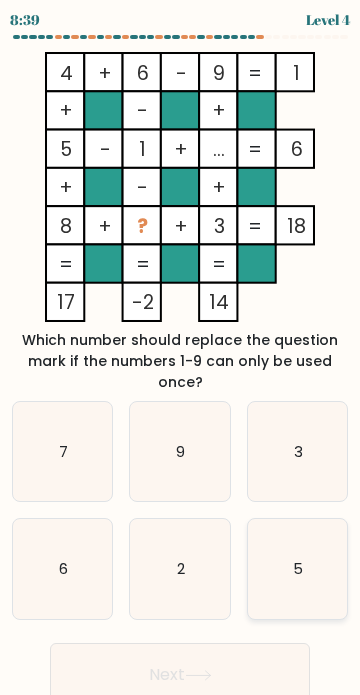 click on "5" at bounding box center [297, 568] 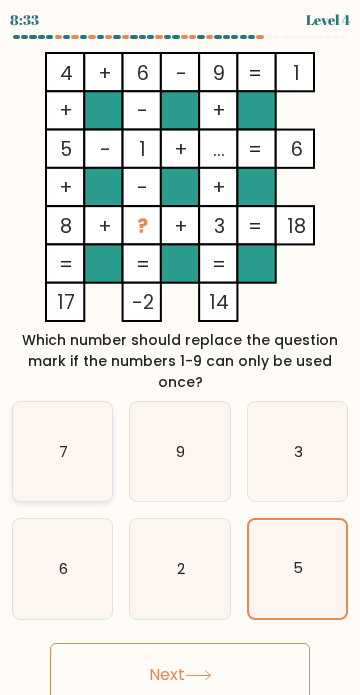 click on "7" at bounding box center (62, 451) 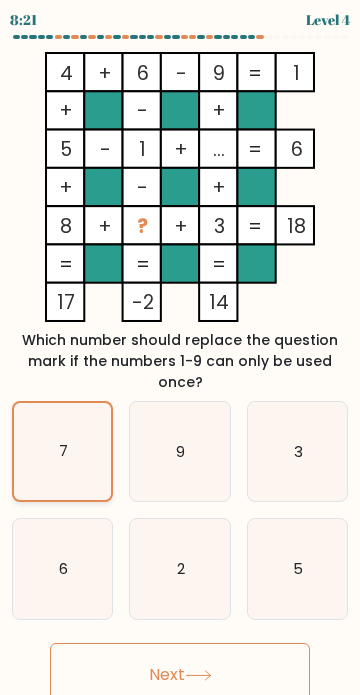 click on "7" at bounding box center (63, 452) 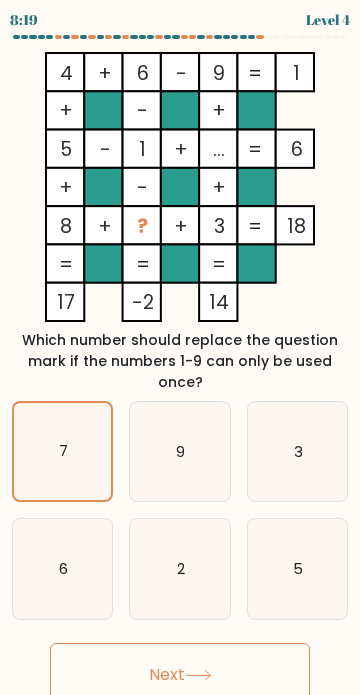 click on "Next" at bounding box center (180, 675) 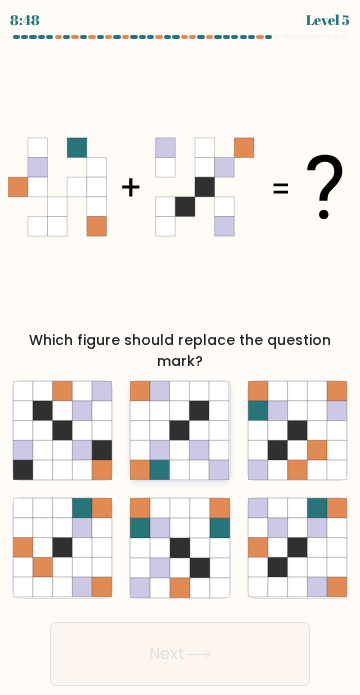 click at bounding box center (220, 451) 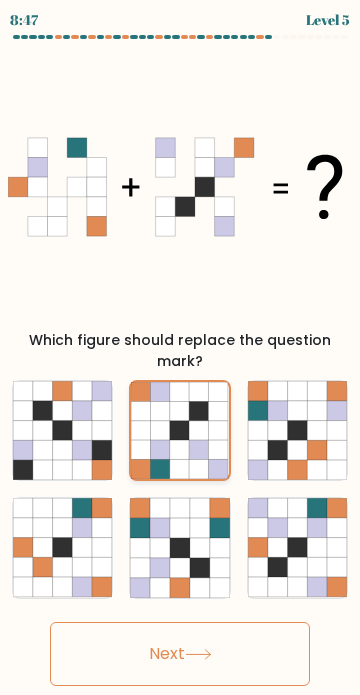 click at bounding box center (199, 449) 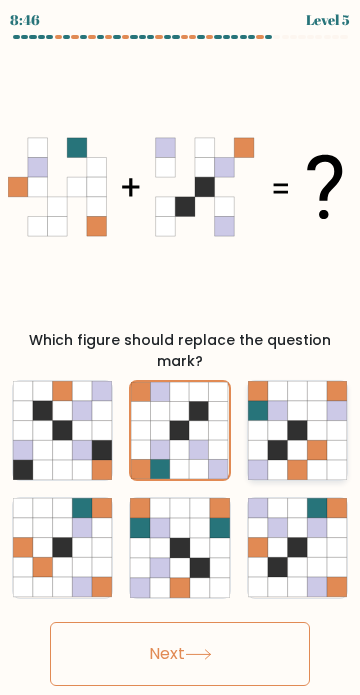 click at bounding box center [317, 451] 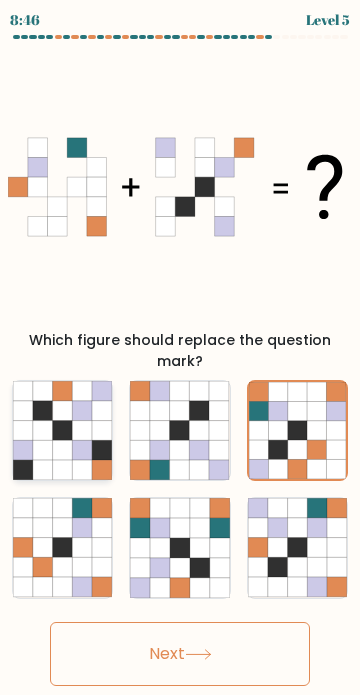 click at bounding box center (63, 451) 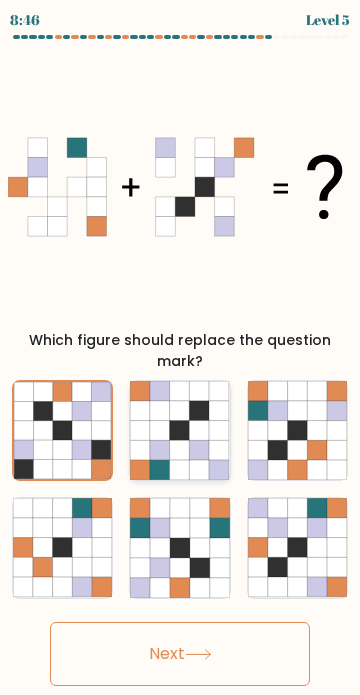 click at bounding box center (220, 451) 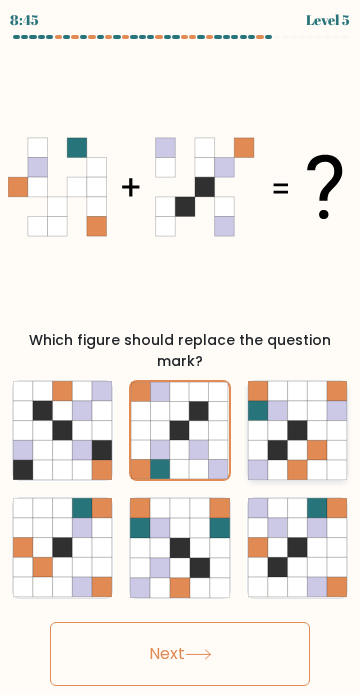 click at bounding box center (317, 431) 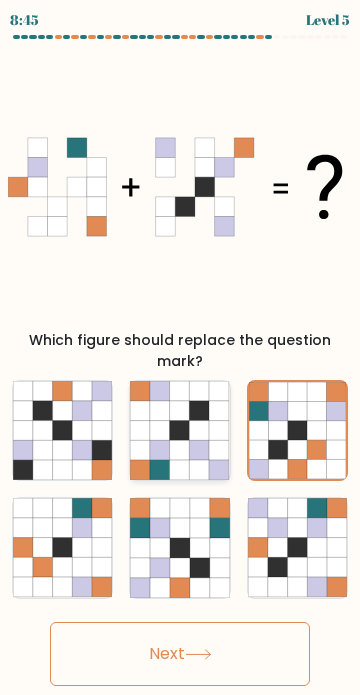 click at bounding box center (220, 451) 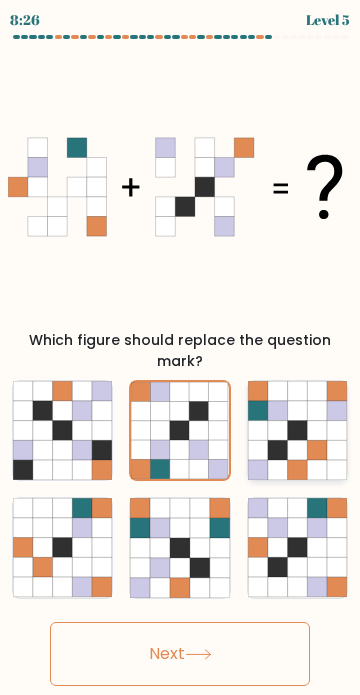 click at bounding box center [337, 431] 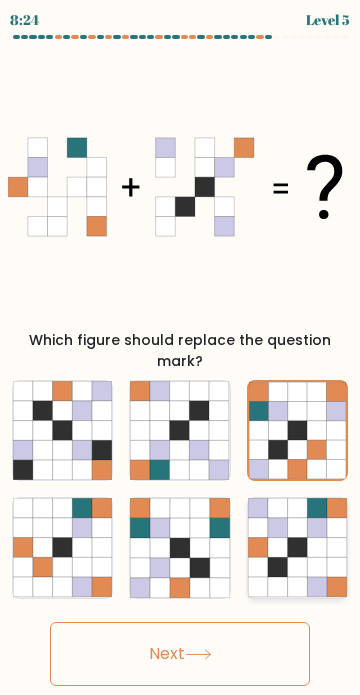 click at bounding box center [317, 568] 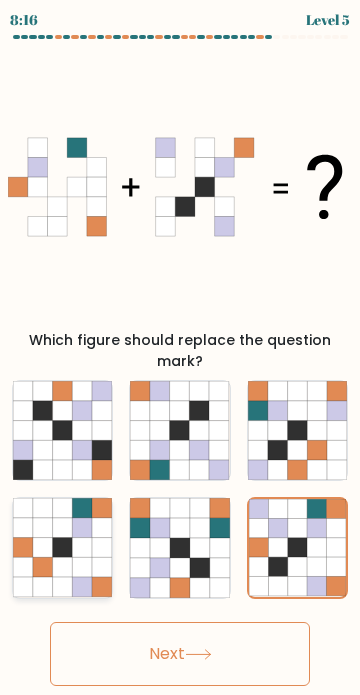 click at bounding box center [63, 548] 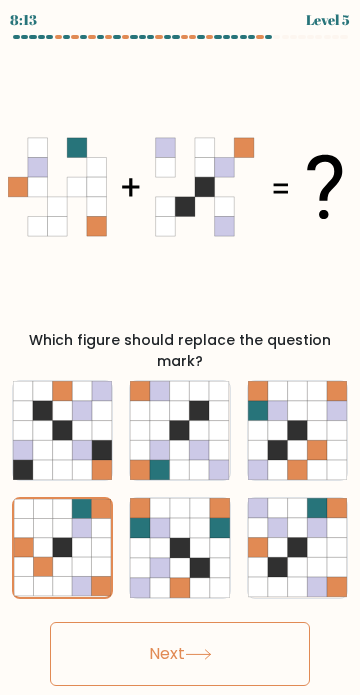 click on "Next" at bounding box center [180, 654] 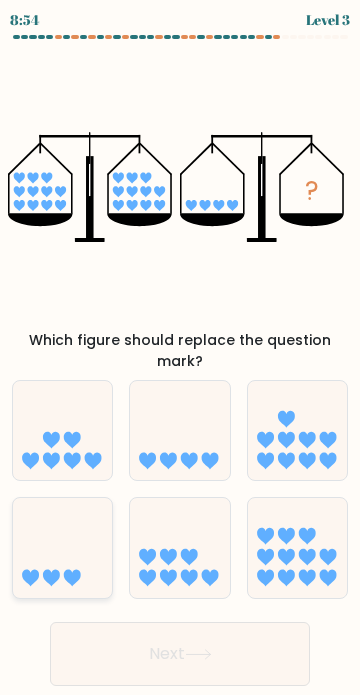click at bounding box center (62, 548) 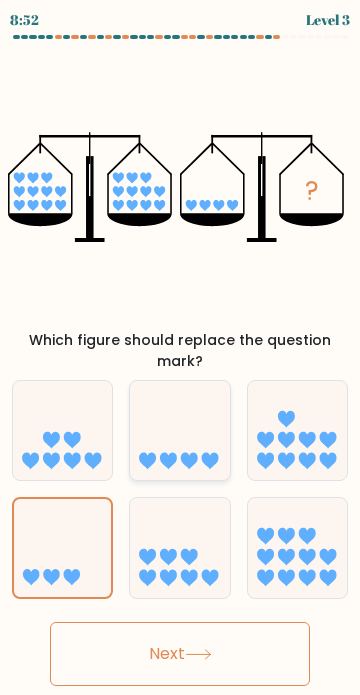 click at bounding box center (168, 460) 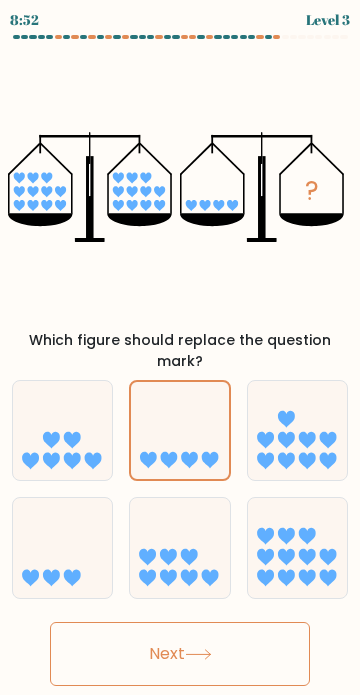 click on "Next" at bounding box center (180, 654) 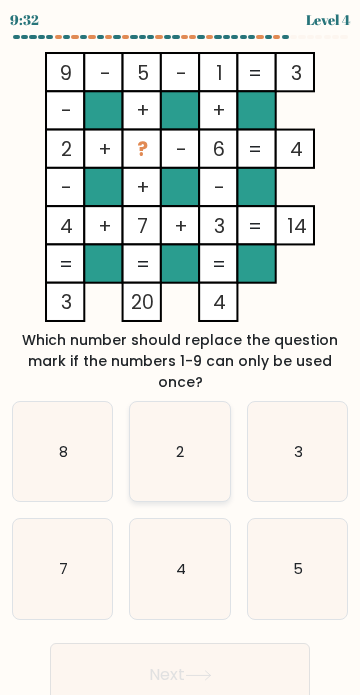 click on "2" at bounding box center [179, 451] 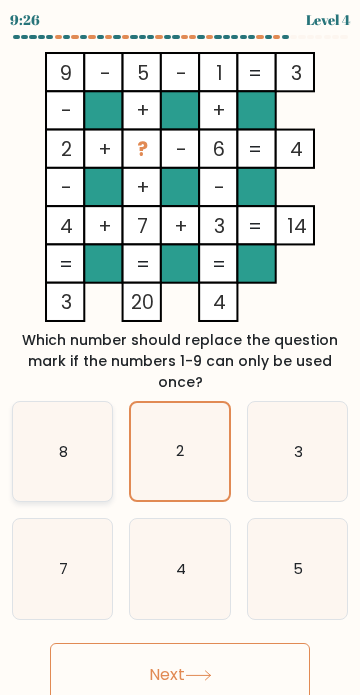 click on "8" at bounding box center (62, 451) 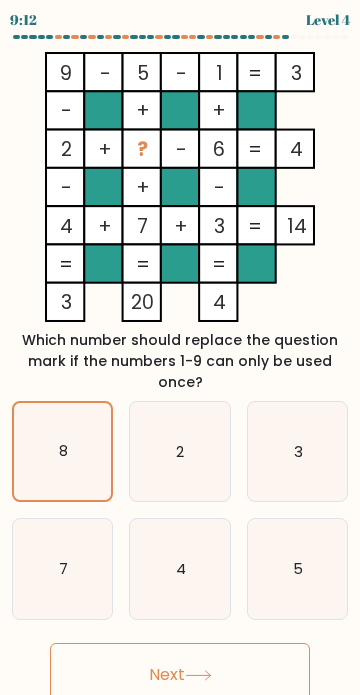 click on "Next" at bounding box center (180, 675) 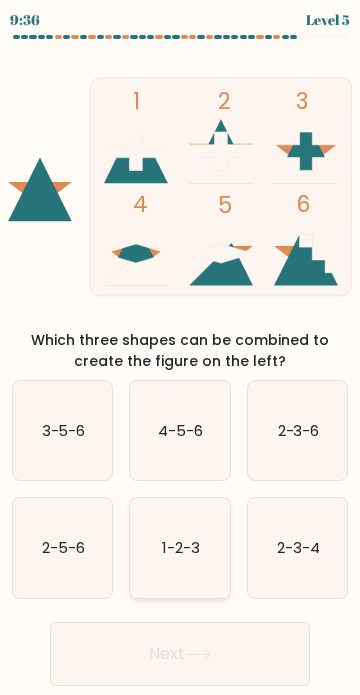 click on "1-2-3" at bounding box center [179, 547] 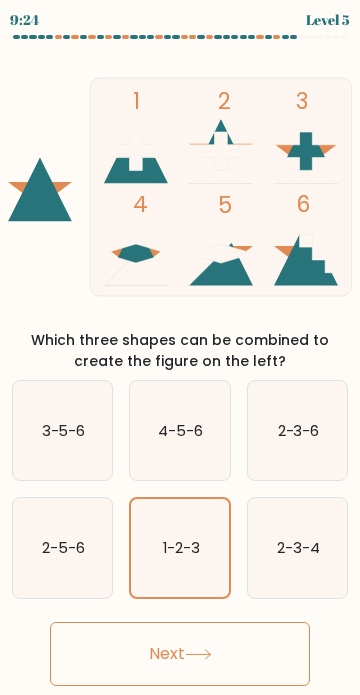 click on "Next" at bounding box center [180, 654] 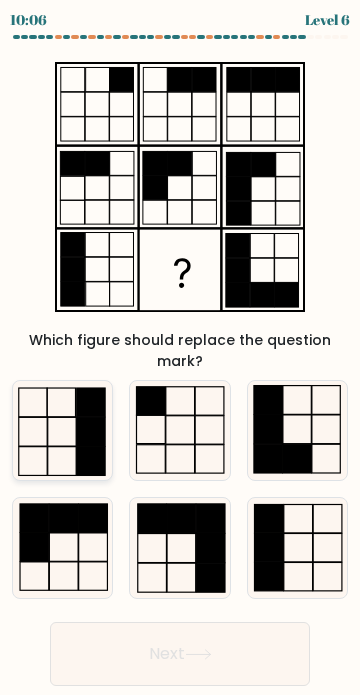 click at bounding box center (62, 430) 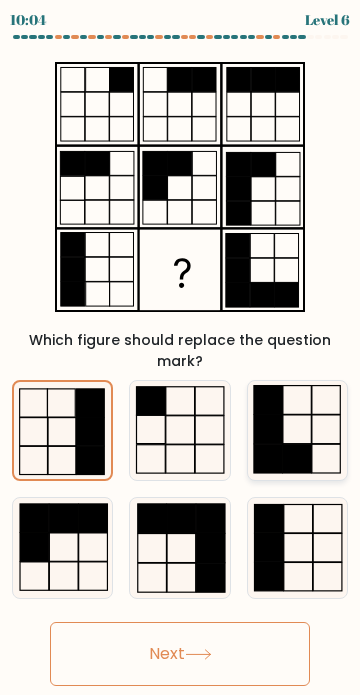 click at bounding box center [297, 430] 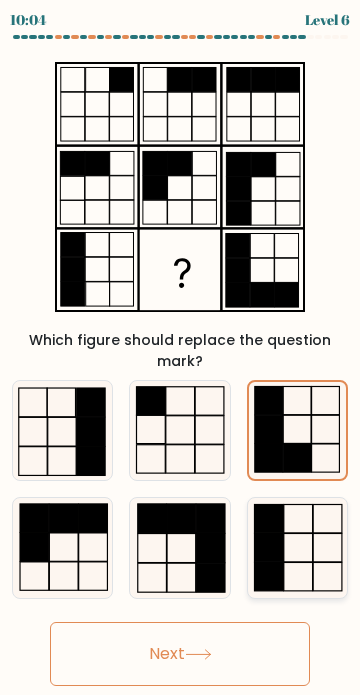 click at bounding box center [297, 547] 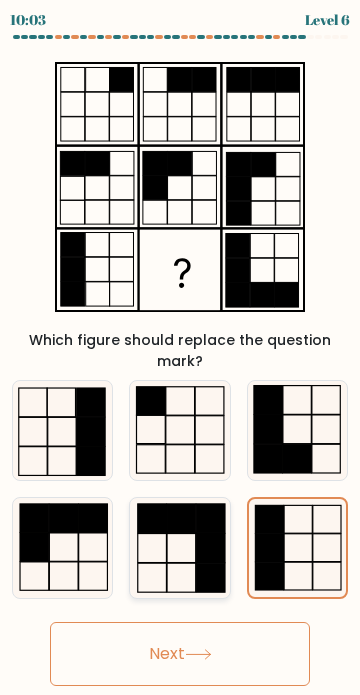 click at bounding box center [210, 548] 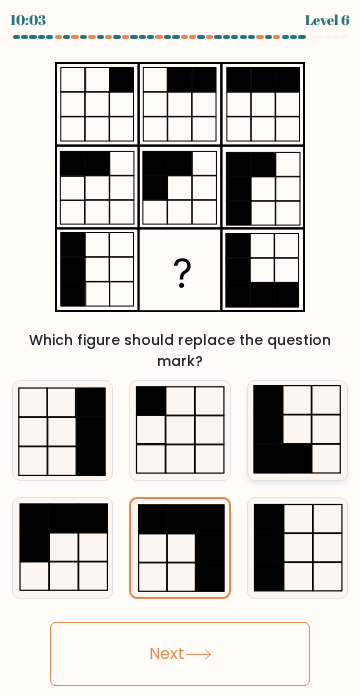 click at bounding box center (297, 430) 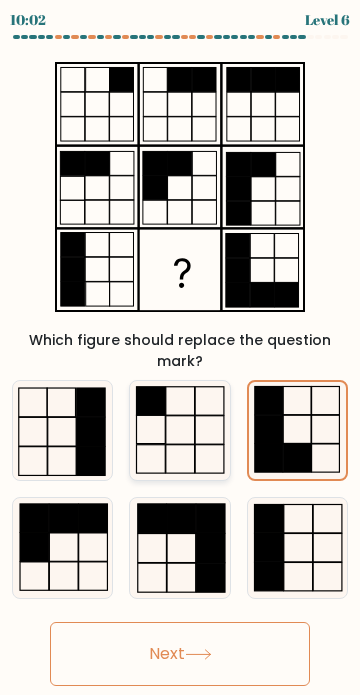 click at bounding box center [179, 430] 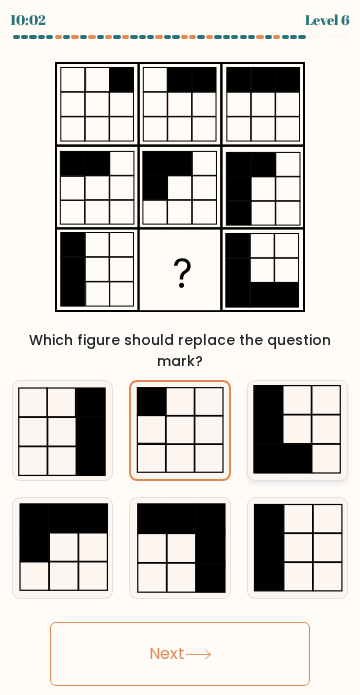 click at bounding box center [297, 458] 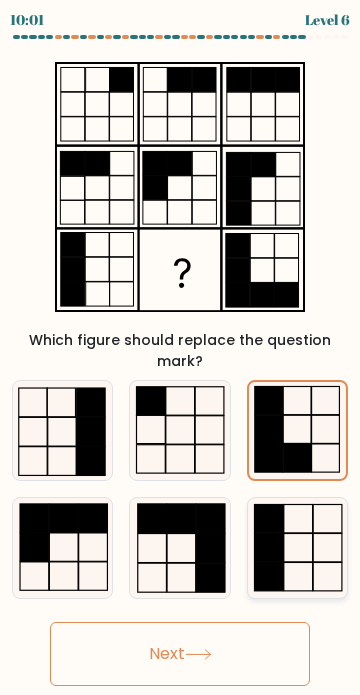 click at bounding box center (268, 548) 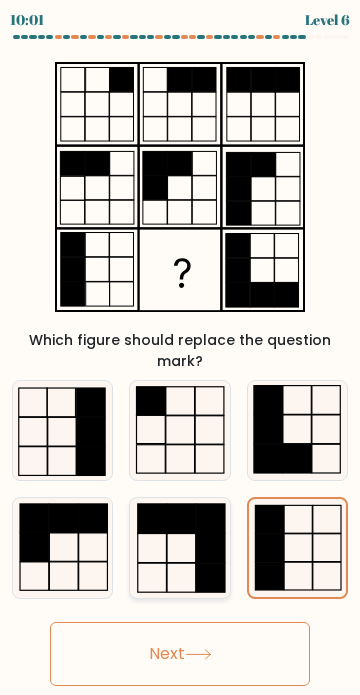 click at bounding box center [210, 548] 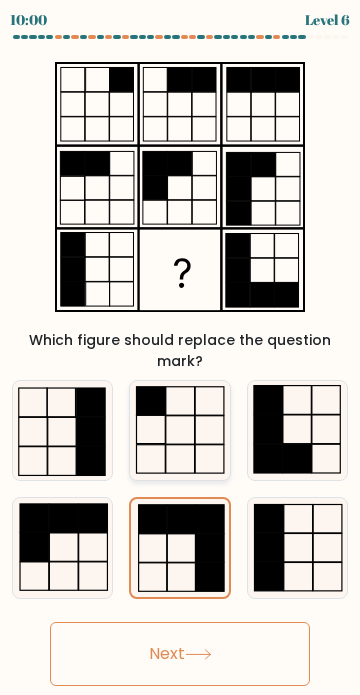 click at bounding box center [179, 430] 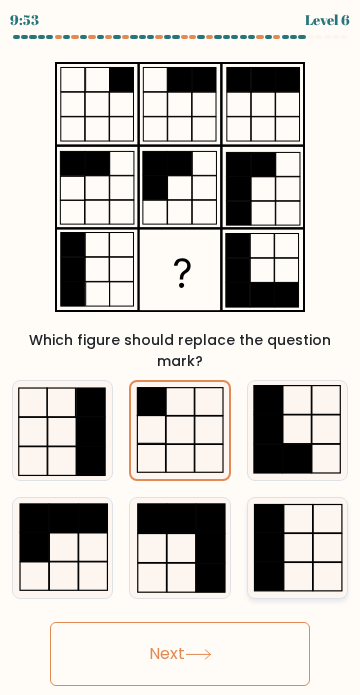 click at bounding box center (297, 547) 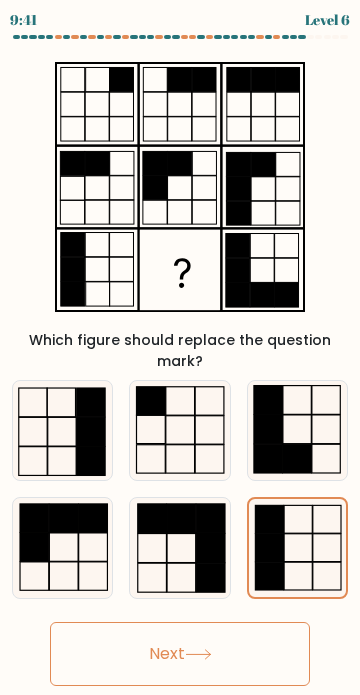 click on "Next" at bounding box center (180, 654) 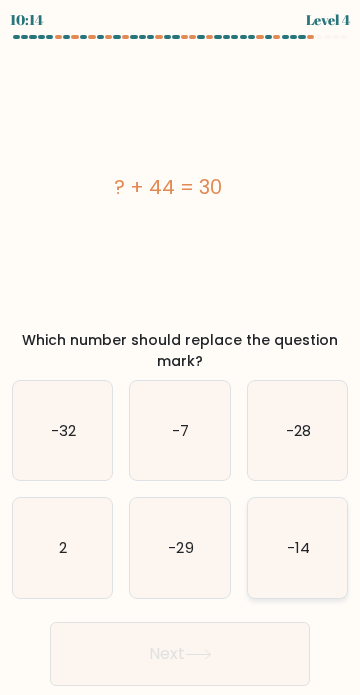 click on "-14" at bounding box center [297, 547] 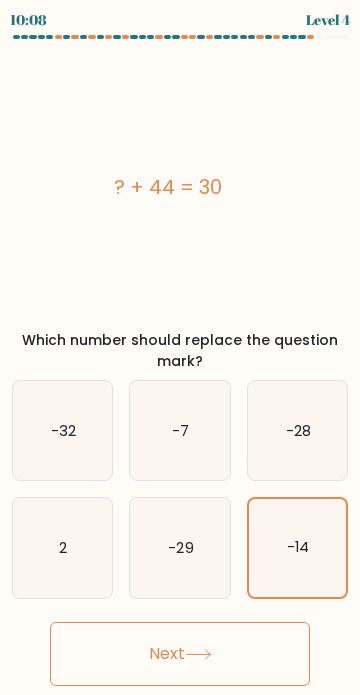 click on "Next" at bounding box center [180, 654] 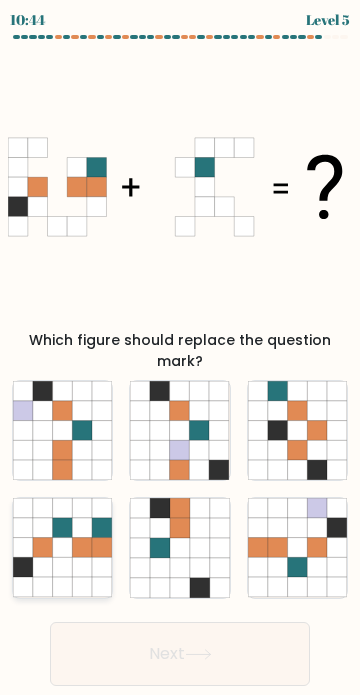 click at bounding box center (43, 528) 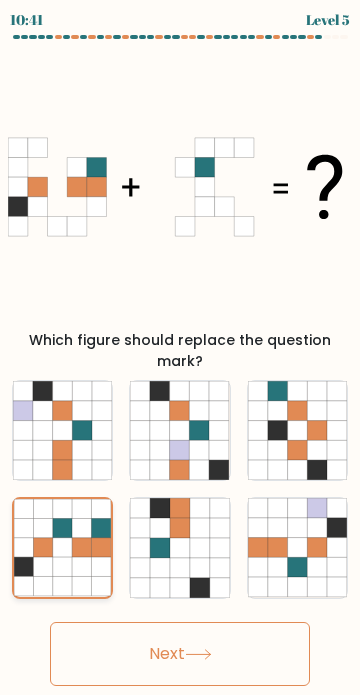 click at bounding box center [62, 547] 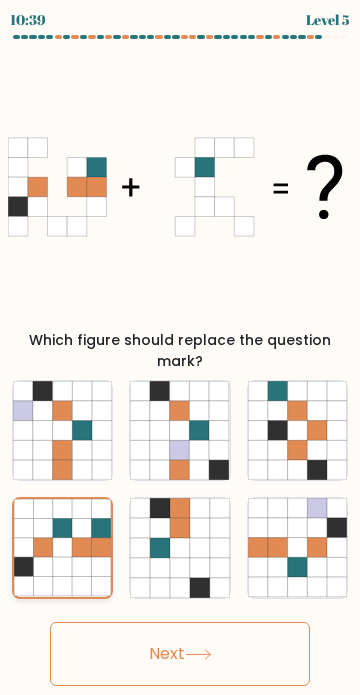 click at bounding box center [62, 528] 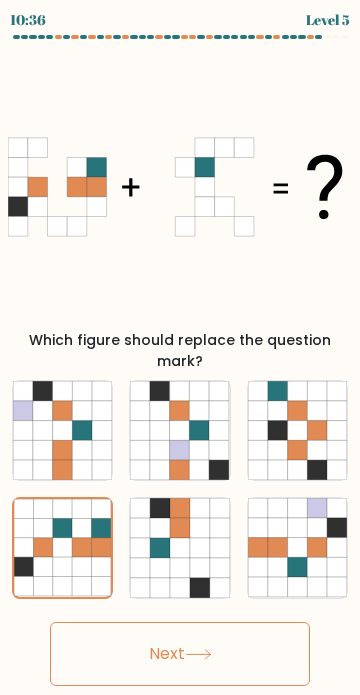 scroll, scrollTop: 0, scrollLeft: 0, axis: both 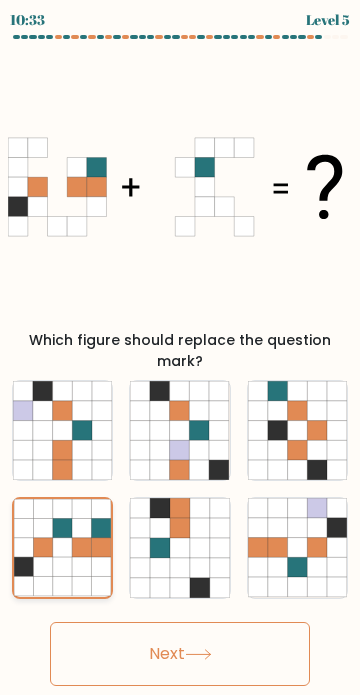 click at bounding box center (62, 528) 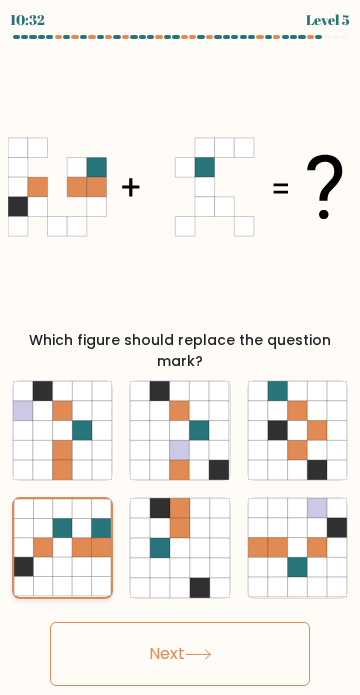 click at bounding box center [62, 528] 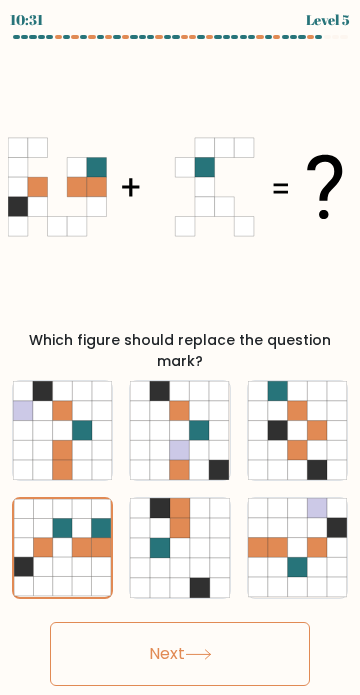 click on "Next" at bounding box center (180, 654) 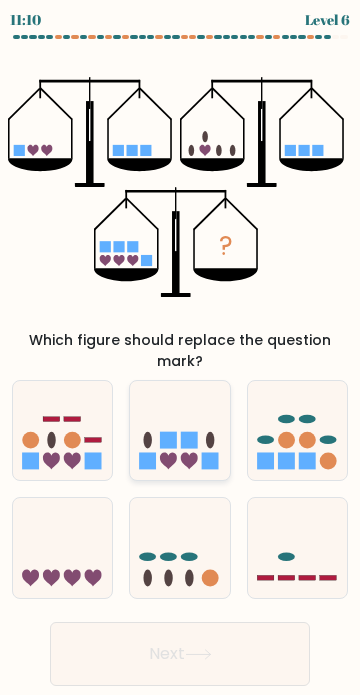 click at bounding box center [179, 431] 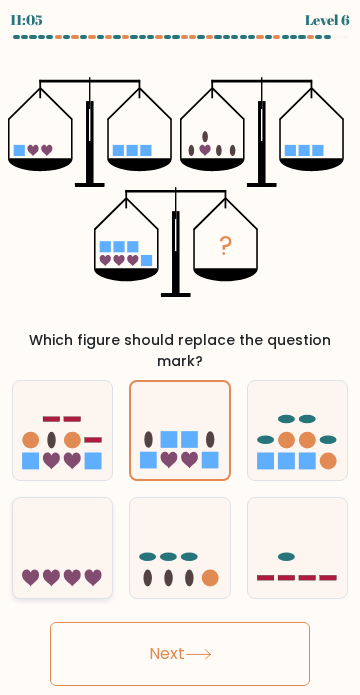 click at bounding box center (62, 548) 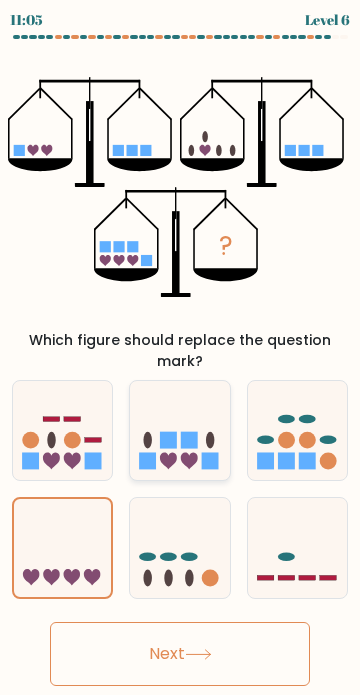 click at bounding box center (148, 439) 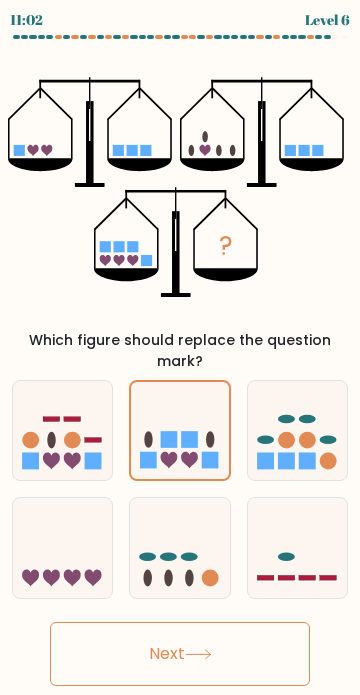 click on "Next" at bounding box center (180, 654) 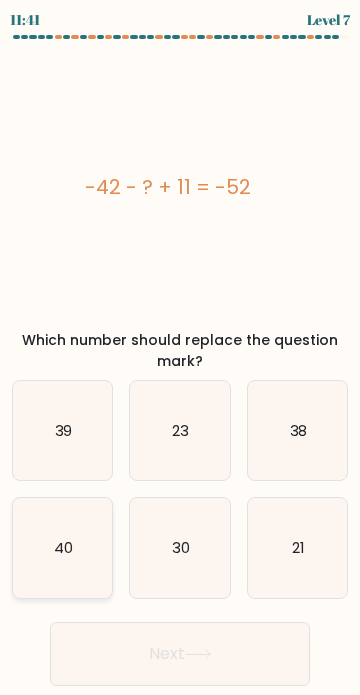 click on "40" at bounding box center (62, 547) 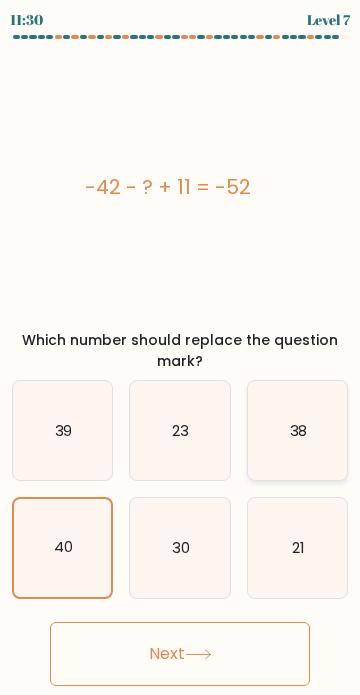 click on "38" at bounding box center [297, 430] 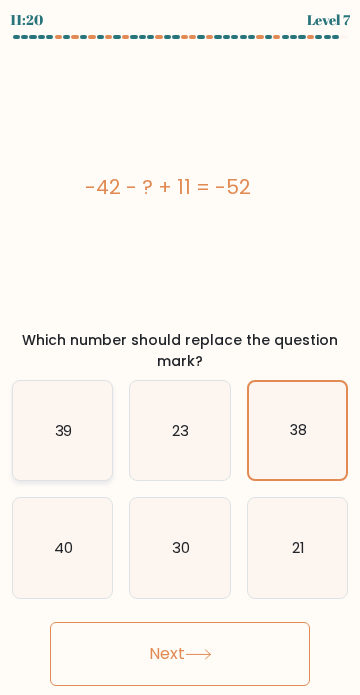 click on "39" at bounding box center [62, 430] 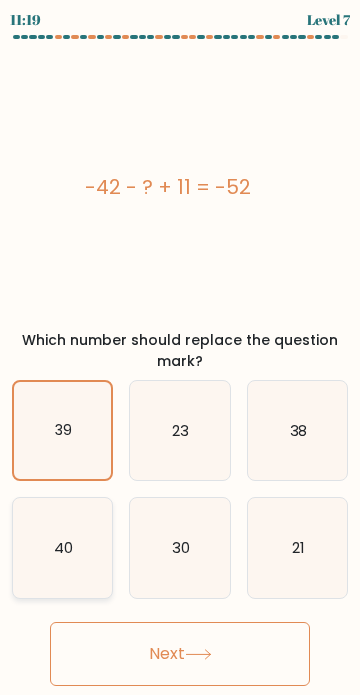 click on "40" at bounding box center [63, 547] 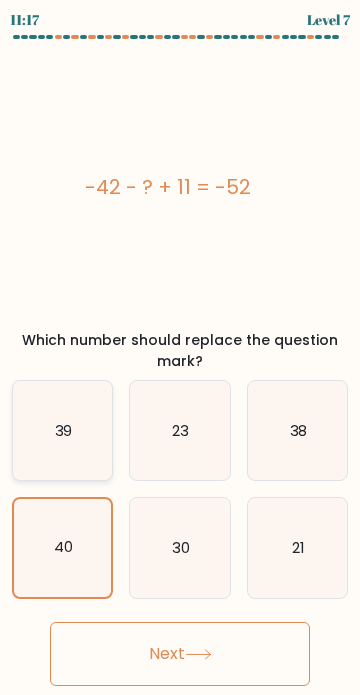 click on "39" at bounding box center (62, 430) 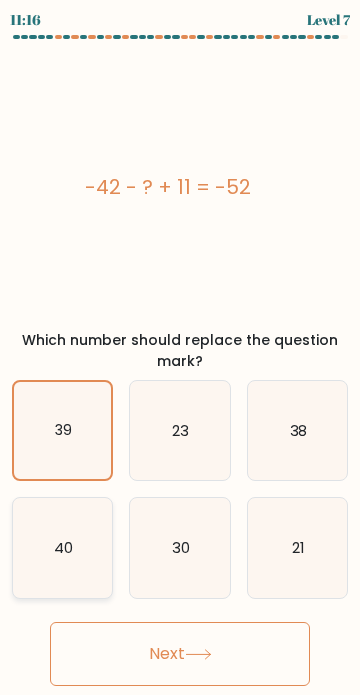 click on "40" at bounding box center [62, 547] 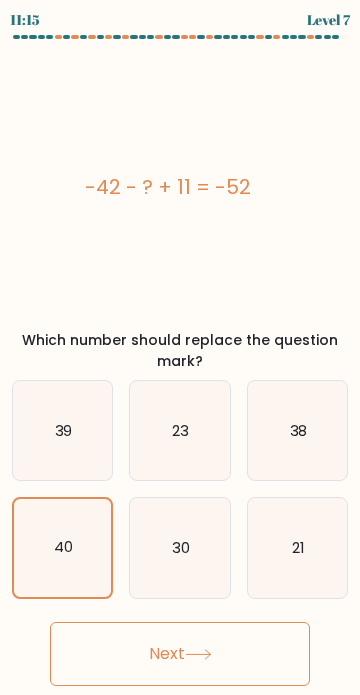 click on "Next" at bounding box center [180, 654] 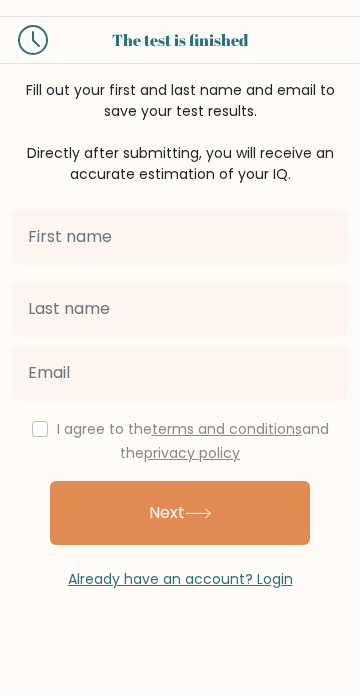 scroll, scrollTop: 0, scrollLeft: 0, axis: both 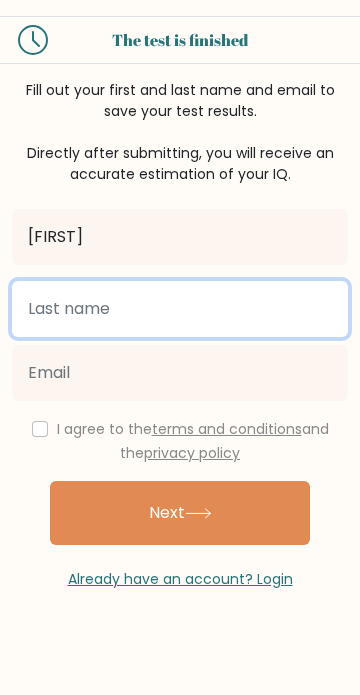 click at bounding box center (180, 309) 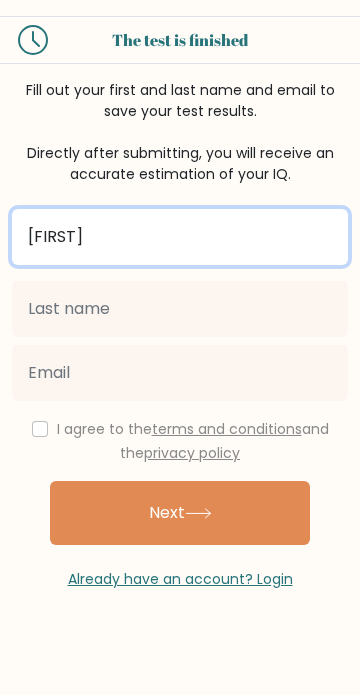 click on "Kevon" at bounding box center [180, 237] 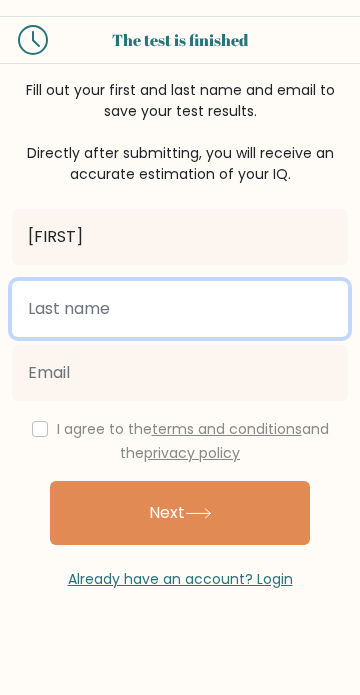 click at bounding box center [180, 309] 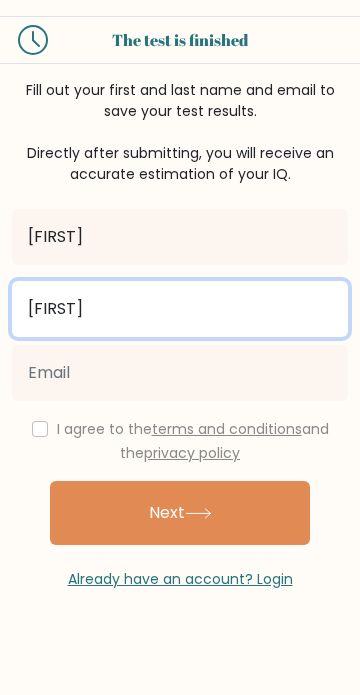 type on "[FIRST]" 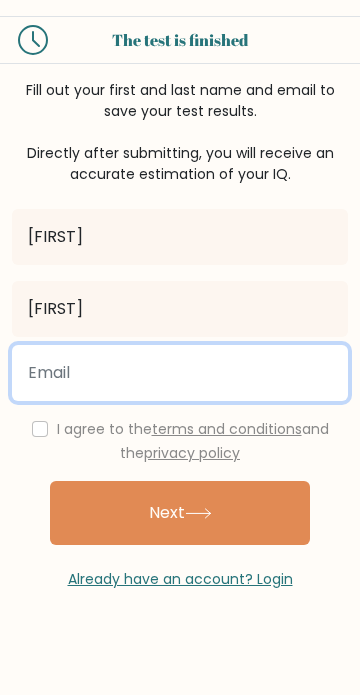 click at bounding box center (180, 373) 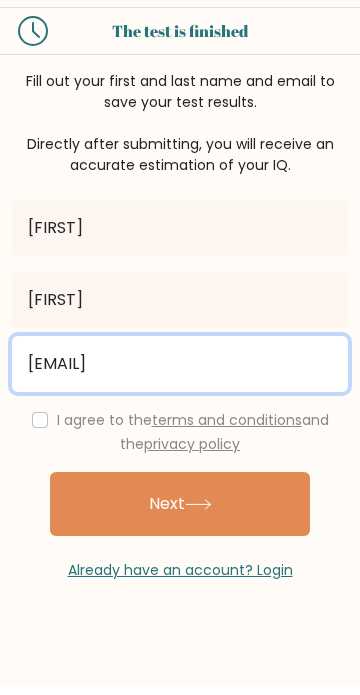 type on "kevinanthoni48@gmail.com" 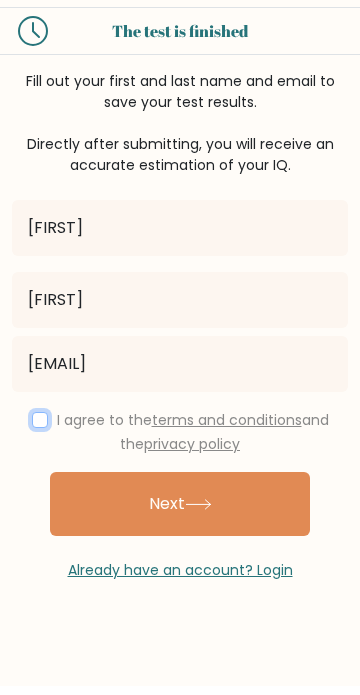 click at bounding box center [40, 429] 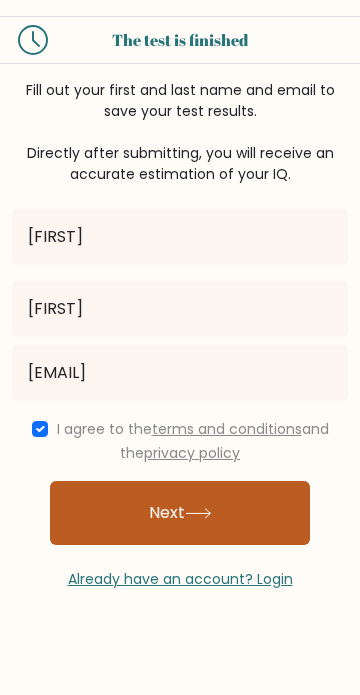 click on "Next" at bounding box center (180, 513) 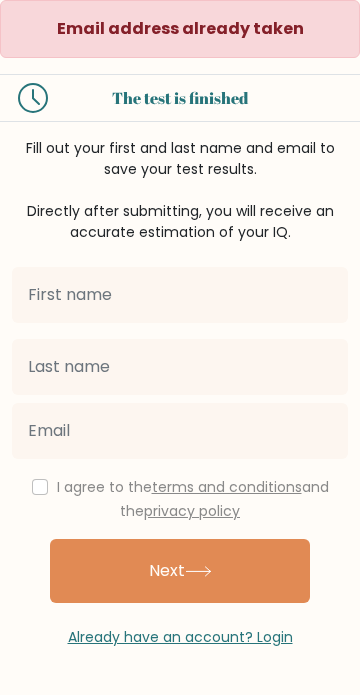 scroll, scrollTop: 0, scrollLeft: 0, axis: both 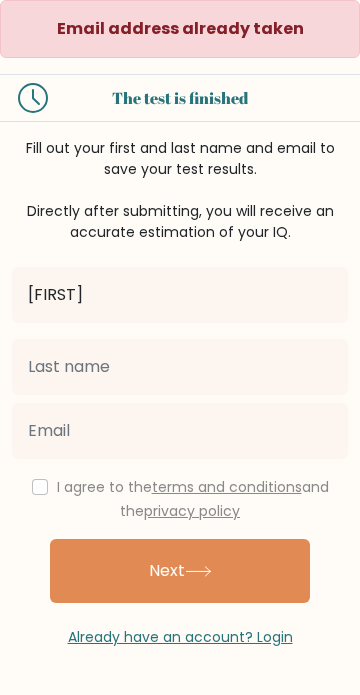 type on "[FIRST]" 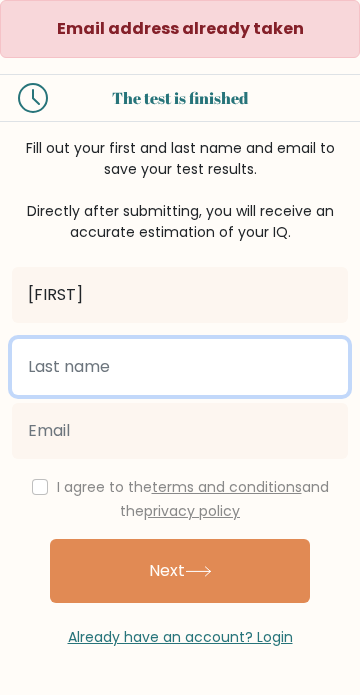 click at bounding box center (180, 367) 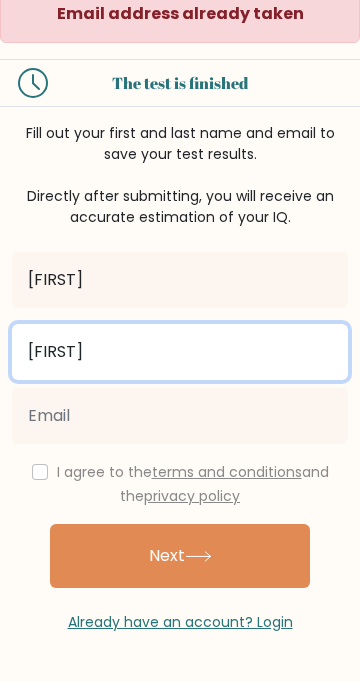type on "[FIRST]" 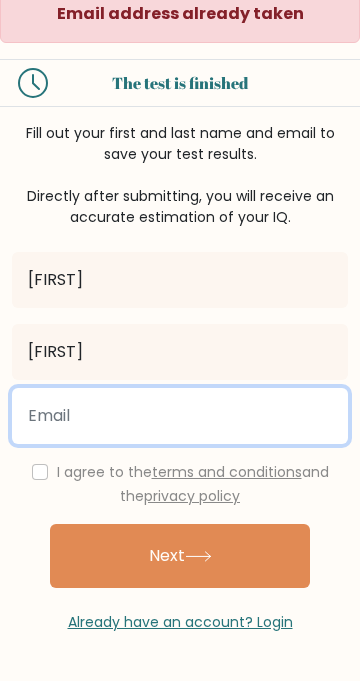 click at bounding box center (180, 431) 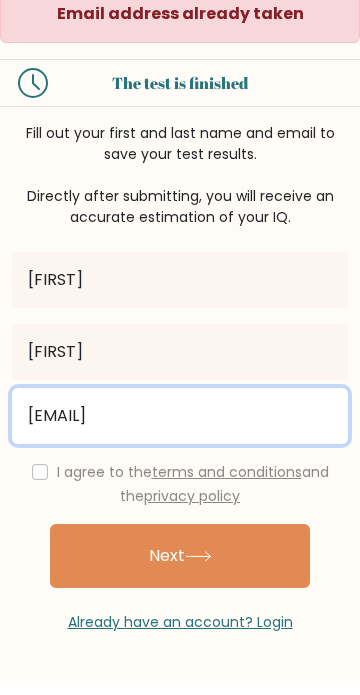 click on "[EMAIL]" at bounding box center (180, 431) 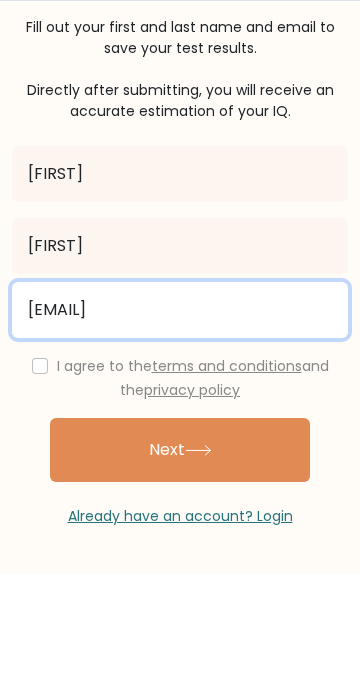 type on "[EMAIL]" 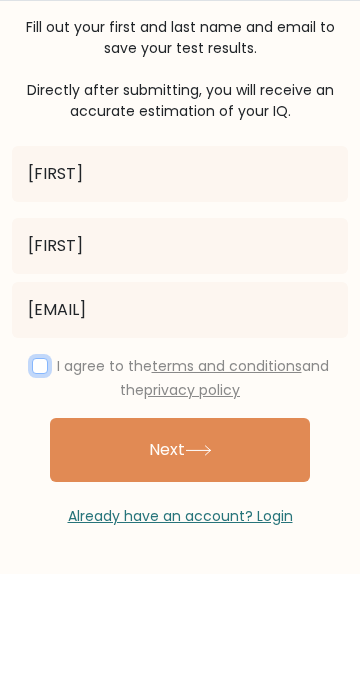 click at bounding box center [40, 487] 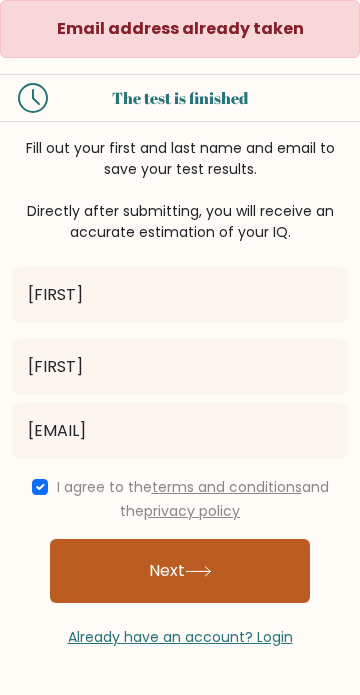 click on "Next" at bounding box center [180, 571] 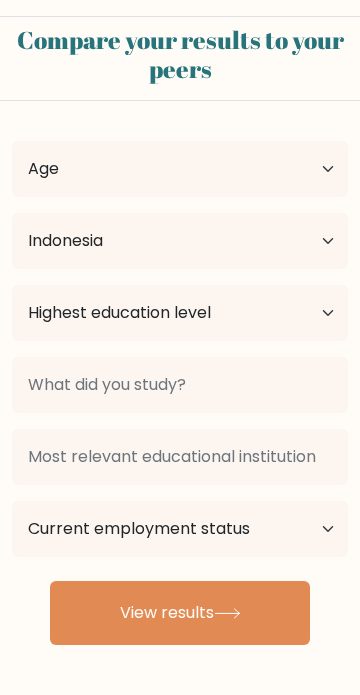 scroll, scrollTop: 0, scrollLeft: 0, axis: both 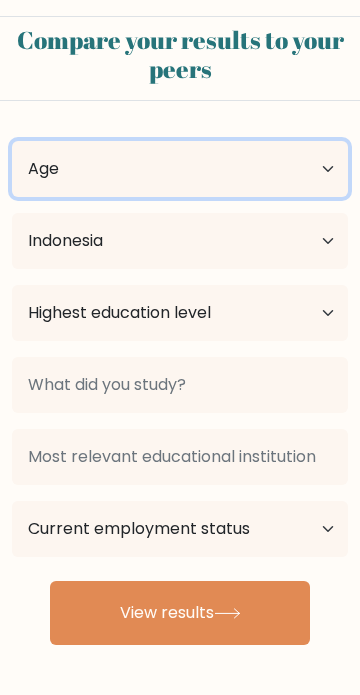 click on "Age
Under 18 years old
18-24 years old
25-34 years old
35-44 years old
45-54 years old
55-64 years old
65 years old and above" at bounding box center [180, 169] 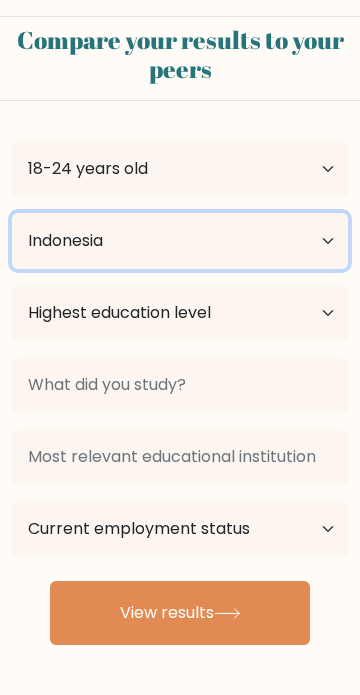 click on "Country
Afghanistan
Albania
Algeria
American Samoa
Andorra
Angola
Anguilla
Antarctica
Antigua and Barbuda
Argentina
Armenia
Aruba
Australia
Austria
Azerbaijan
Bahamas
Bahrain
Bangladesh
Barbados
Belarus
Belgium
Belize
Benin
Bermuda
Bhutan
Bolivia
Bonaire, Sint Eustatius and Saba
Bosnia and Herzegovina
Botswana
Bouvet Island
Brazil
British Indian Ocean Territory
Brunei
Bulgaria
Burkina Faso
Burundi
Cabo Verde
Cambodia
Cameroon
Canada
Cayman Islands
Central African Republic
Chad
Chile
China
Christmas Island
Cocos (Keeling) Islands
Colombia
Comoros
Congo
Congo (the Democratic Republic of the)
Cook Islands
Costa Rica
Côte d'Ivoire
Croatia
Cuba" at bounding box center [180, 241] 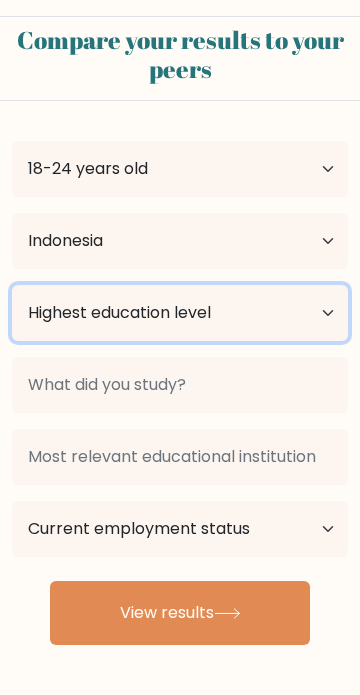 click on "Highest education level
No schooling
Primary
Lower Secondary
Upper Secondary
Occupation Specific
Bachelor's degree
Master's degree
Doctoral degree" at bounding box center (180, 313) 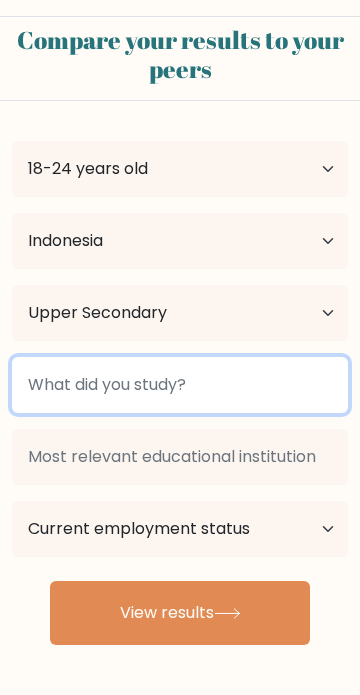 click at bounding box center (180, 385) 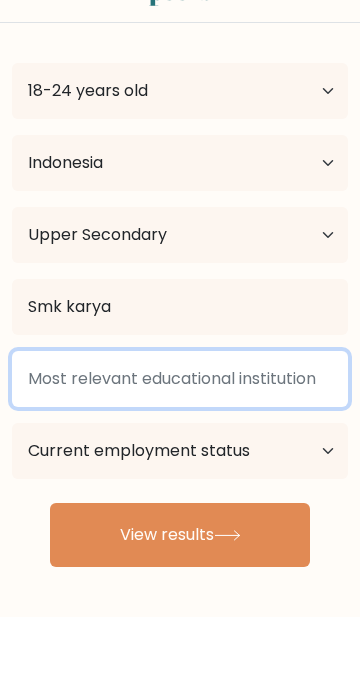 click at bounding box center [180, 457] 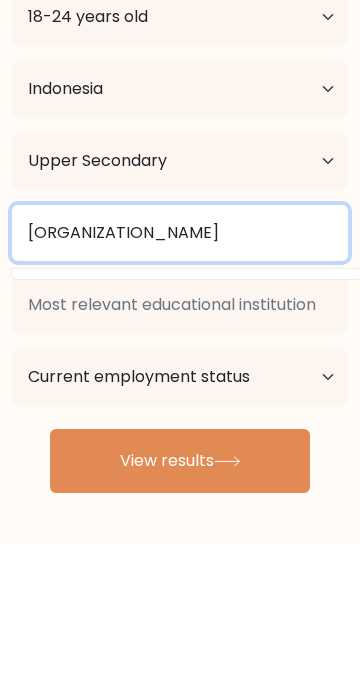 type on "[ORGANIZATION_NAME]" 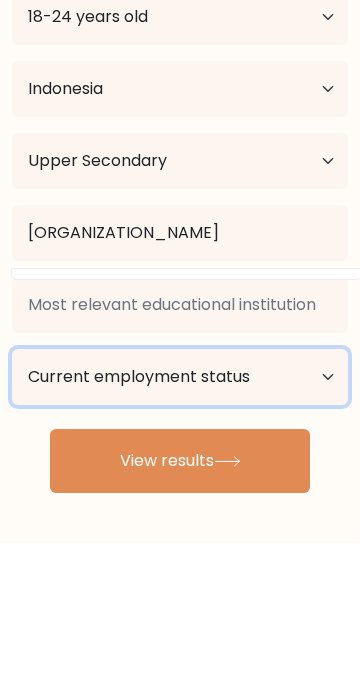 click on "Current employment status
Employed
Student
Retired
Other / prefer not to answer" at bounding box center (180, 529) 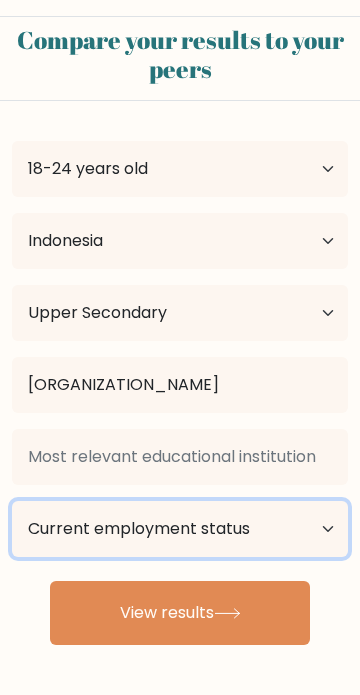 select on "student" 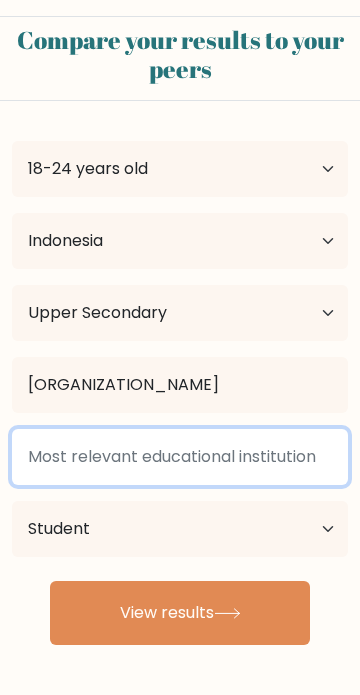 click at bounding box center [180, 457] 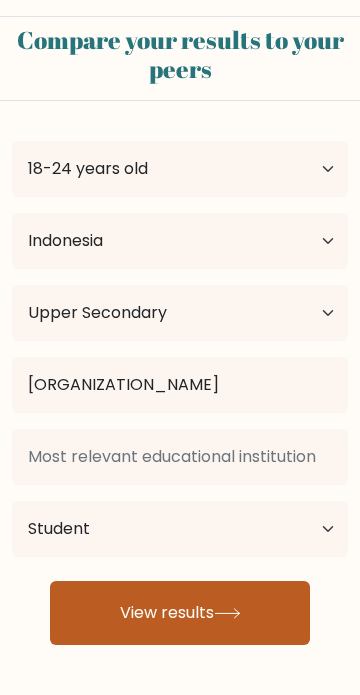 click on "View results" at bounding box center [180, 613] 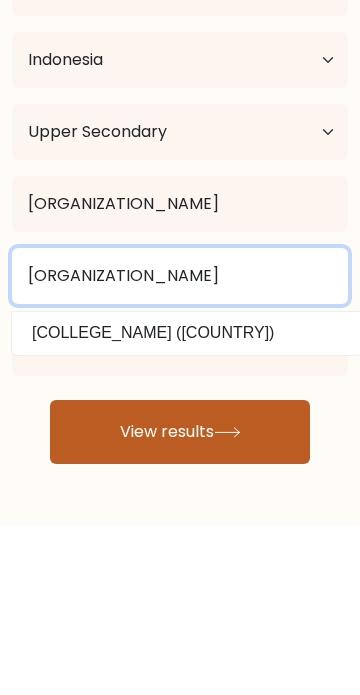 scroll, scrollTop: 6, scrollLeft: 0, axis: vertical 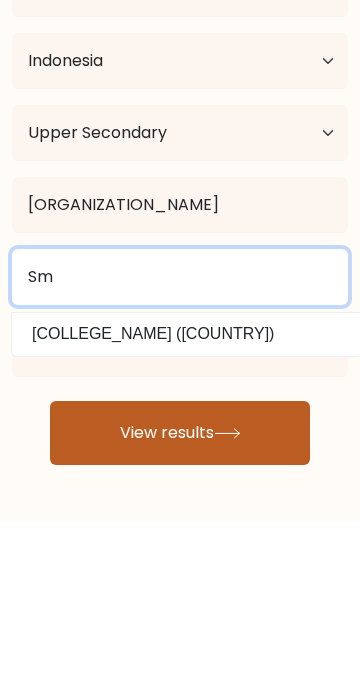 type on "S" 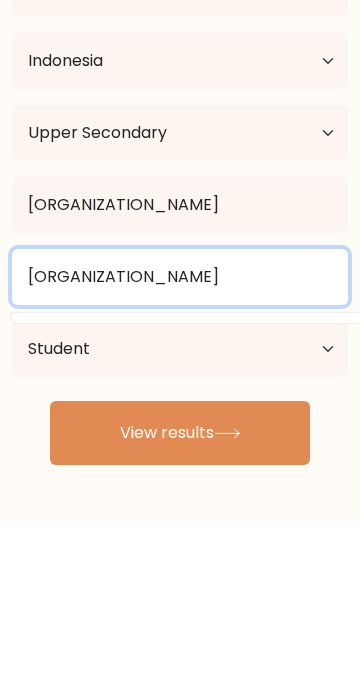 type on "Perkantoran" 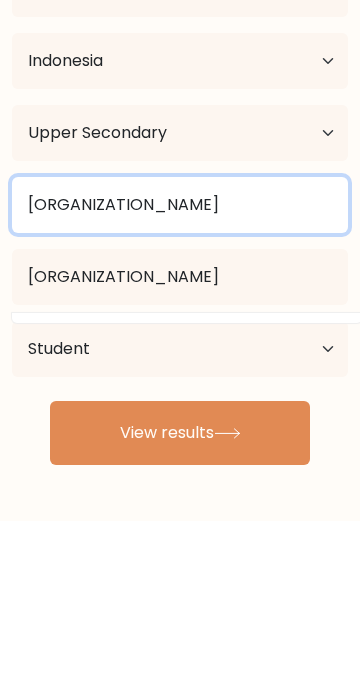 click on "Smk erkwntoran" at bounding box center (180, 379) 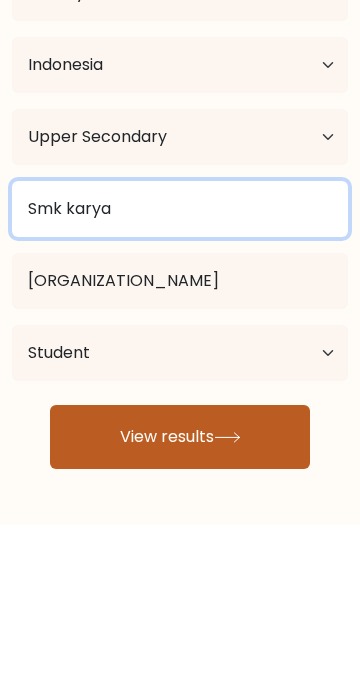 type on "Smk karya" 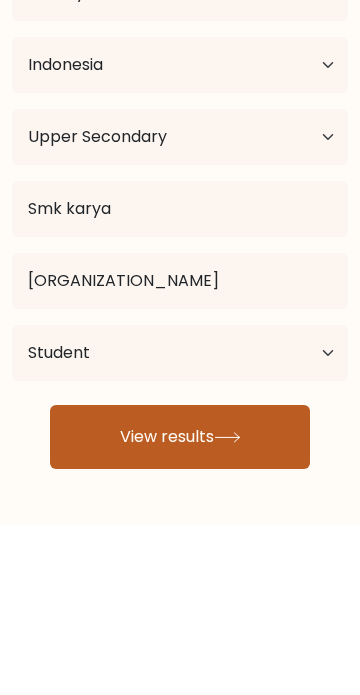 click on "View results" at bounding box center (180, 607) 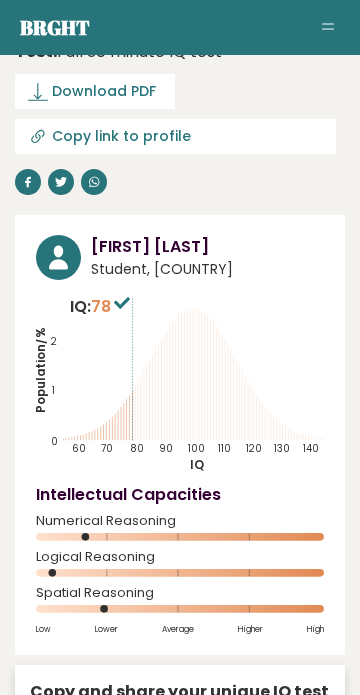 scroll, scrollTop: 68, scrollLeft: 0, axis: vertical 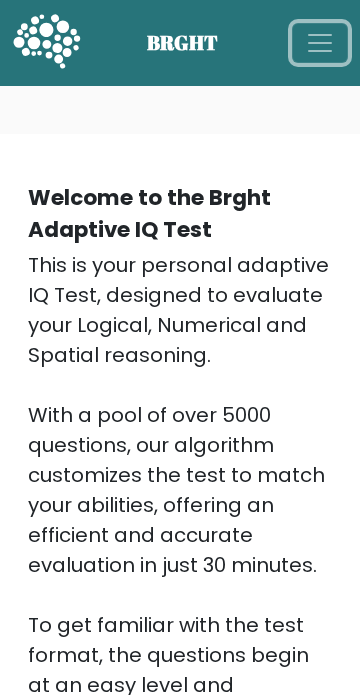 click at bounding box center (320, 43) 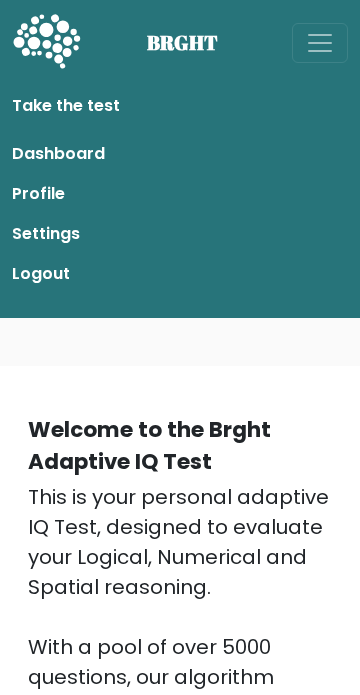 click on "Logout" at bounding box center [180, 274] 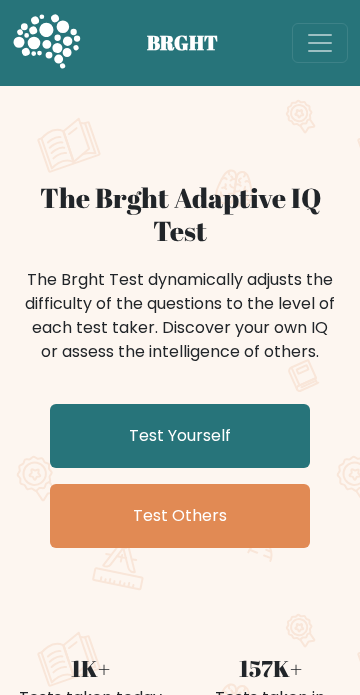 scroll, scrollTop: 0, scrollLeft: 0, axis: both 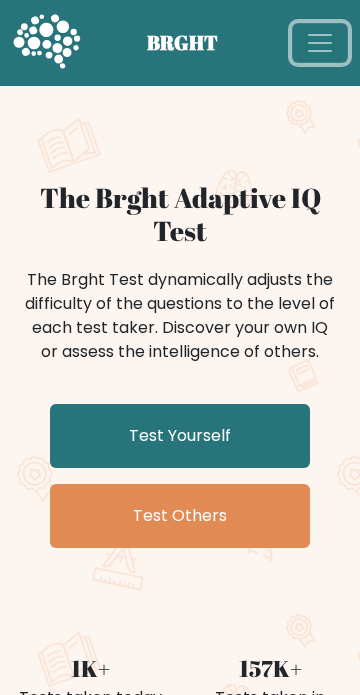 click at bounding box center [320, 43] 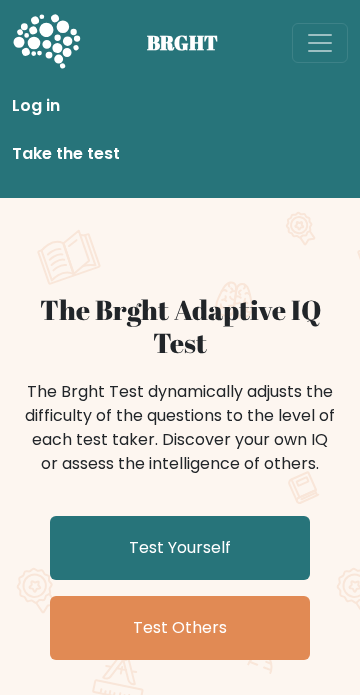 click on "Log in" at bounding box center [180, 106] 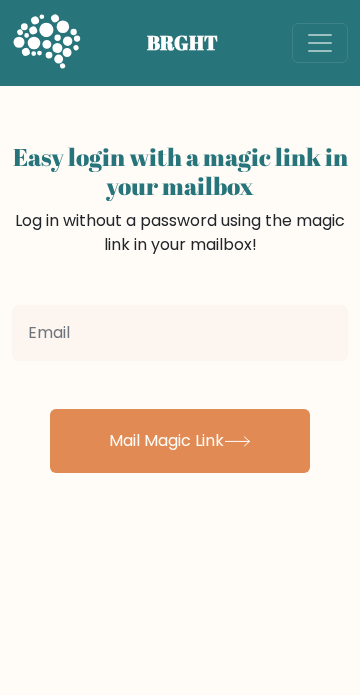 scroll, scrollTop: 0, scrollLeft: 0, axis: both 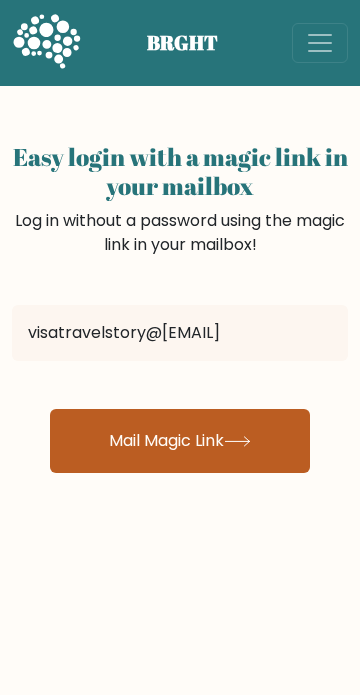 type on "visatravelstory@gmail.com" 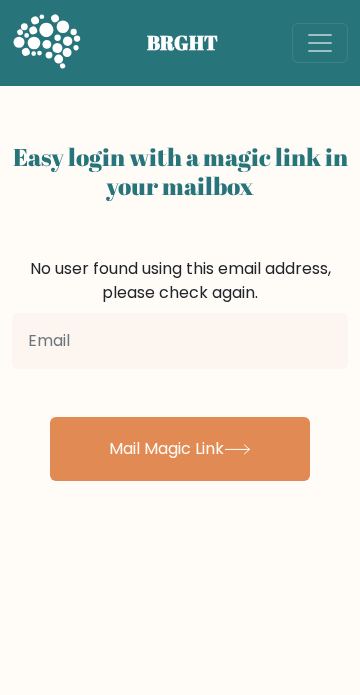 scroll, scrollTop: 0, scrollLeft: 0, axis: both 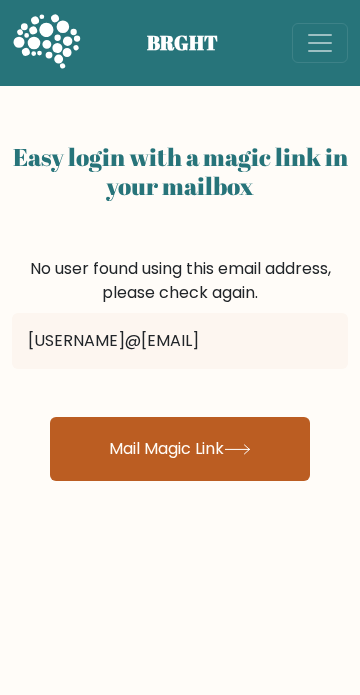 type on "laykianliong@gmail.com" 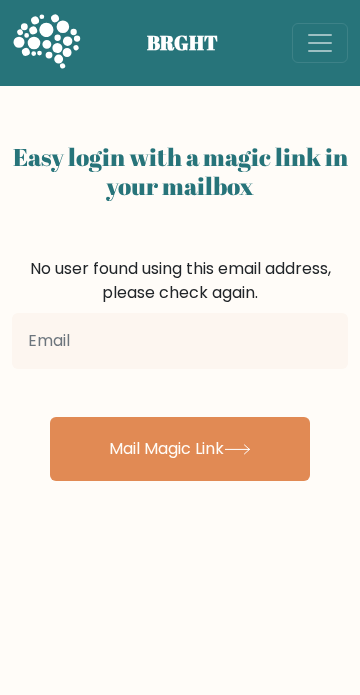 scroll, scrollTop: 0, scrollLeft: 0, axis: both 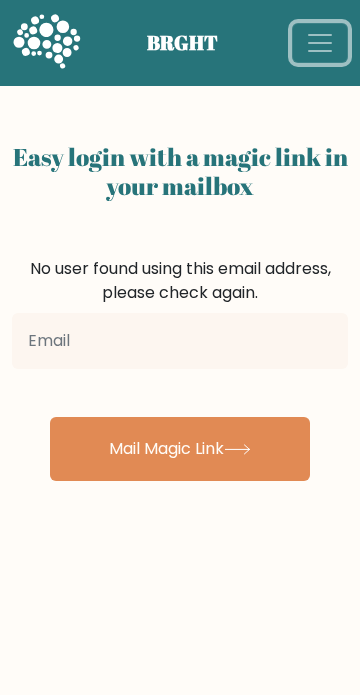 click at bounding box center [320, 43] 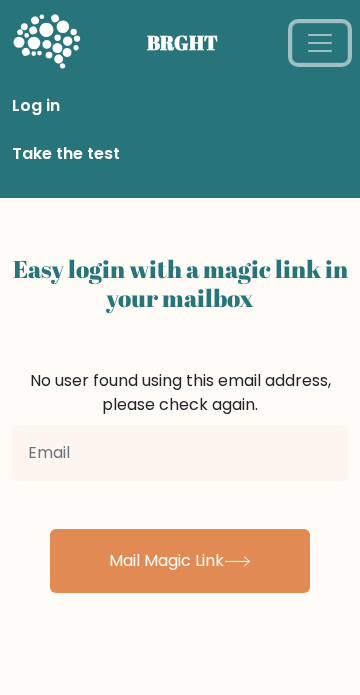 click at bounding box center (320, 43) 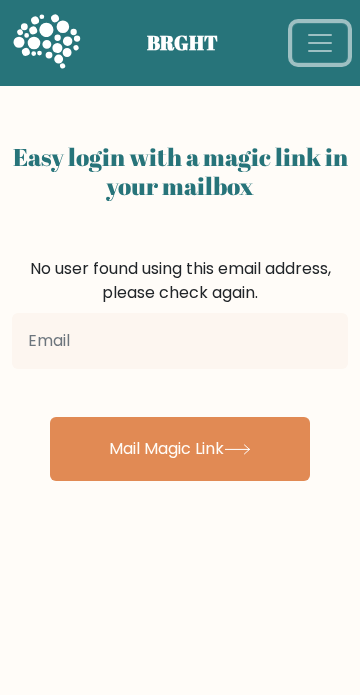 click at bounding box center [320, 43] 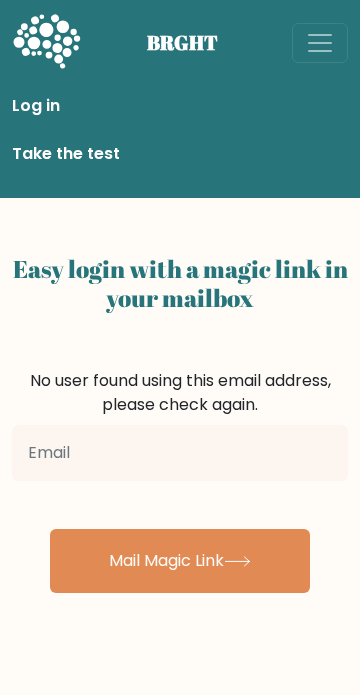 click on "Take the test" at bounding box center (180, 154) 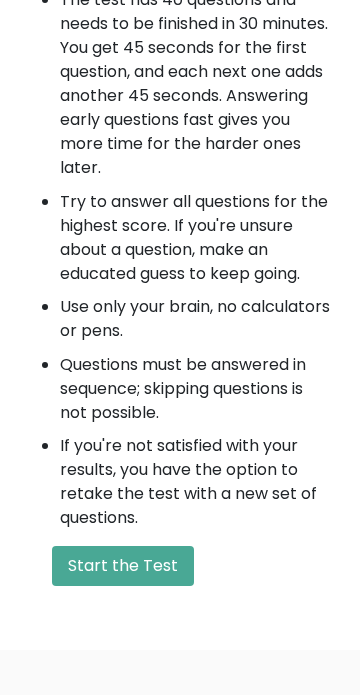 scroll, scrollTop: 1275, scrollLeft: 0, axis: vertical 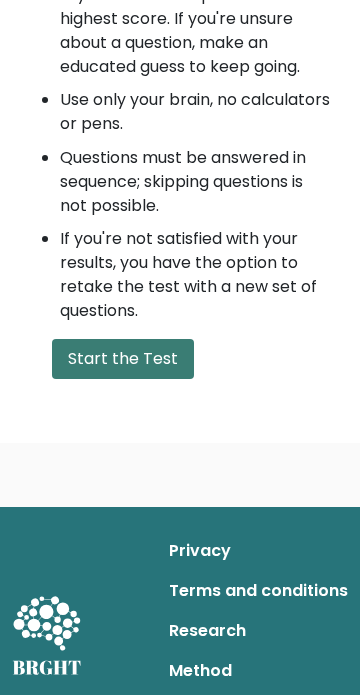 click on "Start the Test" at bounding box center (123, 359) 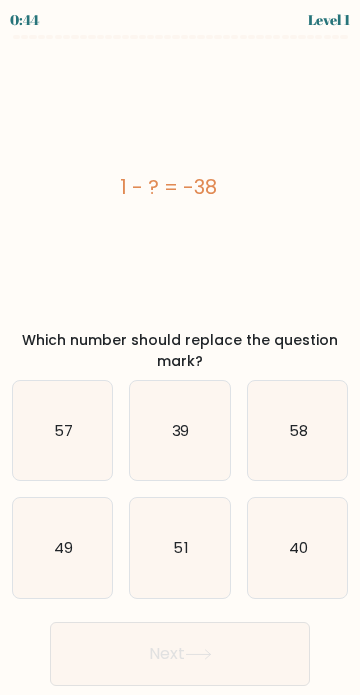 scroll, scrollTop: 0, scrollLeft: 0, axis: both 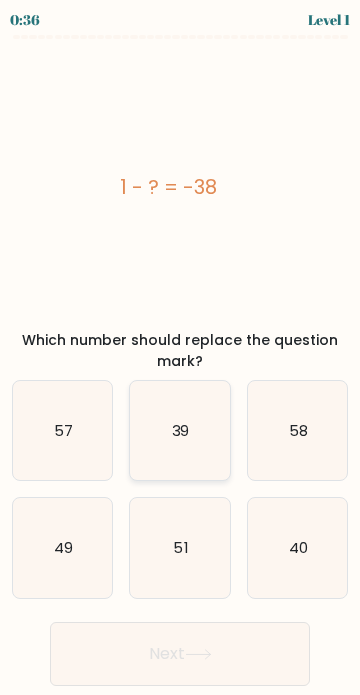 click on "39" at bounding box center (179, 430) 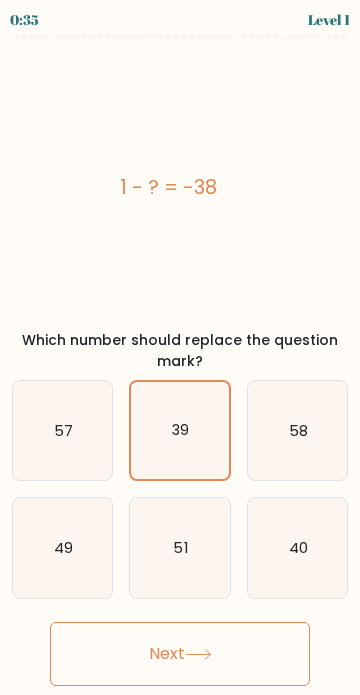 click on "Next" at bounding box center (180, 654) 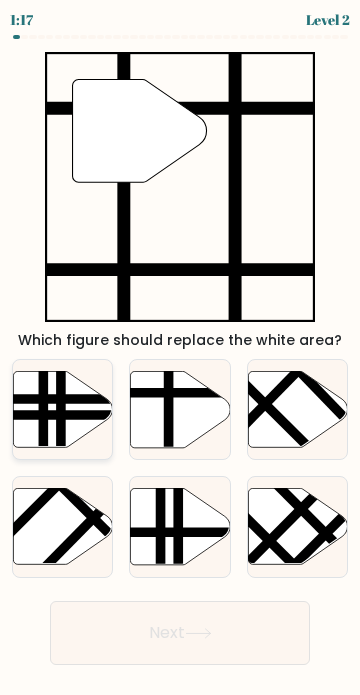 click at bounding box center [62, 409] 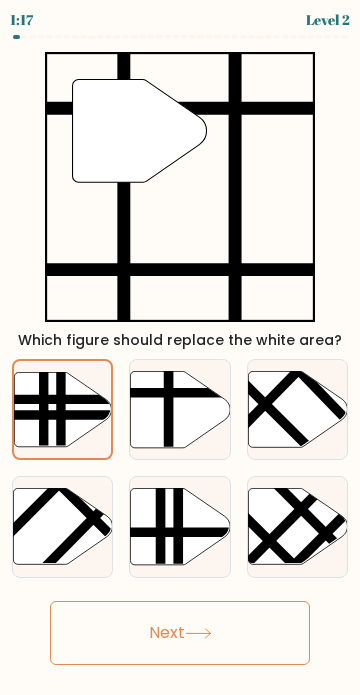 click on "Next" at bounding box center [180, 633] 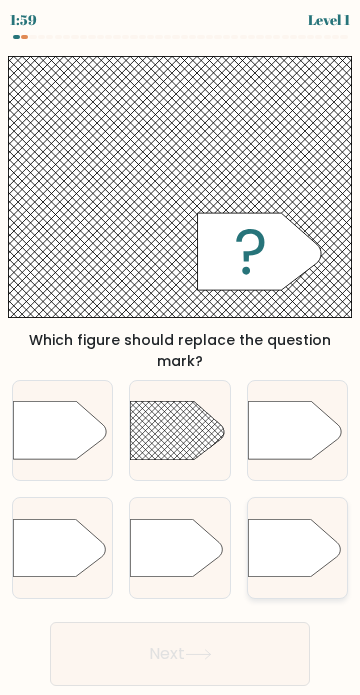 click at bounding box center [294, 548] 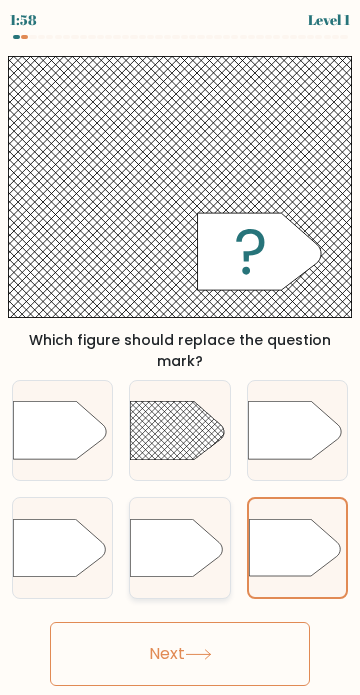 click at bounding box center (177, 548) 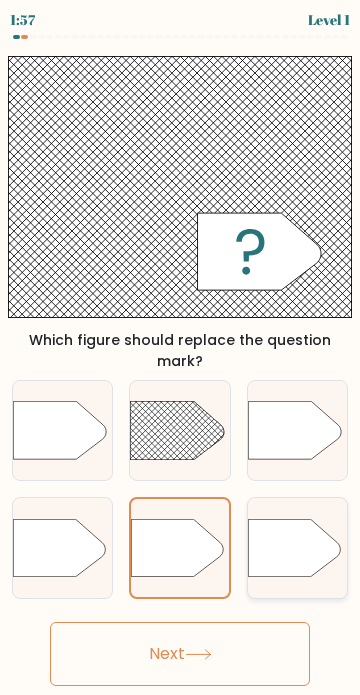 click at bounding box center [294, 548] 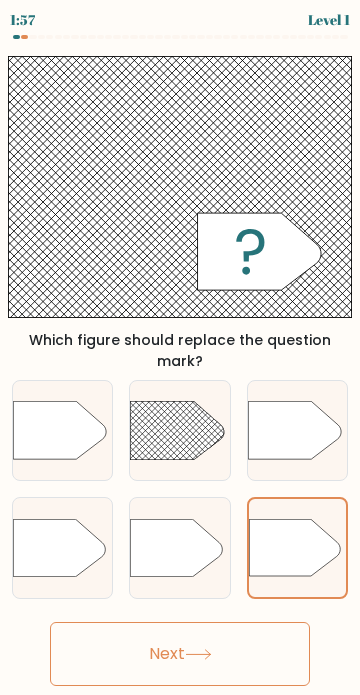 click on "Next" at bounding box center (180, 654) 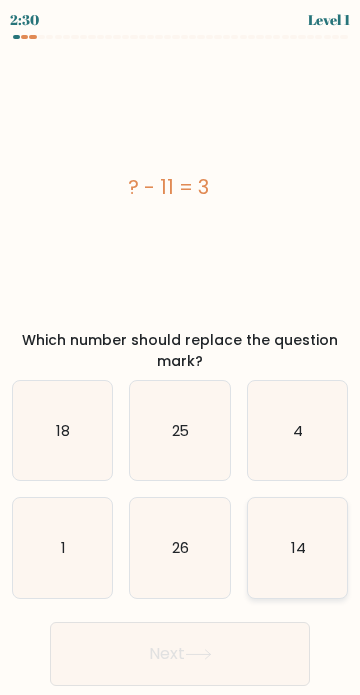 click on "14" at bounding box center [297, 547] 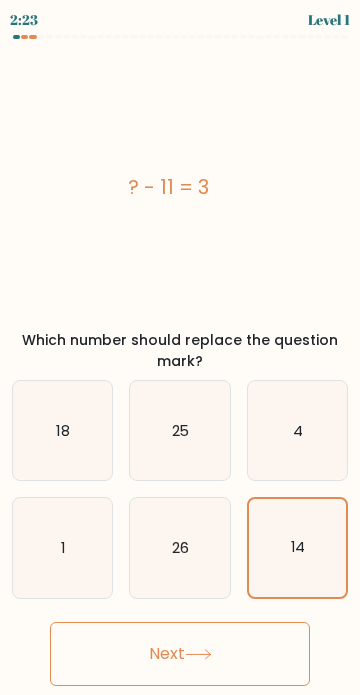 click on "Next" at bounding box center [180, 654] 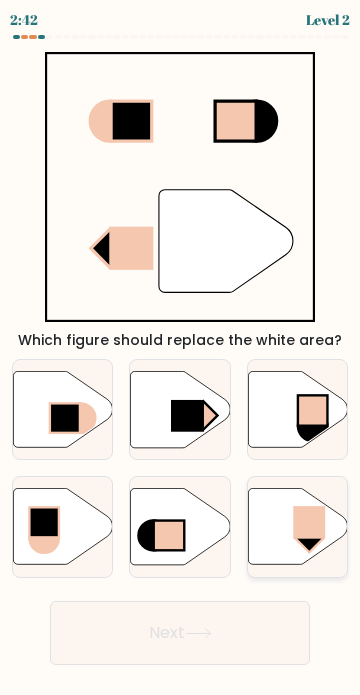 click at bounding box center (309, 522) 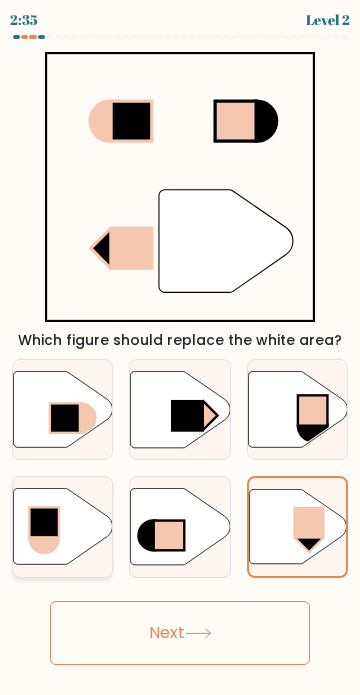 click at bounding box center (62, 527) 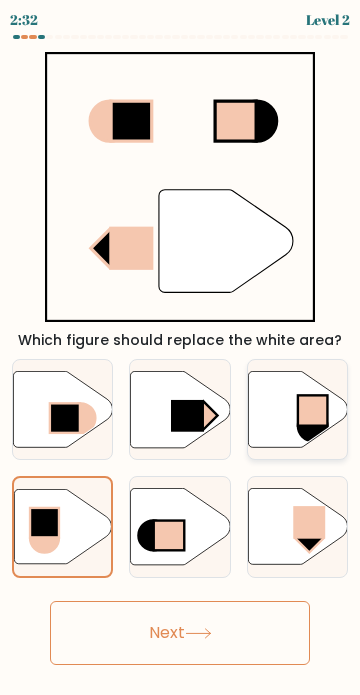 click at bounding box center [313, 410] 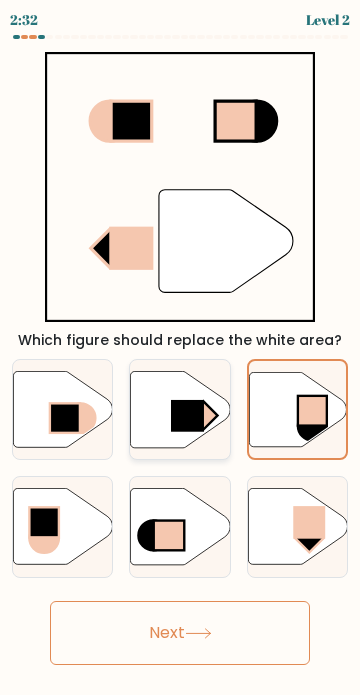click at bounding box center [203, 415] 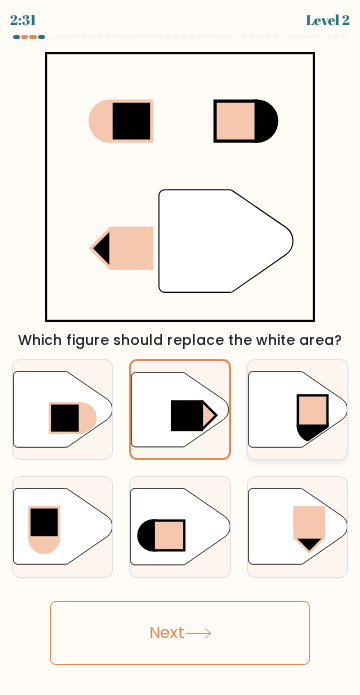 click at bounding box center [313, 410] 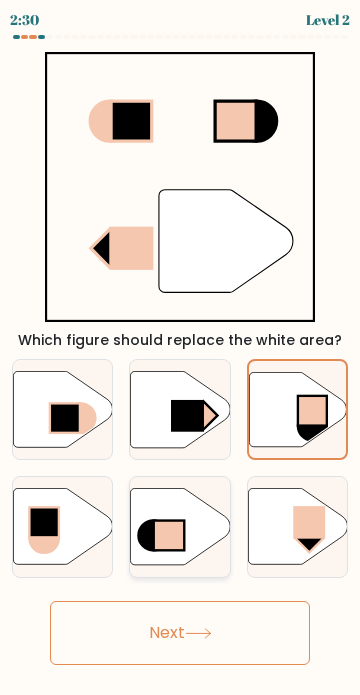click at bounding box center (180, 527) 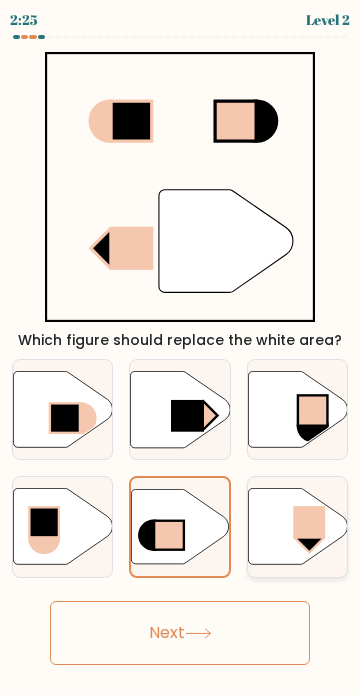 click at bounding box center (297, 527) 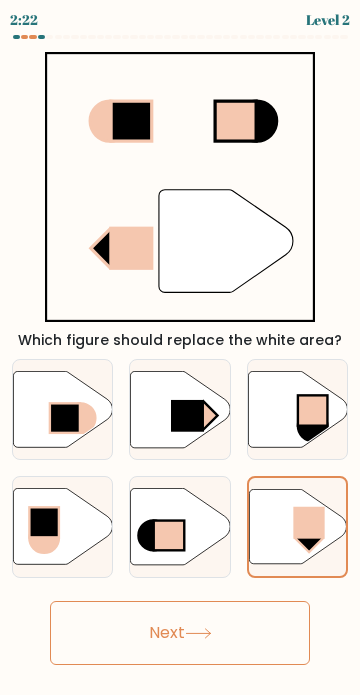 click on "Next" at bounding box center (180, 633) 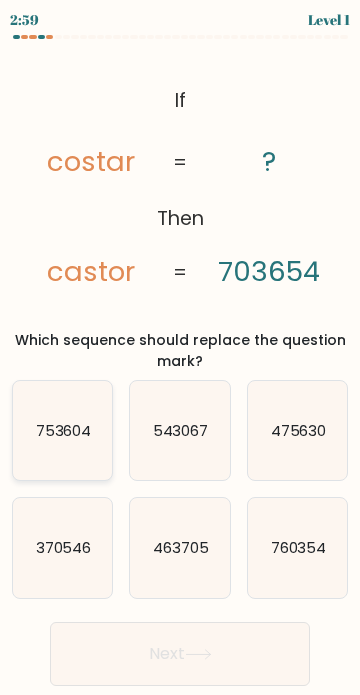 click on "753604" at bounding box center [64, 430] 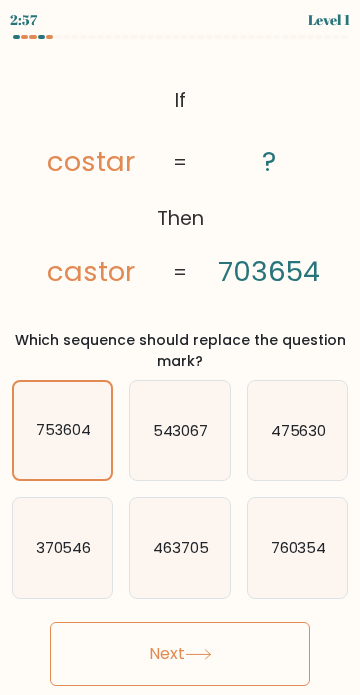 click on "Next" at bounding box center (180, 654) 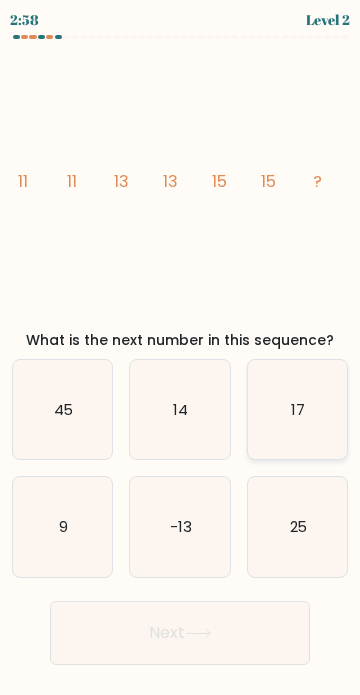 click on "17" at bounding box center (298, 409) 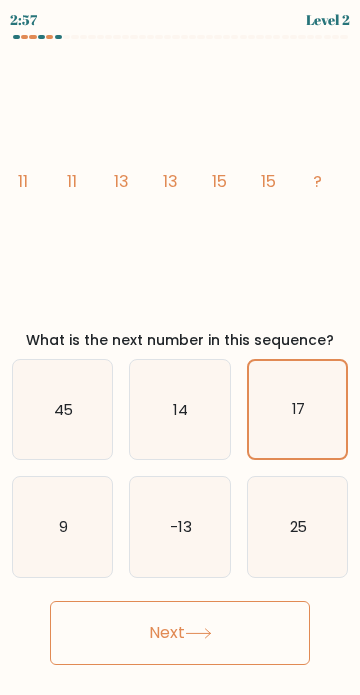 click on "Next" at bounding box center (180, 633) 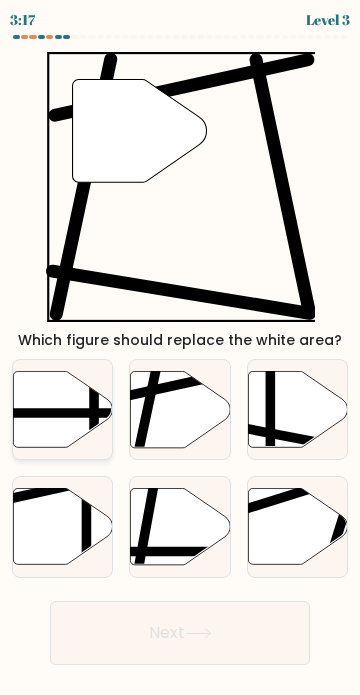 click at bounding box center (62, 409) 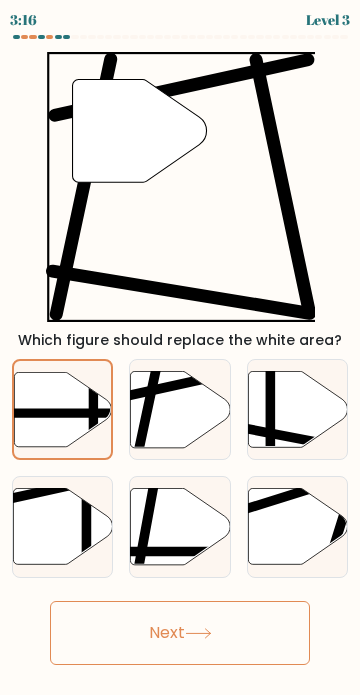 click on "Next" at bounding box center [180, 633] 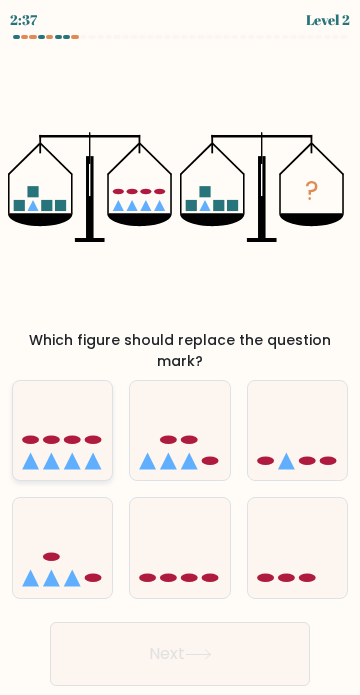 click at bounding box center [51, 439] 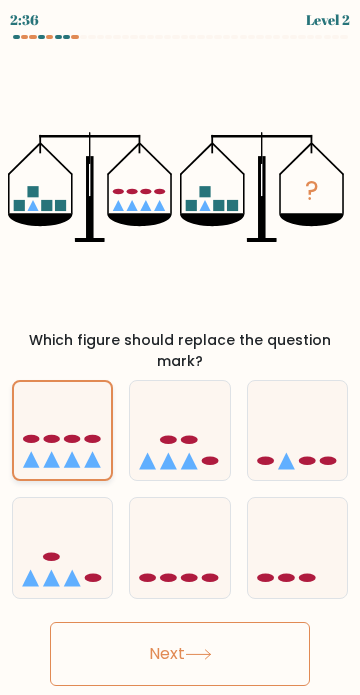 click at bounding box center (62, 430) 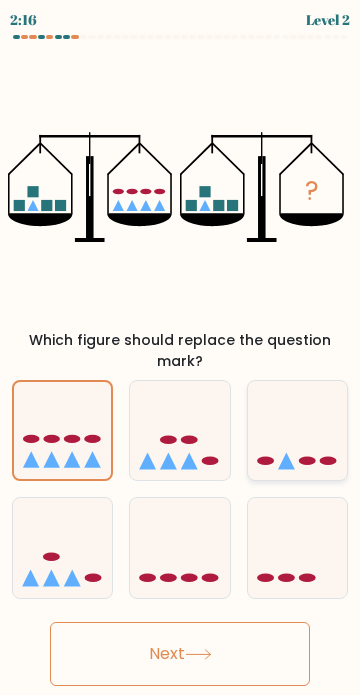 click at bounding box center [297, 431] 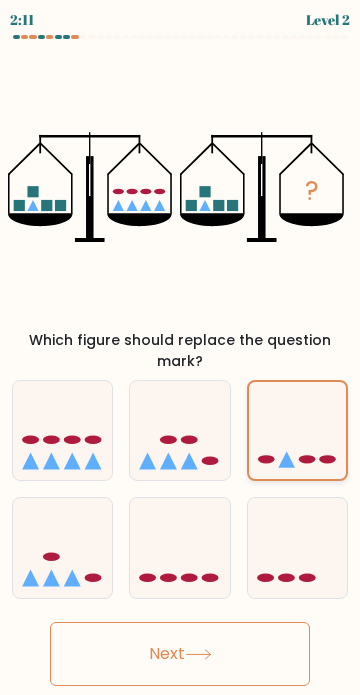 click at bounding box center (297, 430) 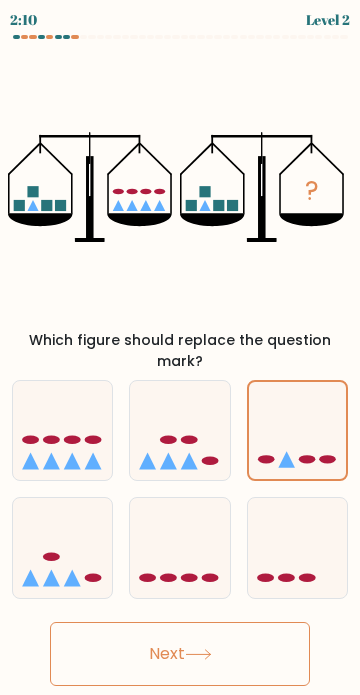 click on "Next" at bounding box center [180, 654] 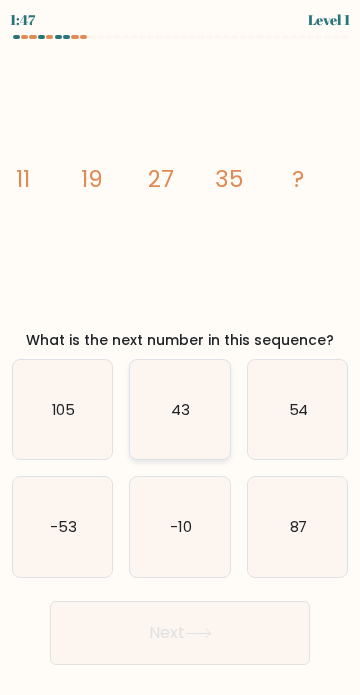 click on "43" at bounding box center [179, 409] 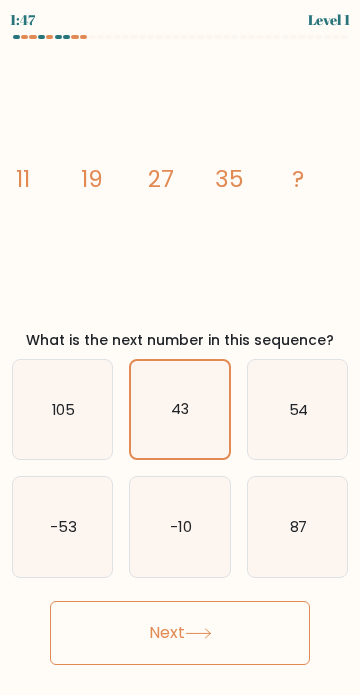 click on "Next" at bounding box center (180, 633) 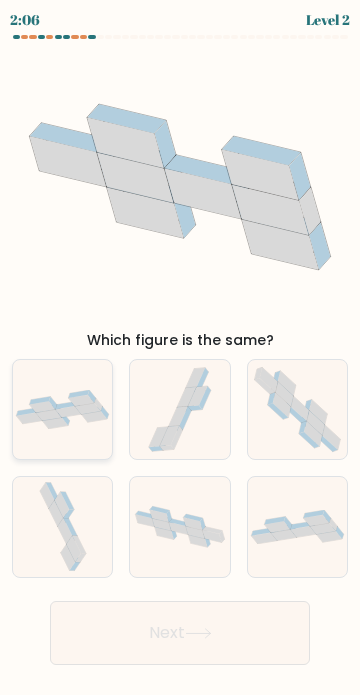click at bounding box center (62, 409) 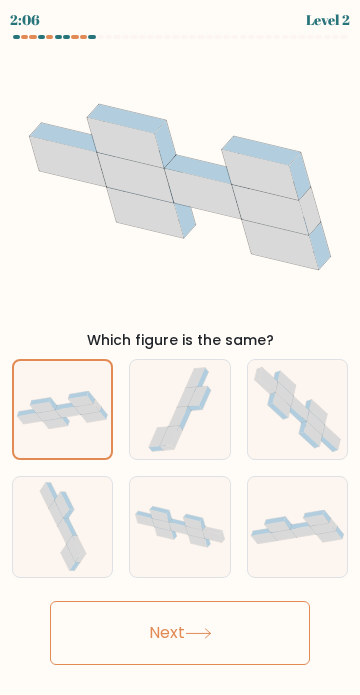 click on "Next" at bounding box center (180, 633) 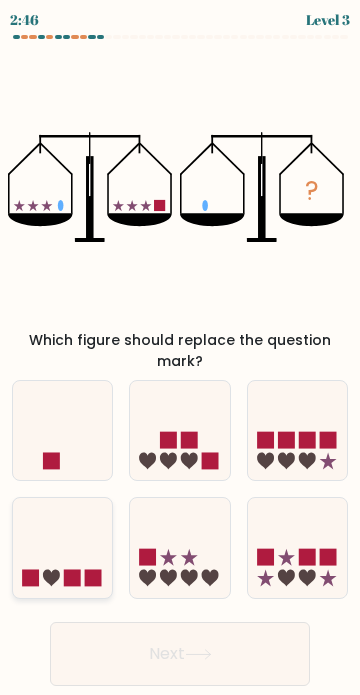 click at bounding box center (62, 548) 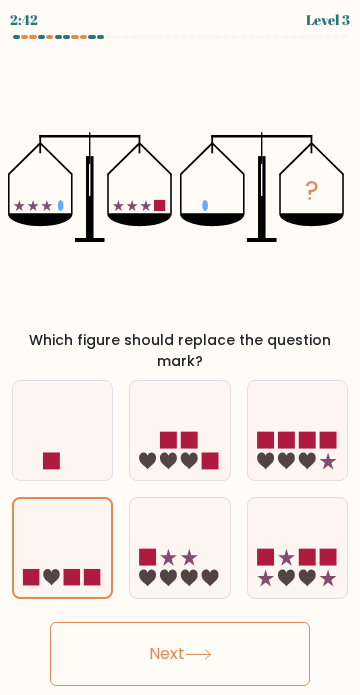 click on "Next" at bounding box center [180, 654] 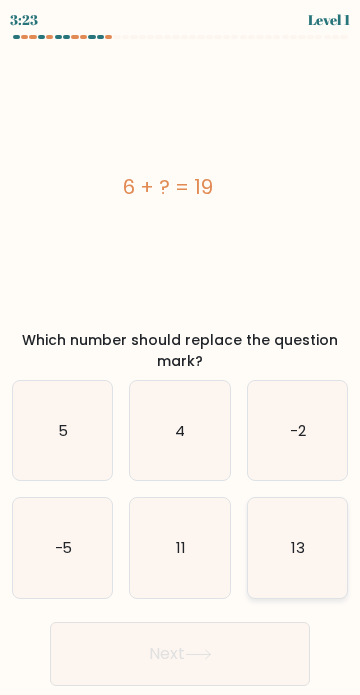 click on "13" at bounding box center (298, 547) 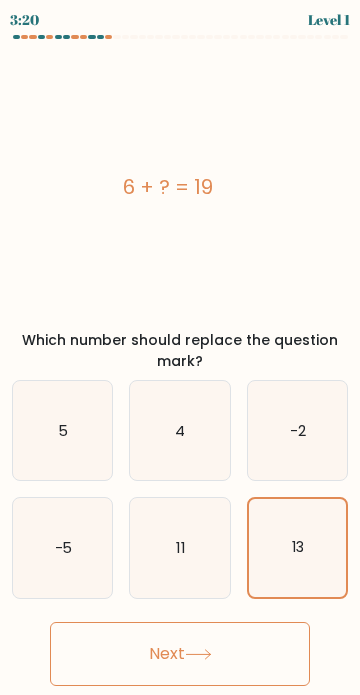 click on "Next" at bounding box center [180, 654] 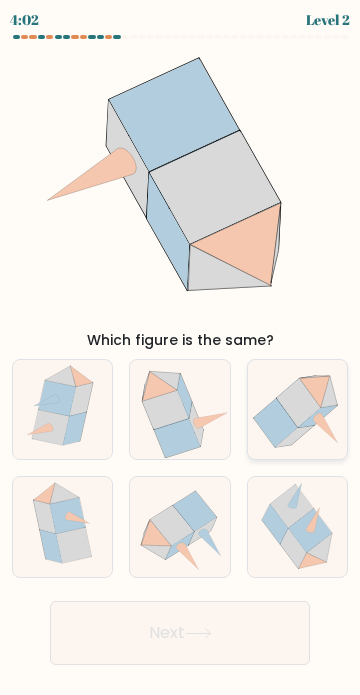 click at bounding box center [297, 409] 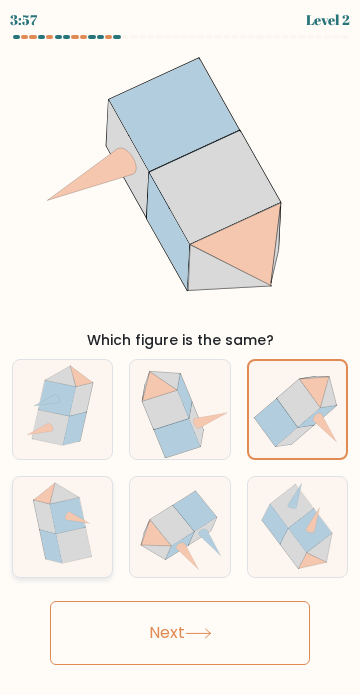 click at bounding box center [62, 526] 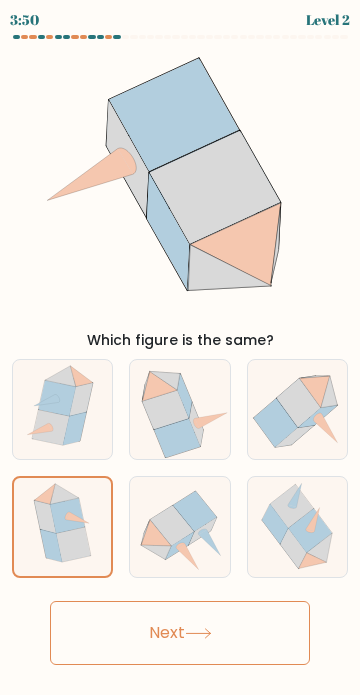 click on "Next" at bounding box center [180, 633] 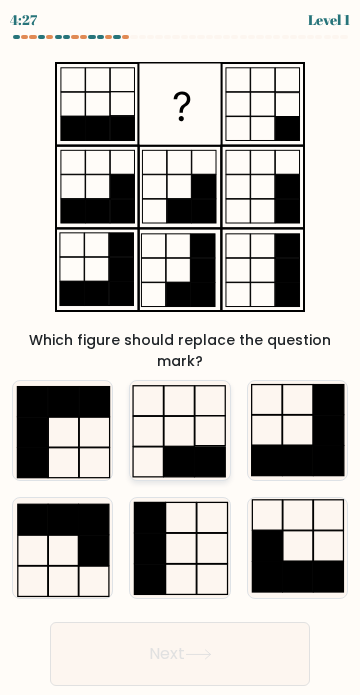 click at bounding box center (179, 430) 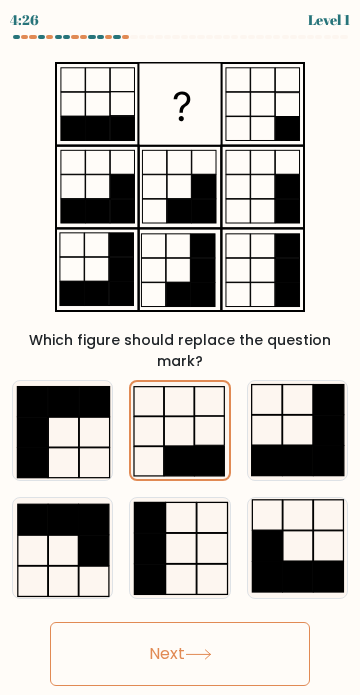 click on "Next" at bounding box center (180, 654) 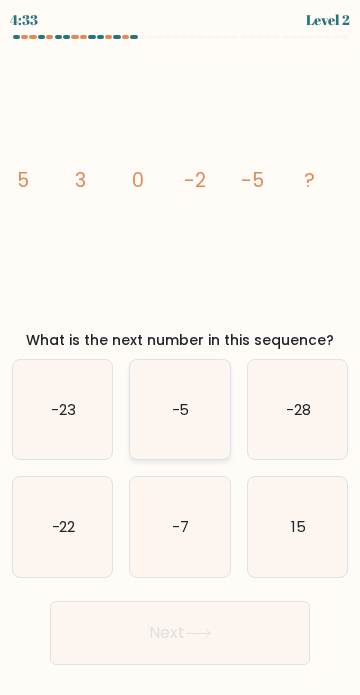 click on "-5" at bounding box center (179, 409) 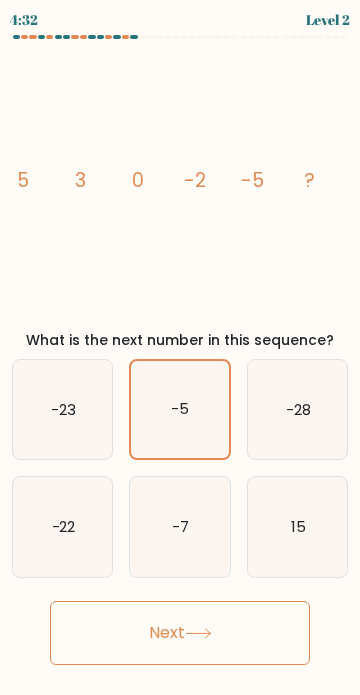 click on "Next" at bounding box center (180, 633) 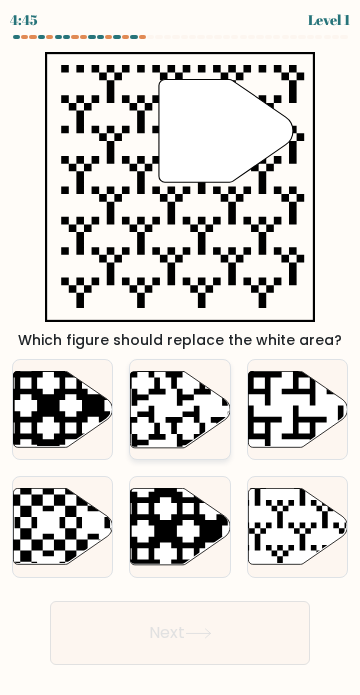 click at bounding box center [180, 409] 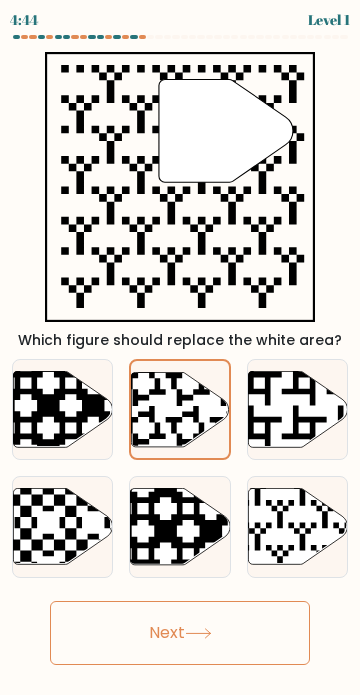 click at bounding box center [198, 633] 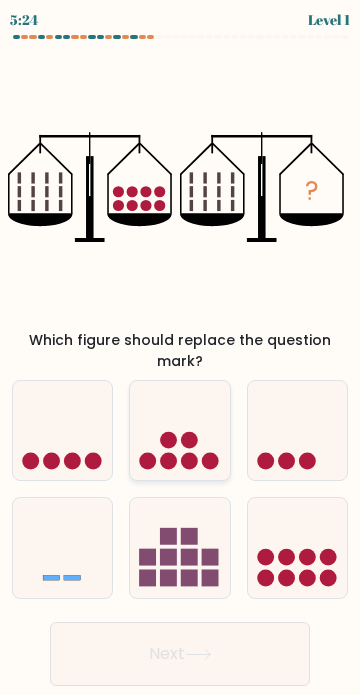 click at bounding box center (179, 431) 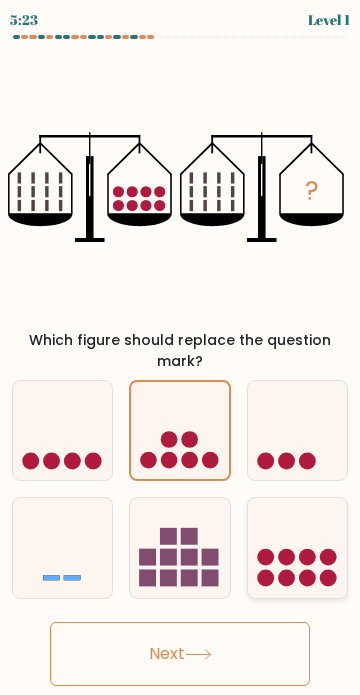 click at bounding box center (297, 548) 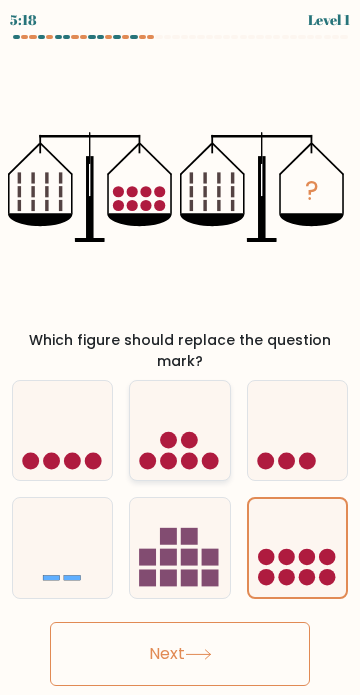 click at bounding box center (169, 460) 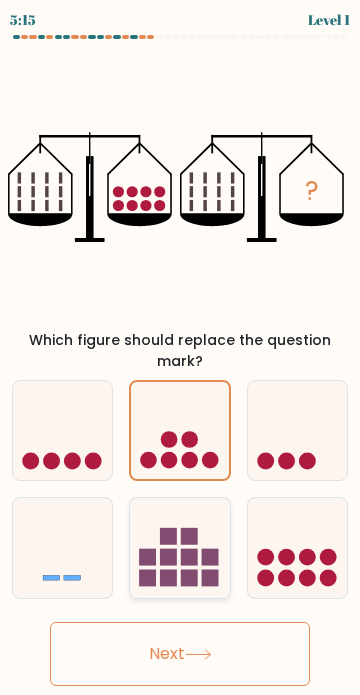 click at bounding box center [168, 578] 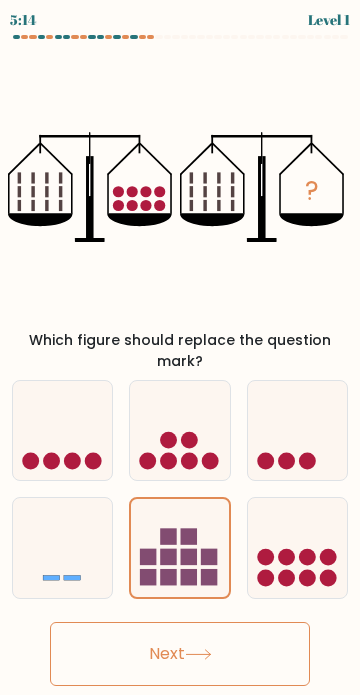 click on "Next" at bounding box center [180, 654] 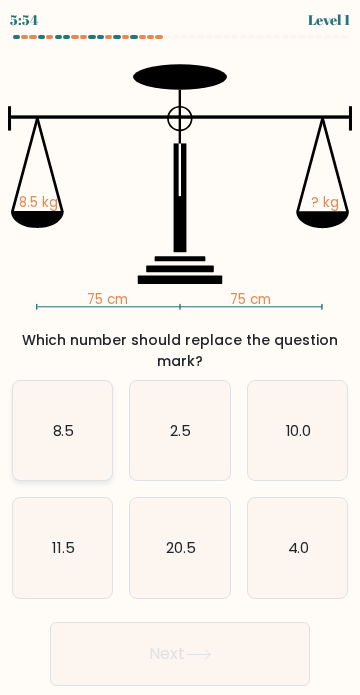 click on "8.5" at bounding box center [64, 430] 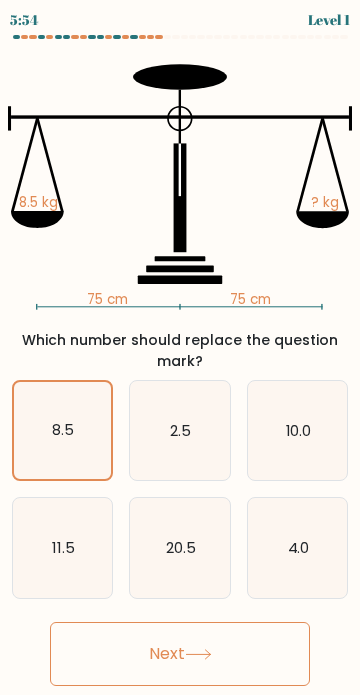 click on "Next" at bounding box center (180, 654) 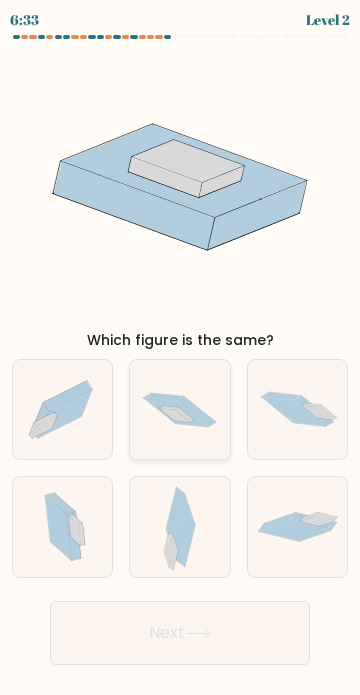 click at bounding box center (179, 410) 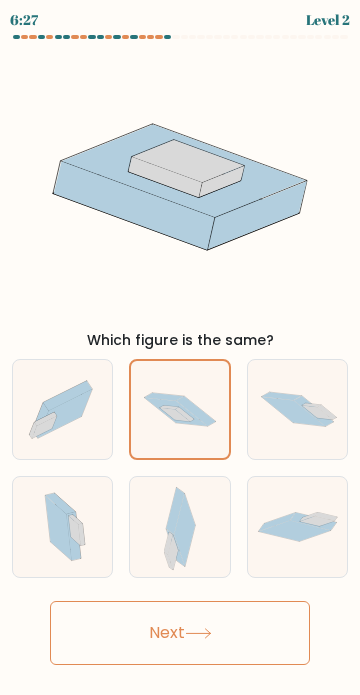 click on "Next" at bounding box center (180, 633) 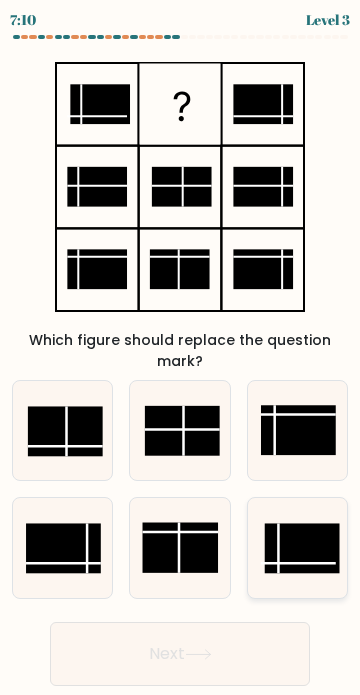 click at bounding box center [301, 549] 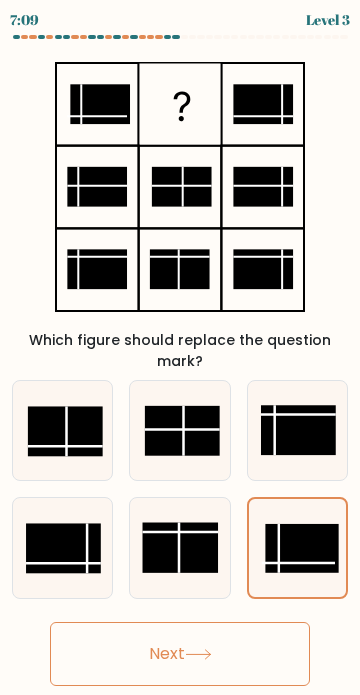 click on "Next" at bounding box center [180, 654] 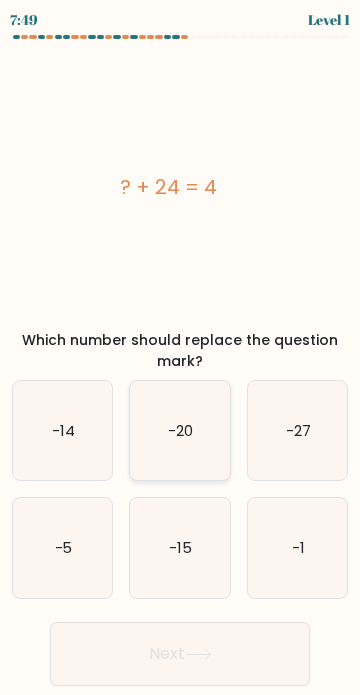 click on "-20" at bounding box center [179, 430] 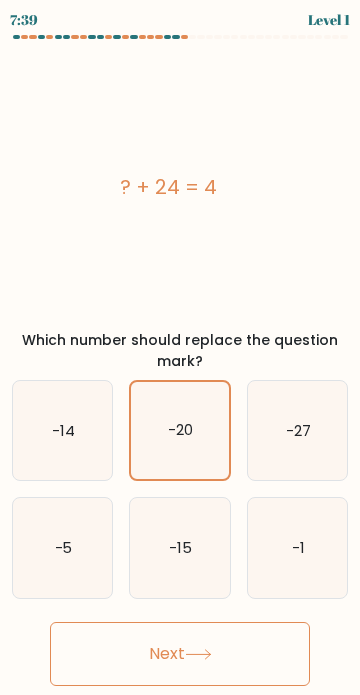 click on "Next" at bounding box center [180, 654] 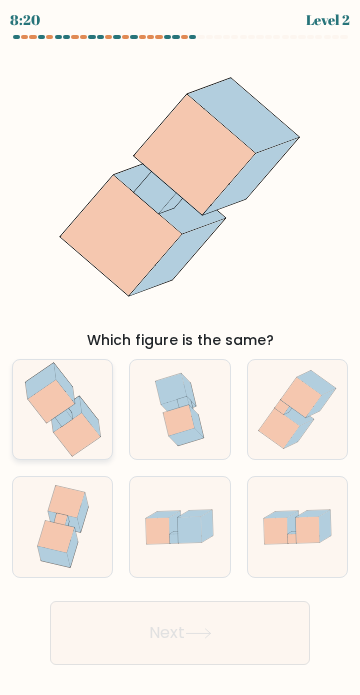 click at bounding box center (51, 401) 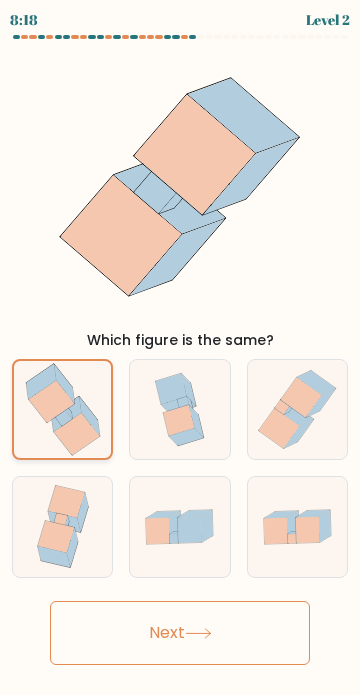 click at bounding box center [51, 401] 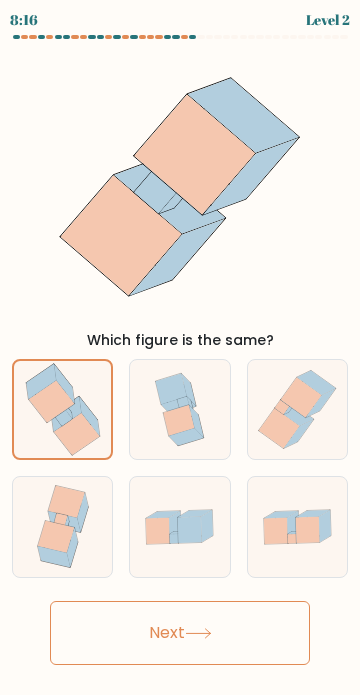 click on "Next" at bounding box center [180, 633] 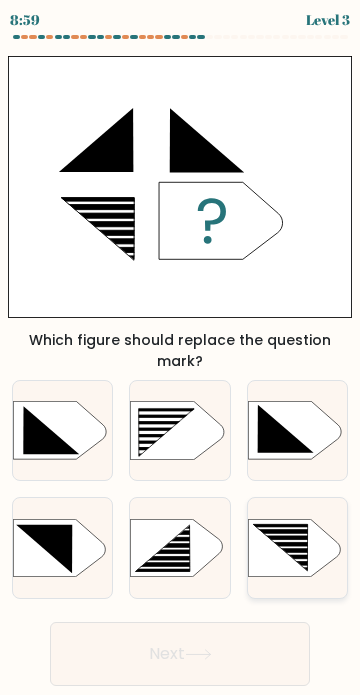 click at bounding box center [294, 548] 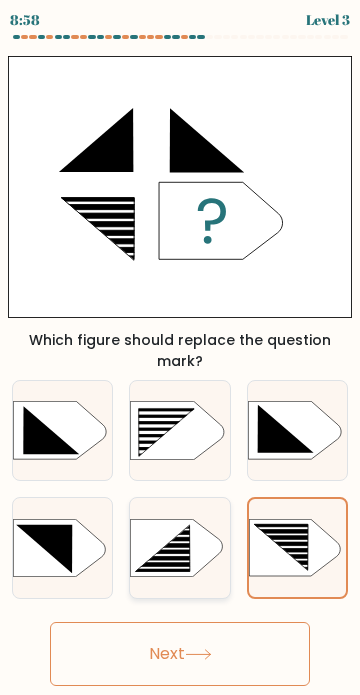 click at bounding box center [179, 548] 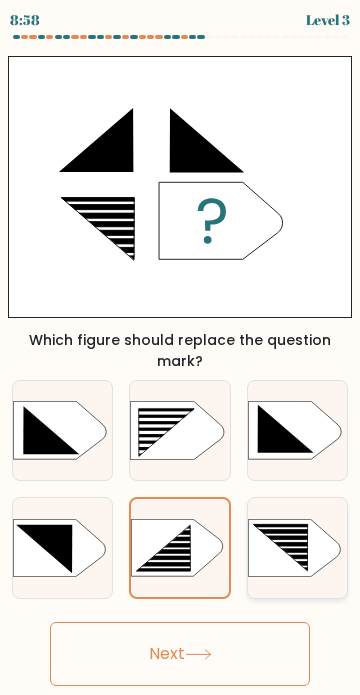 click at bounding box center (294, 548) 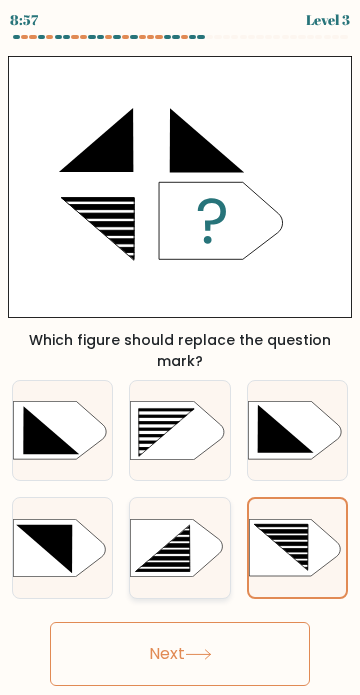 click at bounding box center (177, 548) 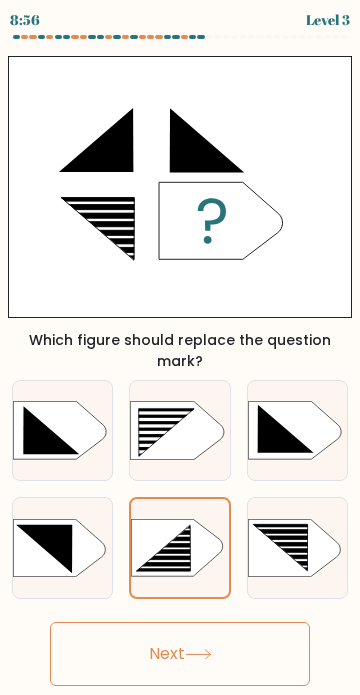 click on "Next" at bounding box center (180, 654) 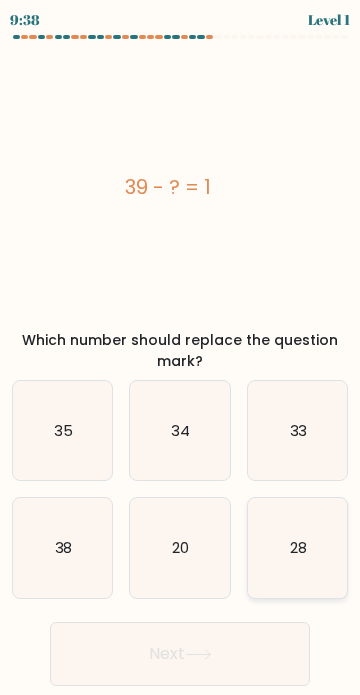 click on "28" at bounding box center (297, 547) 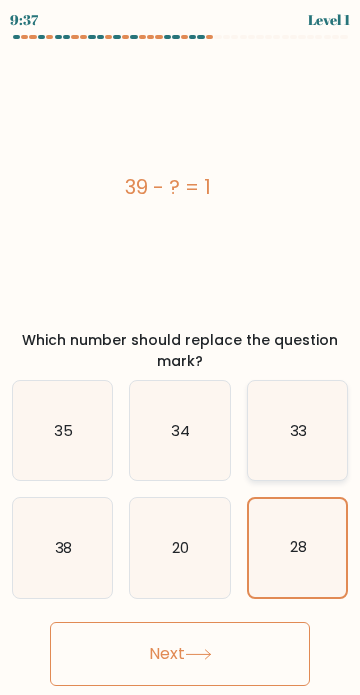 click on "33" at bounding box center [297, 430] 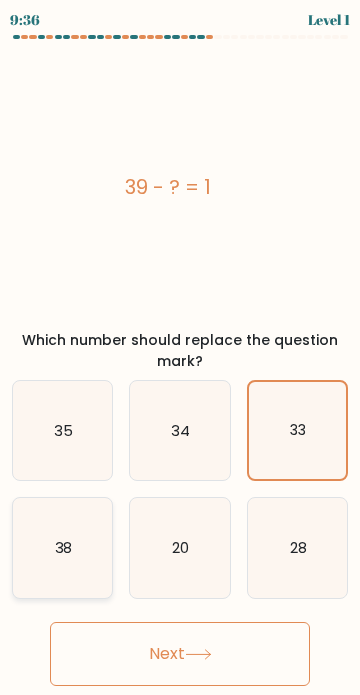 click on "38" at bounding box center [62, 547] 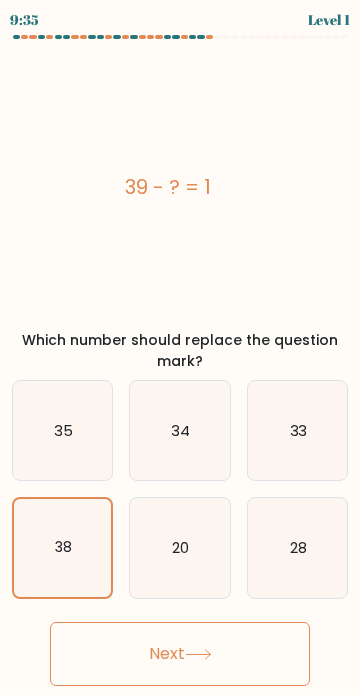 click on "Next" at bounding box center (180, 654) 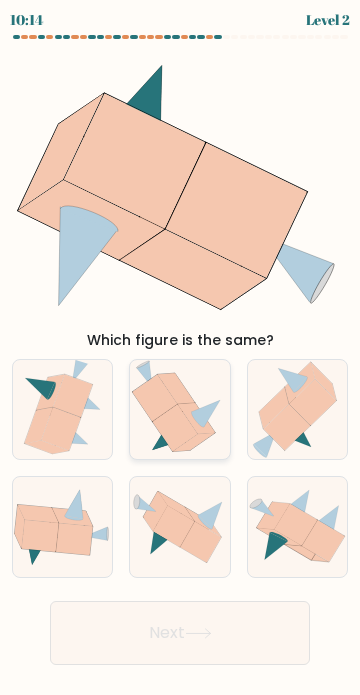 click at bounding box center [175, 428] 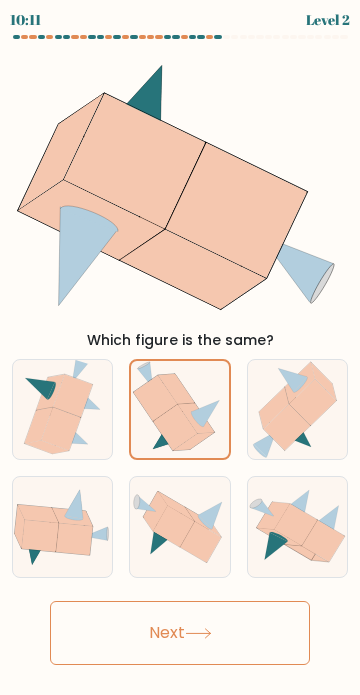 click on "Next" at bounding box center [180, 633] 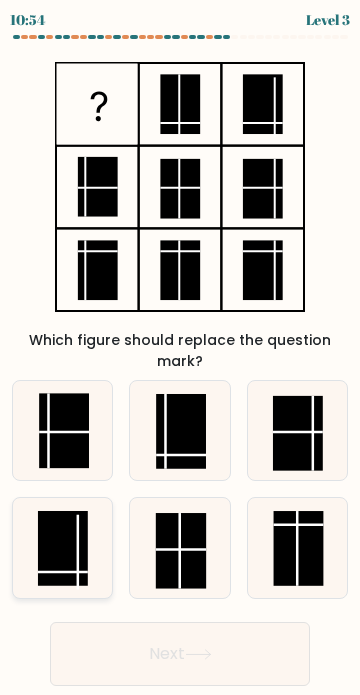 click at bounding box center (63, 548) 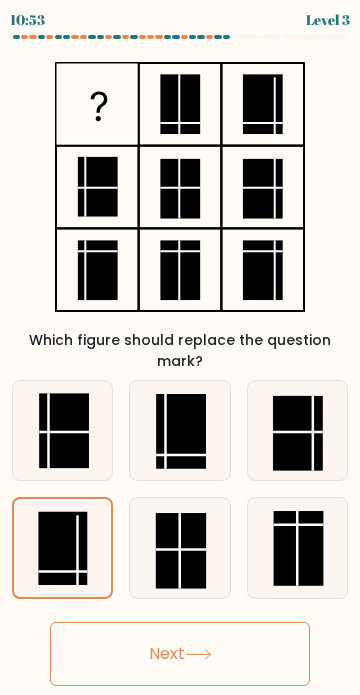 click on "Next" at bounding box center [180, 654] 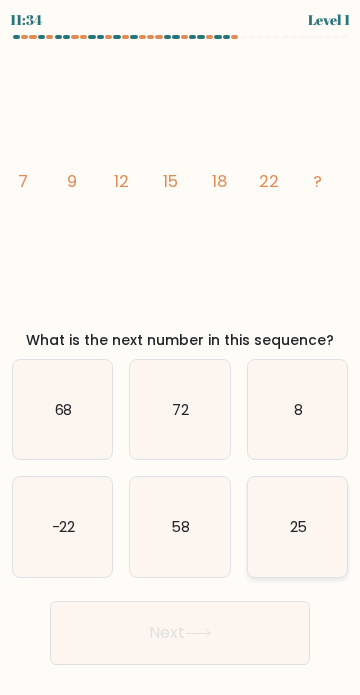 click on "25" at bounding box center [298, 526] 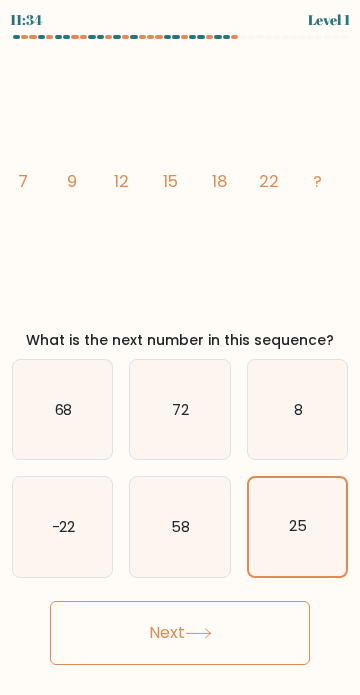 click on "Next" at bounding box center (180, 633) 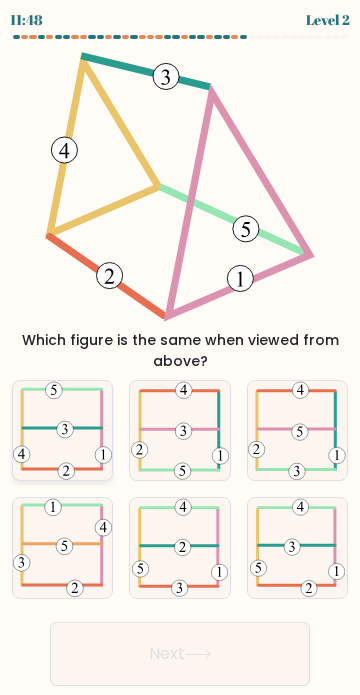 click at bounding box center (62, 430) 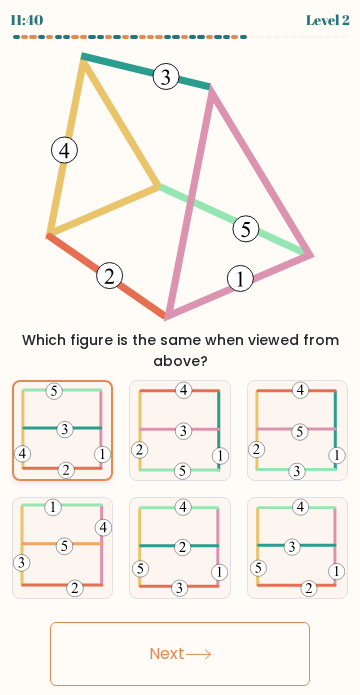 click at bounding box center [62, 430] 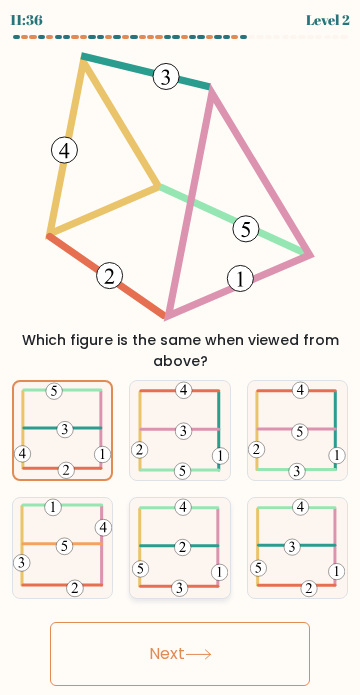 click at bounding box center (180, 547) 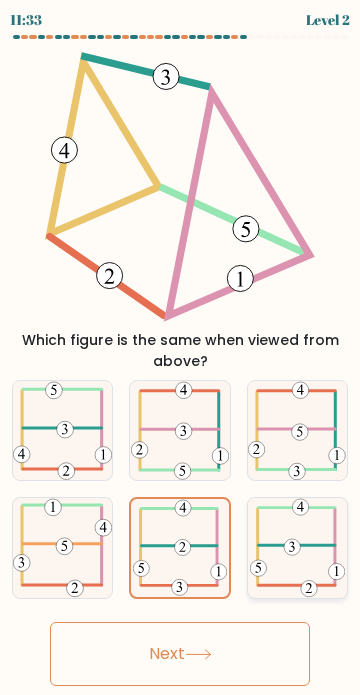 click at bounding box center (297, 547) 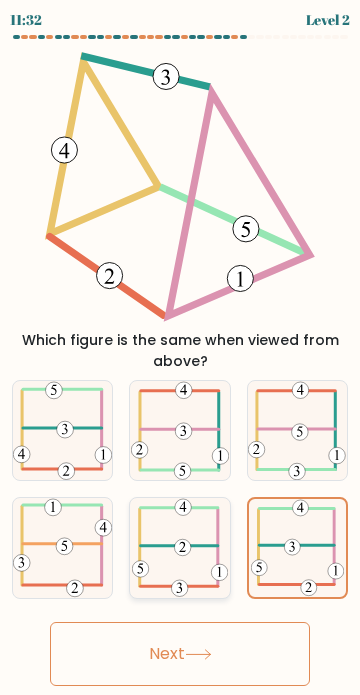 click at bounding box center [180, 547] 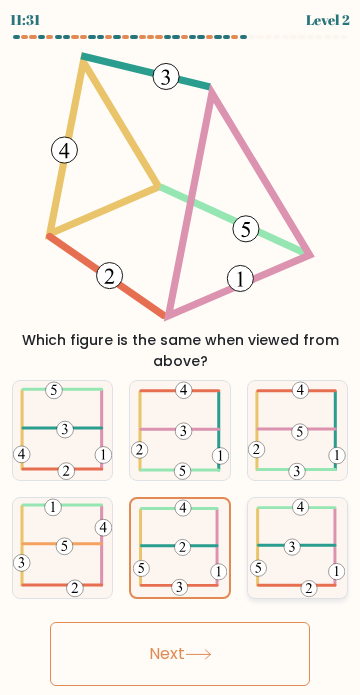 click at bounding box center (297, 547) 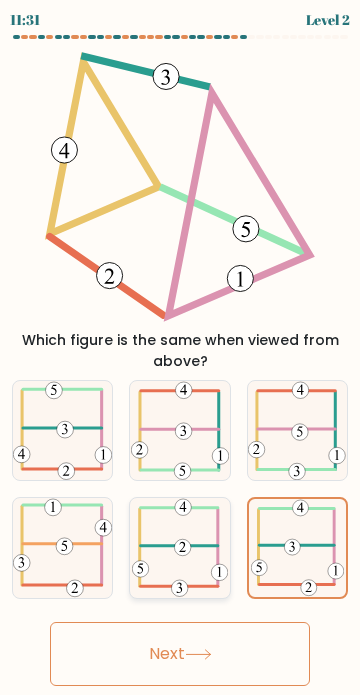 click at bounding box center (180, 547) 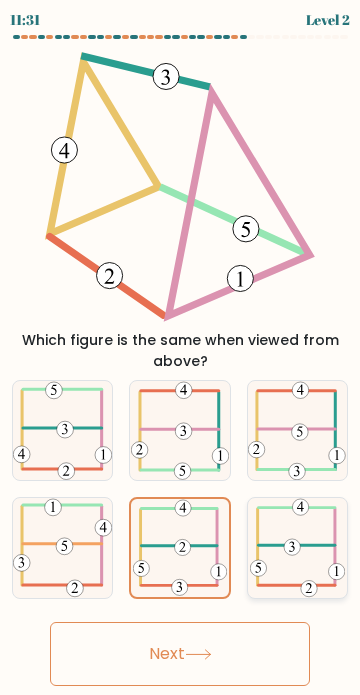 click at bounding box center (297, 547) 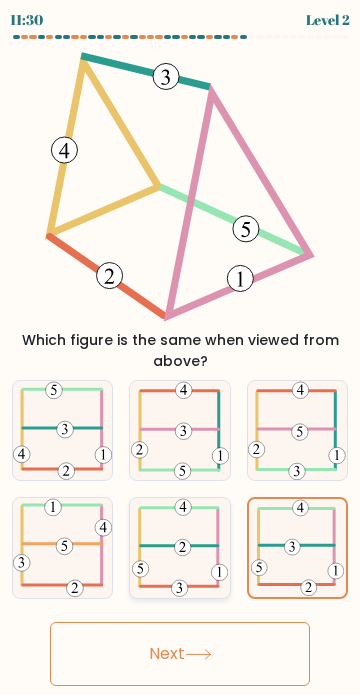 click at bounding box center (180, 547) 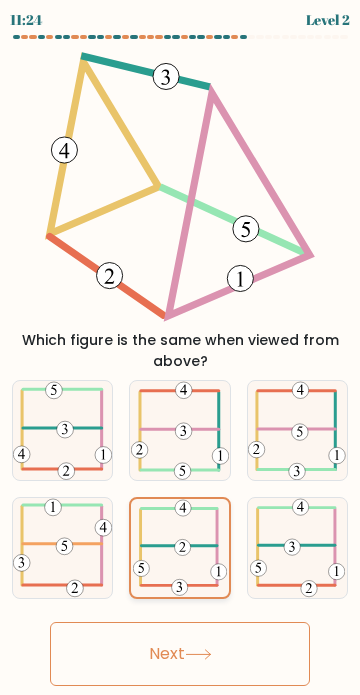 click at bounding box center (180, 547) 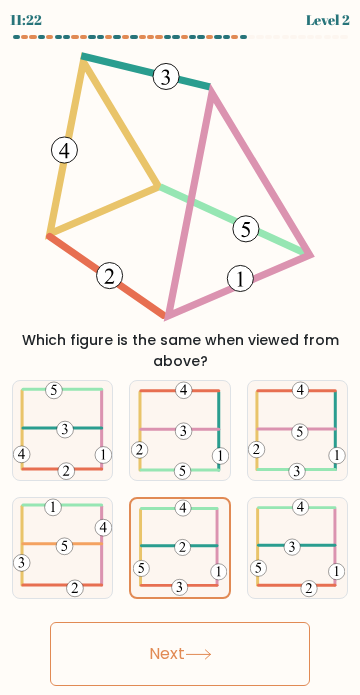 click on "Next" at bounding box center [180, 654] 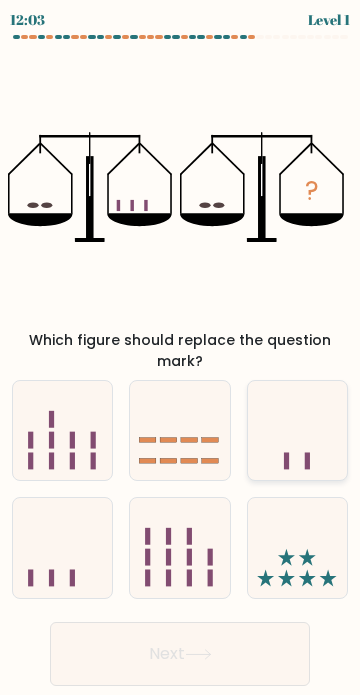 click at bounding box center (297, 431) 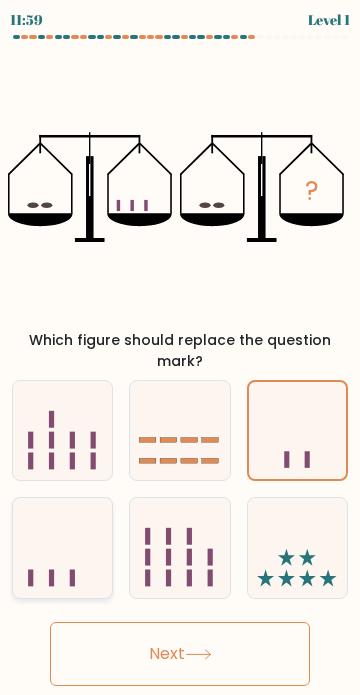 click at bounding box center [62, 548] 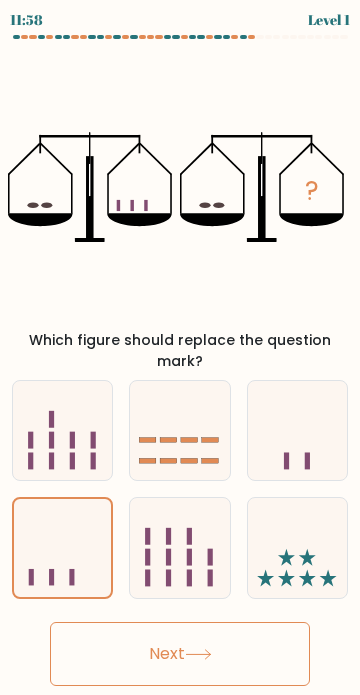 click on "Next" at bounding box center [180, 654] 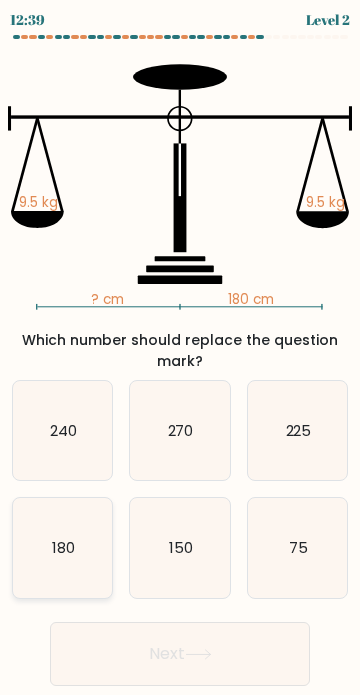 click on "180" at bounding box center (63, 547) 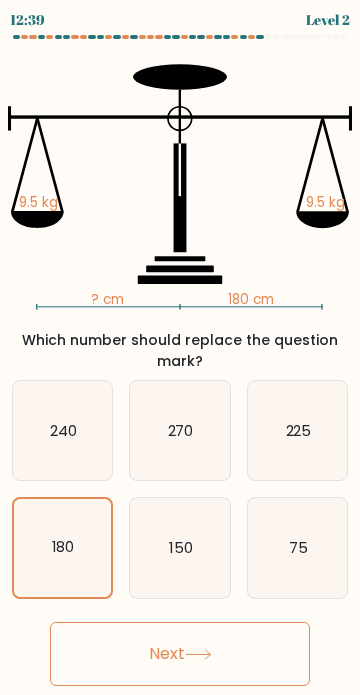 click on "Next" at bounding box center (180, 654) 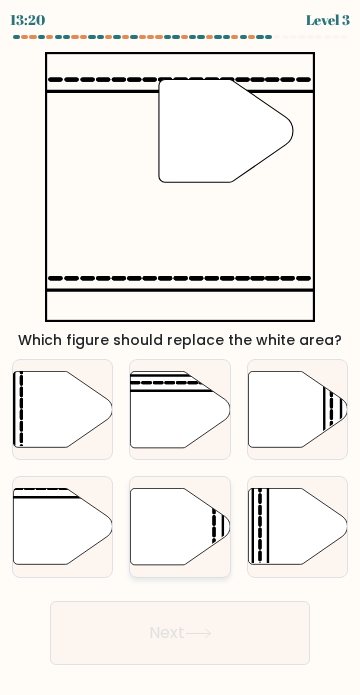 click at bounding box center [180, 527] 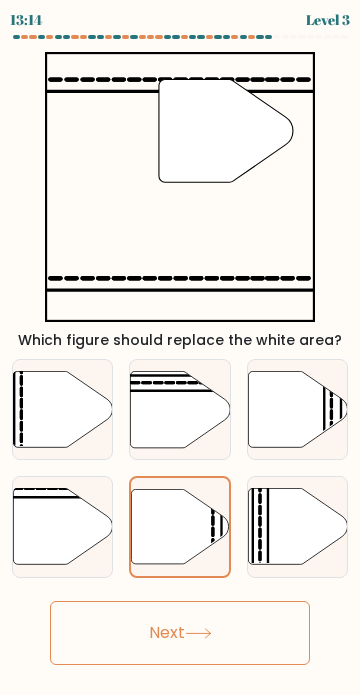 click on "Next" at bounding box center [180, 633] 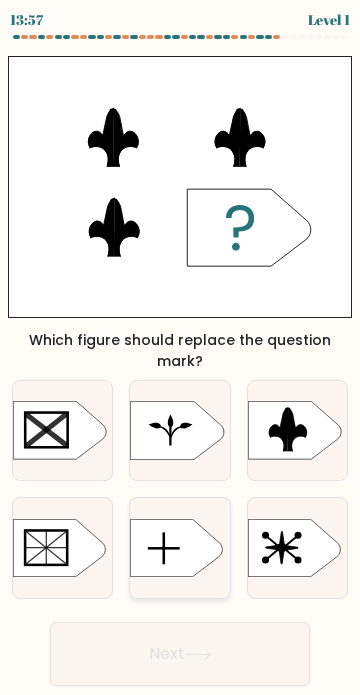 click at bounding box center [177, 548] 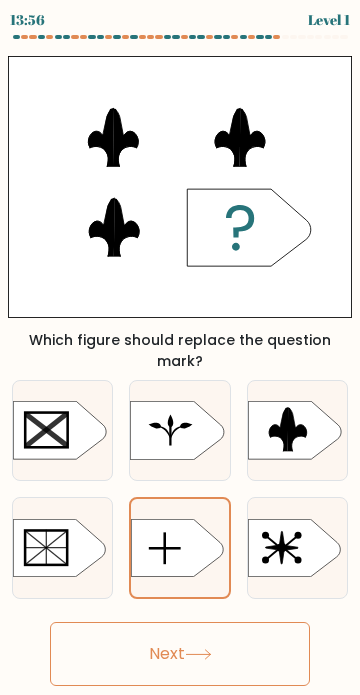 click on "Next" at bounding box center (180, 654) 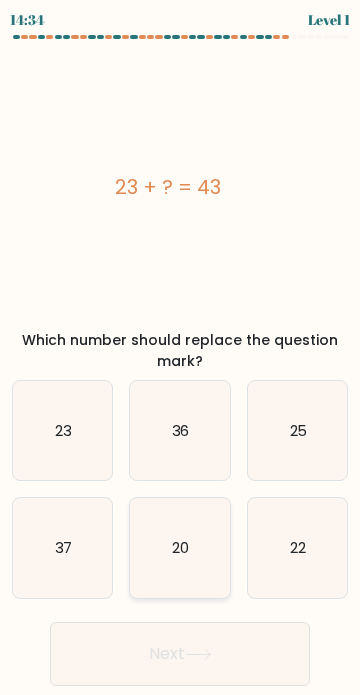 click on "20" at bounding box center [179, 547] 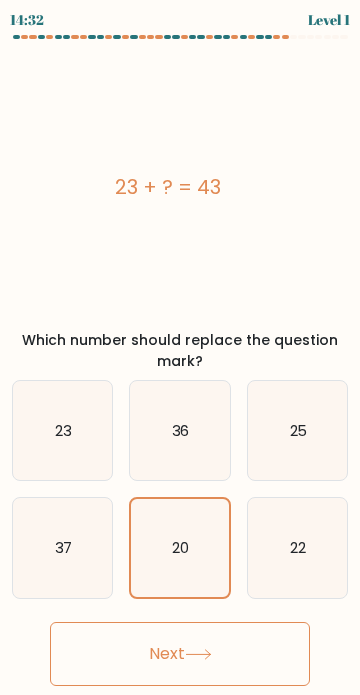 click on "Next" at bounding box center [180, 654] 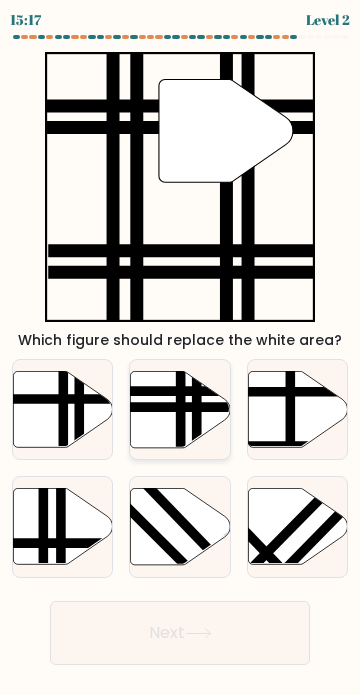 click at bounding box center (180, 409) 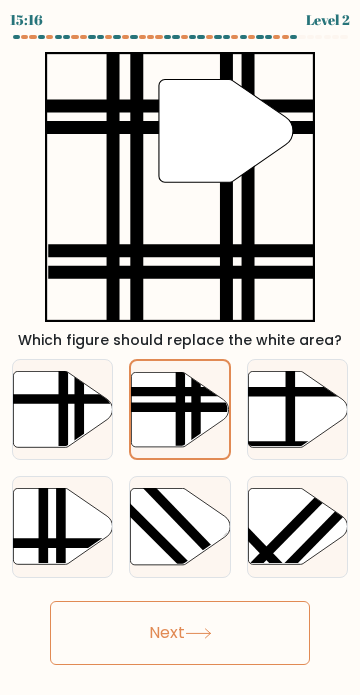click on "Next" at bounding box center (180, 633) 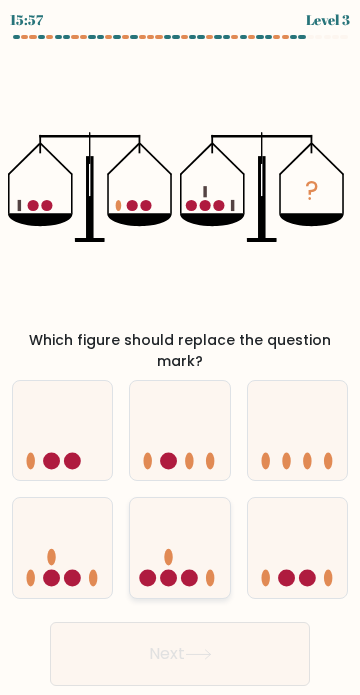 click at bounding box center [179, 548] 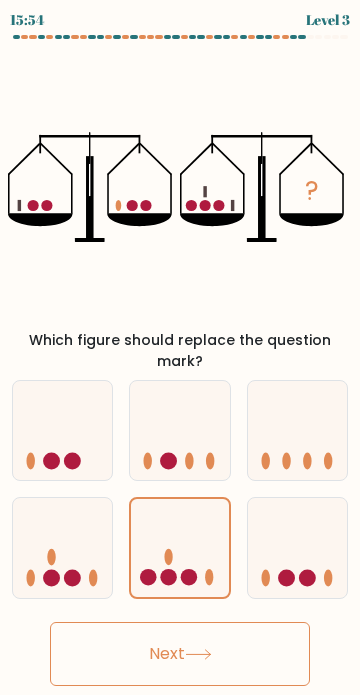 click on "Next" at bounding box center [180, 654] 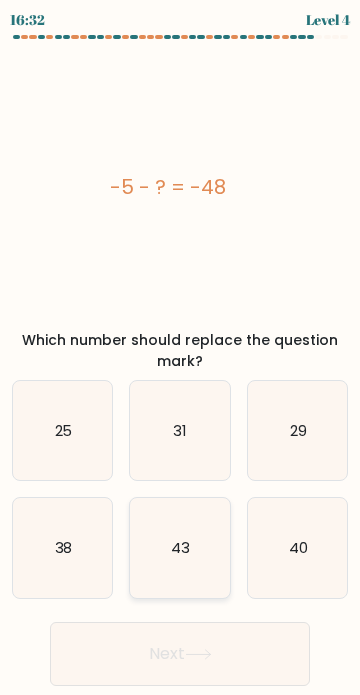 click on "43" at bounding box center [179, 547] 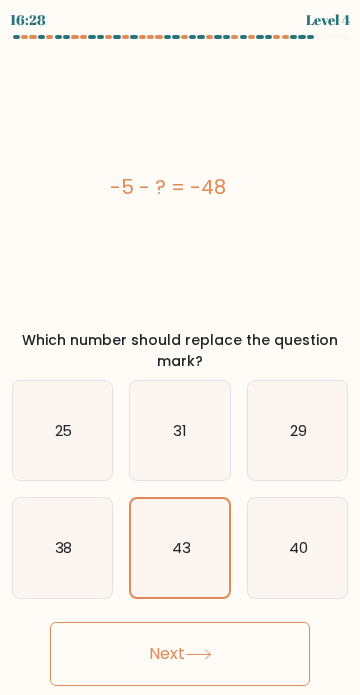 click on "Next" at bounding box center (180, 654) 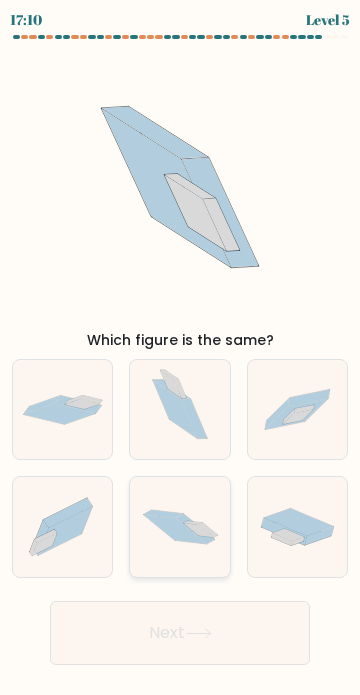 click at bounding box center [199, 530] 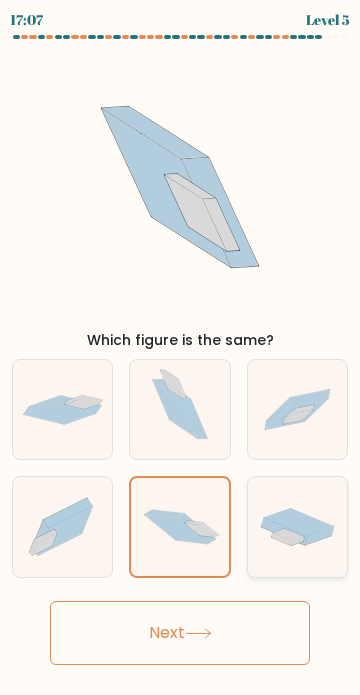 click at bounding box center (298, 522) 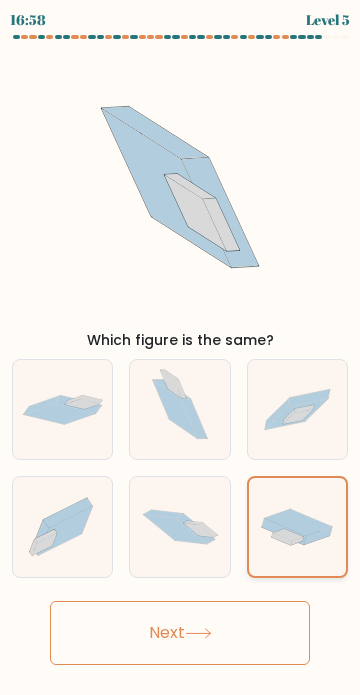 click at bounding box center [319, 536] 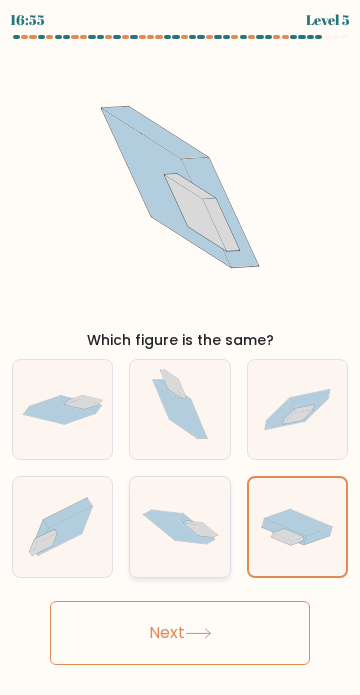 click at bounding box center [196, 529] 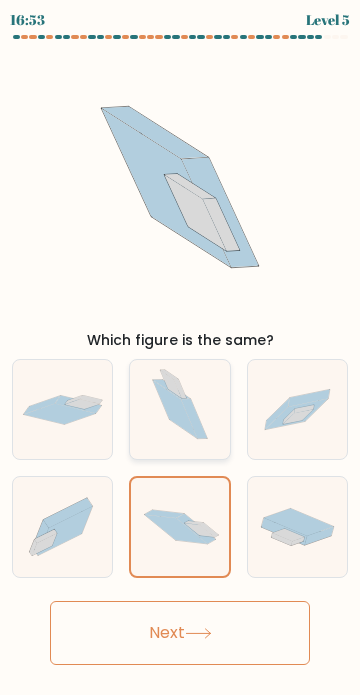 click at bounding box center (194, 419) 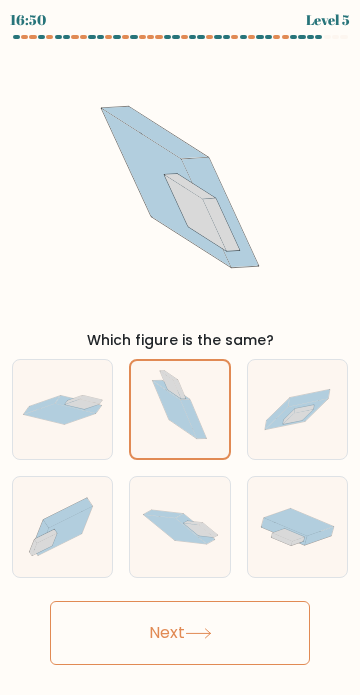 click on "Next" at bounding box center [180, 633] 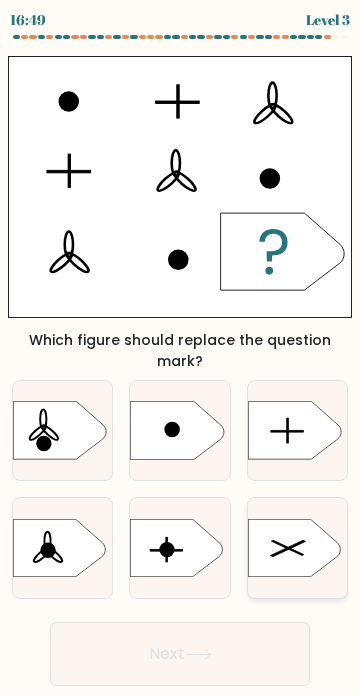 click at bounding box center [294, 548] 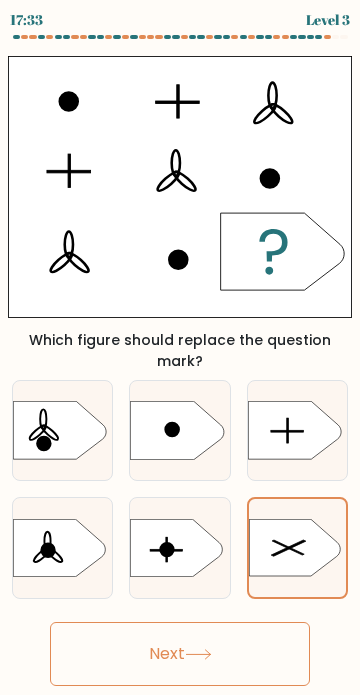 click on "Next" at bounding box center [180, 654] 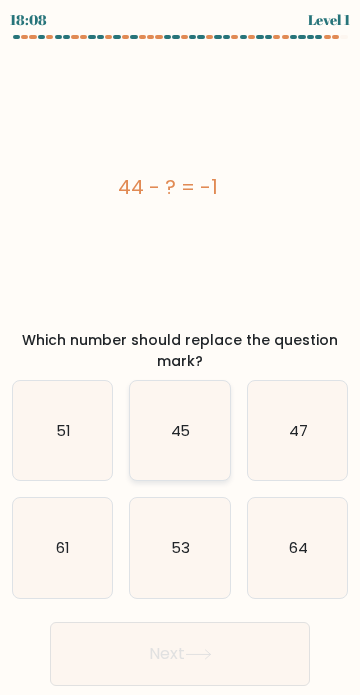 click on "45" at bounding box center (179, 430) 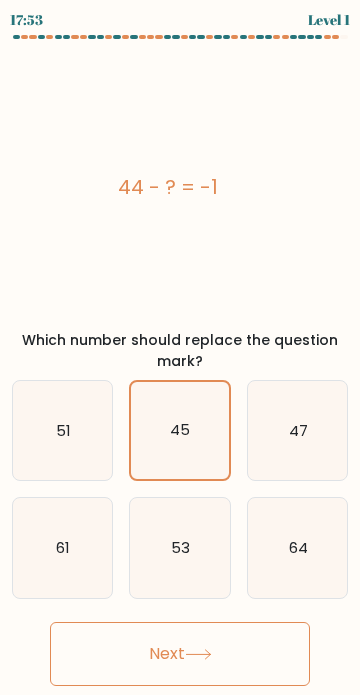click on "Next" at bounding box center (180, 654) 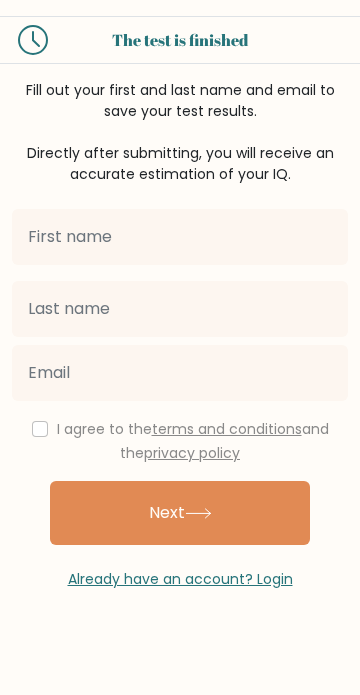 scroll, scrollTop: 0, scrollLeft: 0, axis: both 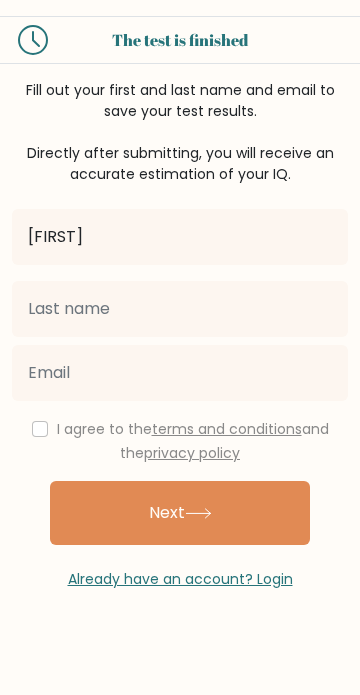 type on "[FIRST]" 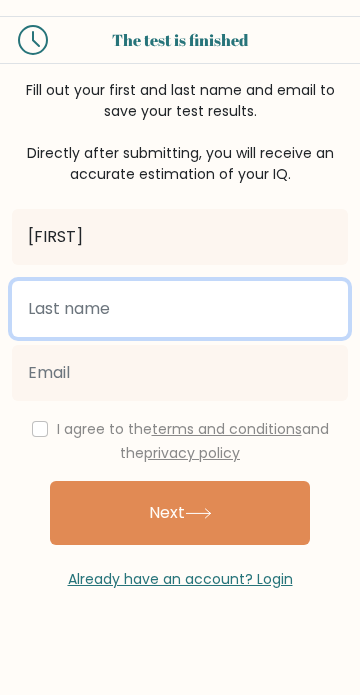 click at bounding box center (180, 309) 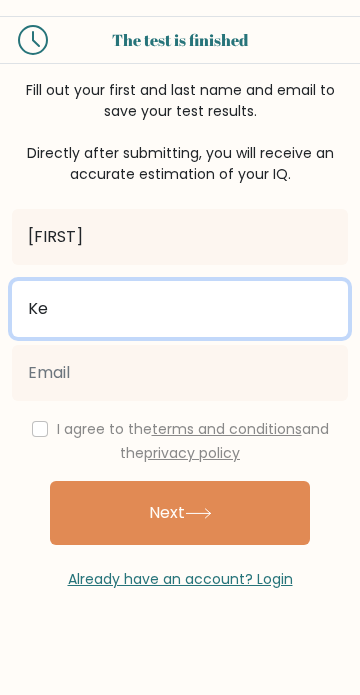 type on "K" 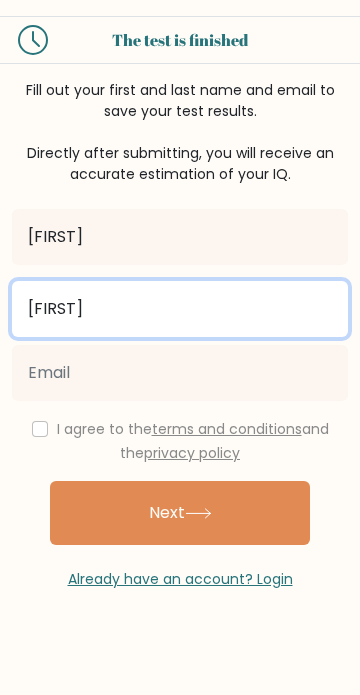 type on "[FIRST]" 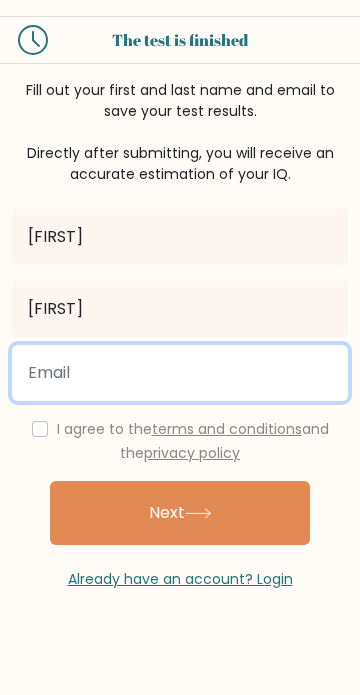 click at bounding box center [180, 373] 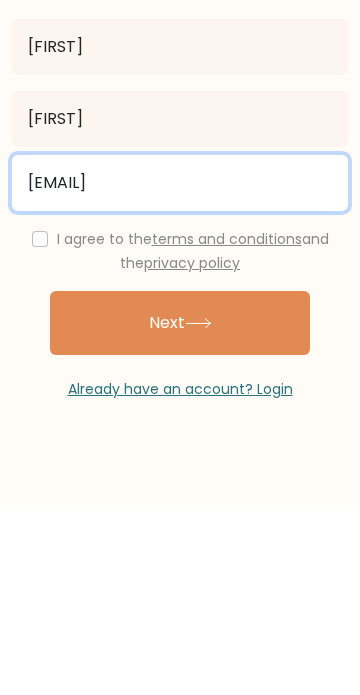 type on "[EMAIL]" 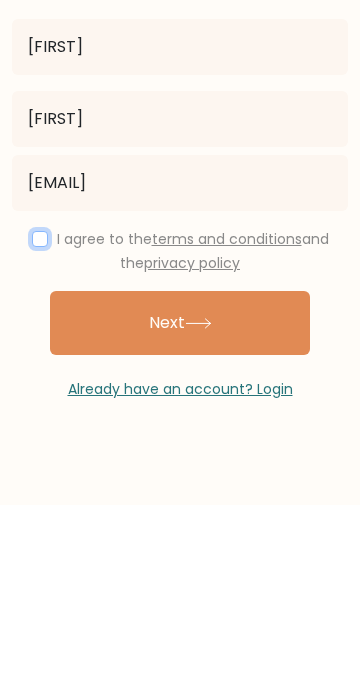 click at bounding box center (40, 429) 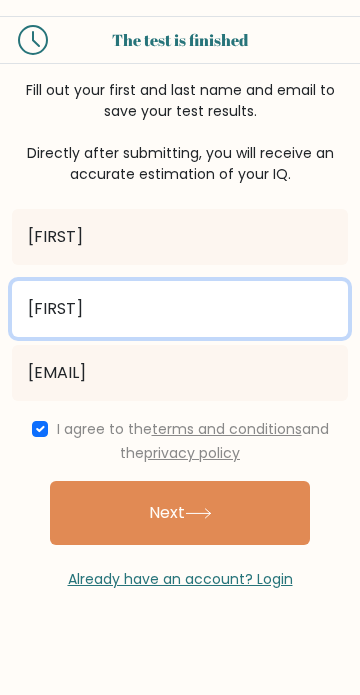 click on "[FIRST]" at bounding box center [180, 309] 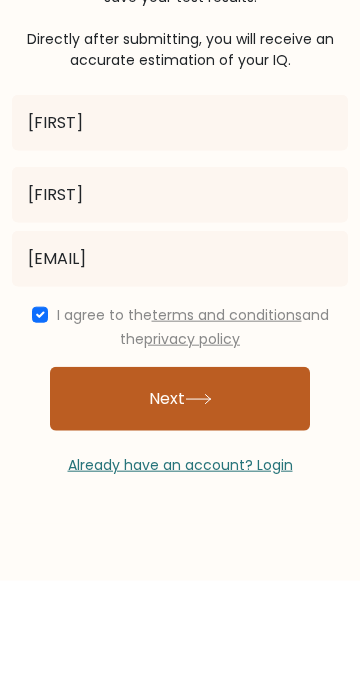 click on "Next" at bounding box center (180, 513) 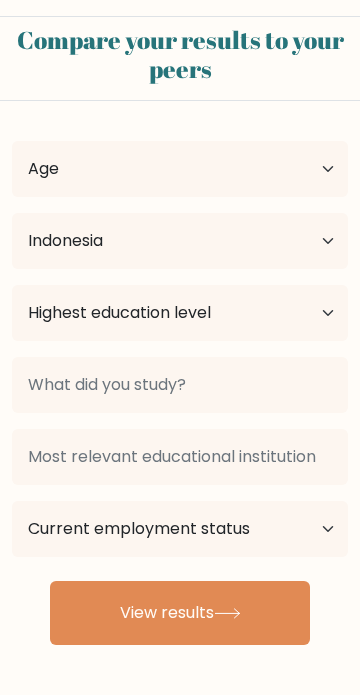 scroll, scrollTop: 0, scrollLeft: 0, axis: both 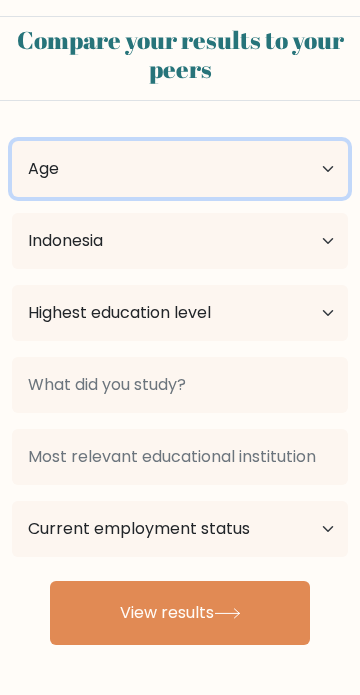 click on "Age
Under 18 years old
18-24 years old
25-34 years old
35-44 years old
45-54 years old
55-64 years old
65 years old and above" at bounding box center (180, 169) 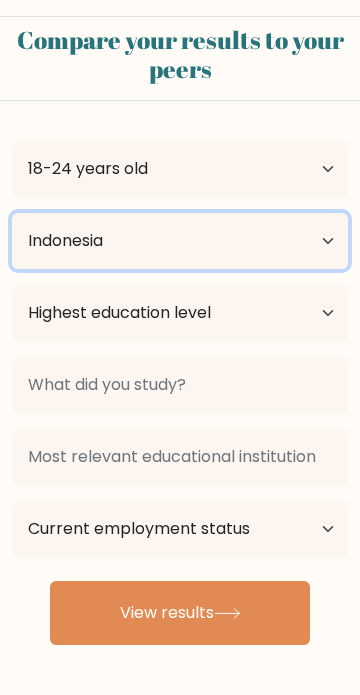 click on "Country
Afghanistan
Albania
Algeria
American Samoa
Andorra
Angola
Anguilla
Antarctica
Antigua and Barbuda
Argentina
Armenia
Aruba
Australia
Austria
Azerbaijan
Bahamas
Bahrain
Bangladesh
Barbados
Belarus
Belgium
Belize
Benin
Bermuda
Bhutan
Bolivia
Bonaire, Sint Eustatius and Saba
Bosnia and Herzegovina
Botswana
Bouvet Island
Brazil
British Indian Ocean Territory
Brunei
Bulgaria
Burkina Faso
Burundi
Cabo Verde
Cambodia
Cameroon
Canada
Cayman Islands
Central African Republic
Chad
Chile
China
Christmas Island
Cocos (Keeling) Islands
Colombia
Comoros
Congo
Congo (the Democratic Republic of the)
Cook Islands
Costa Rica
Côte d'Ivoire
Croatia
Cuba" at bounding box center [180, 241] 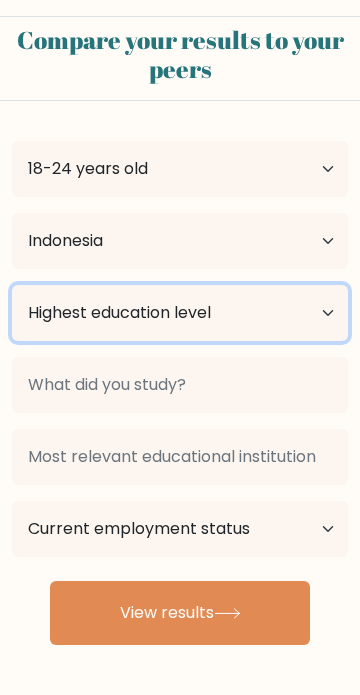 click on "Highest education level
No schooling
Primary
Lower Secondary
Upper Secondary
Occupation Specific
Bachelor's degree
Master's degree
Doctoral degree" at bounding box center [180, 313] 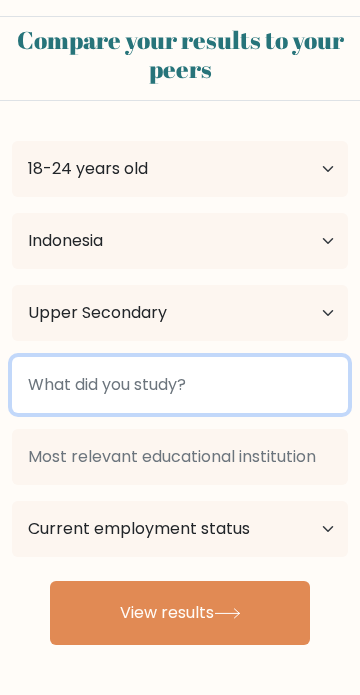 click at bounding box center [180, 385] 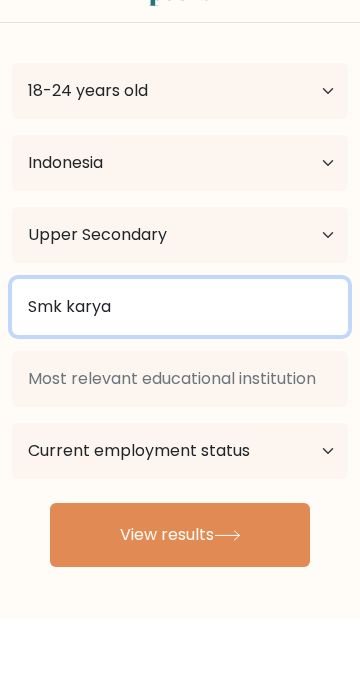 type on "Smk karya" 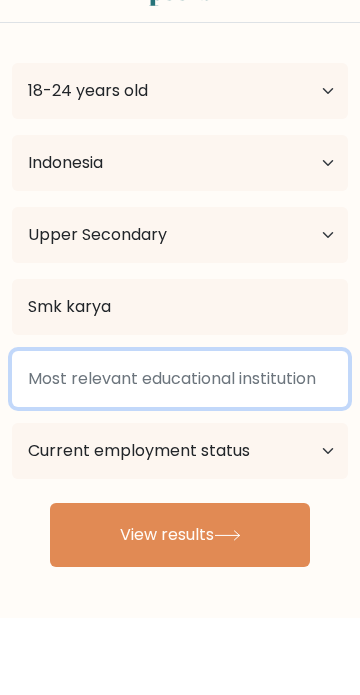 click at bounding box center [180, 457] 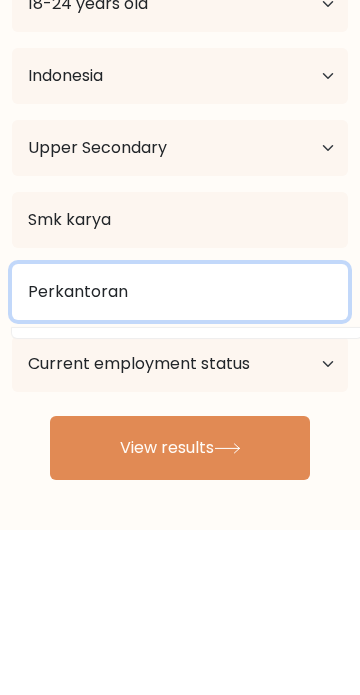 type on "Perkantoran" 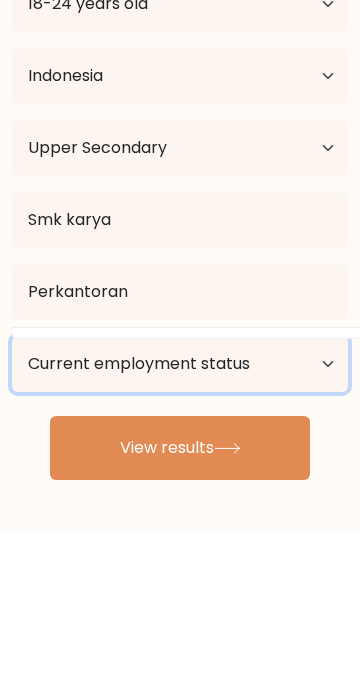 click on "Current employment status
Employed
Student
Retired
Other / prefer not to answer" at bounding box center (180, 529) 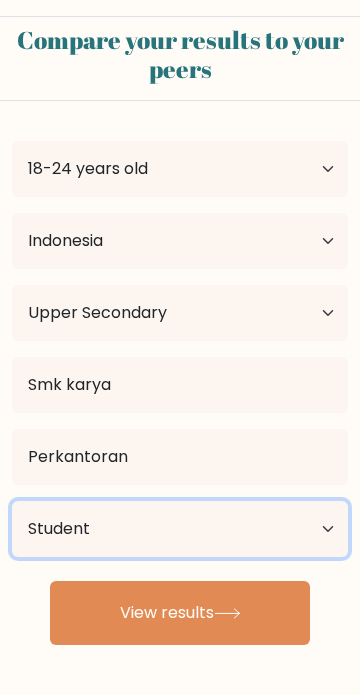 click on "Current employment status
Employed
Student
Retired
Other / prefer not to answer" at bounding box center [180, 529] 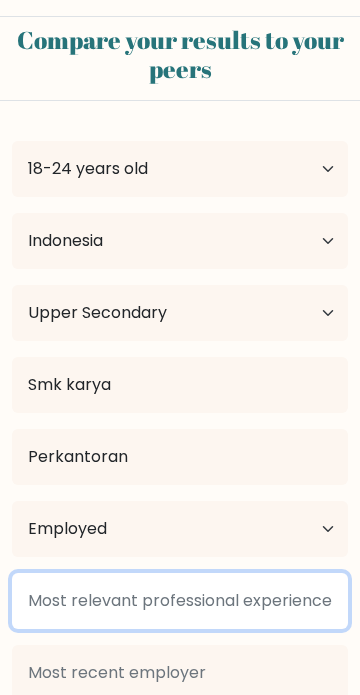 click at bounding box center [180, 601] 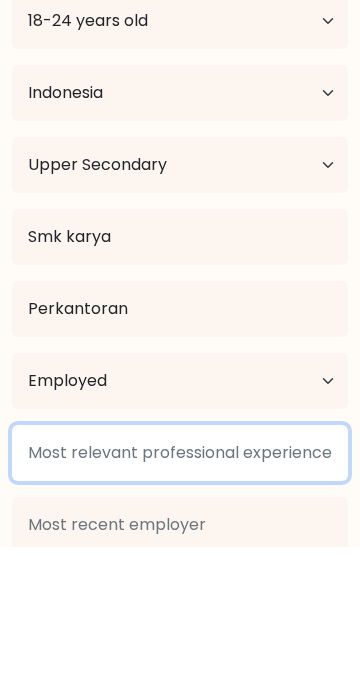 scroll, scrollTop: 41, scrollLeft: 0, axis: vertical 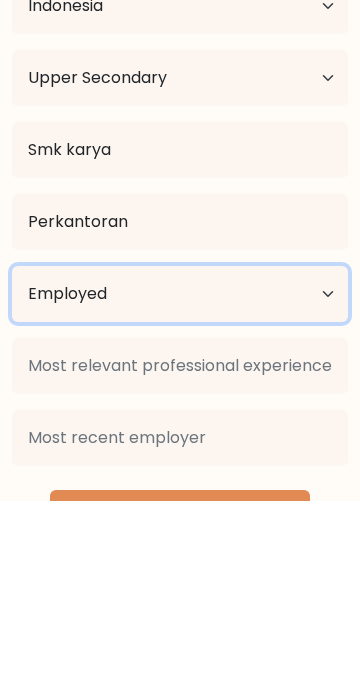 click on "Current employment status
Employed
Student
Retired
Other / prefer not to answer" at bounding box center (180, 488) 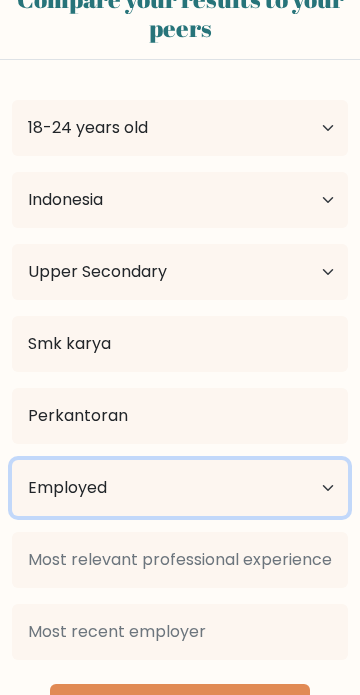 select on "student" 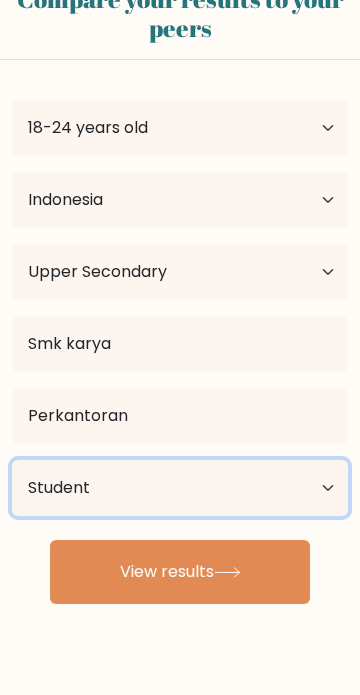 scroll, scrollTop: 11, scrollLeft: 0, axis: vertical 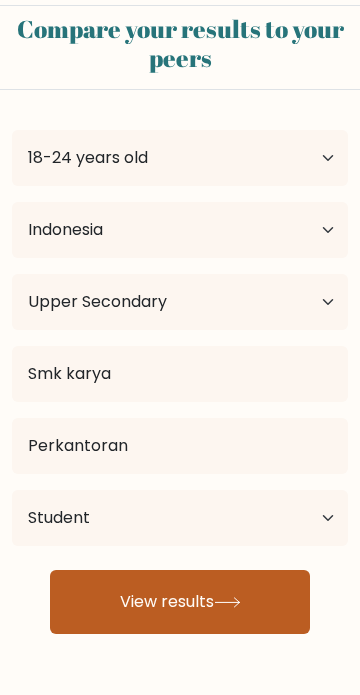 click at bounding box center (227, 602) 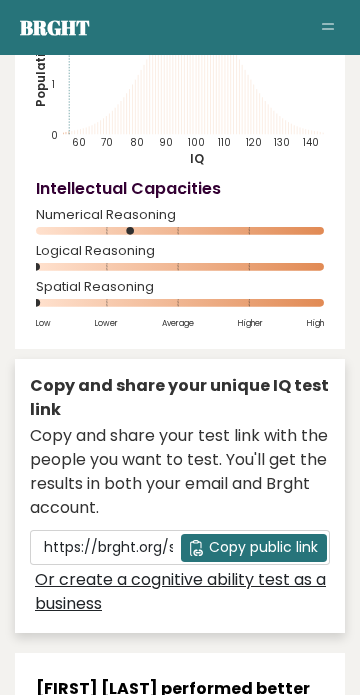 scroll, scrollTop: 0, scrollLeft: 0, axis: both 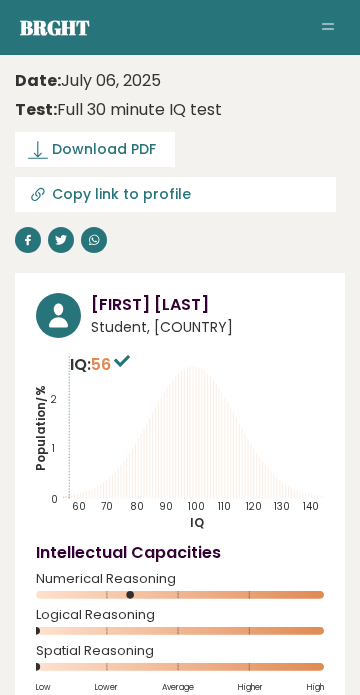 click at bounding box center [328, 28] 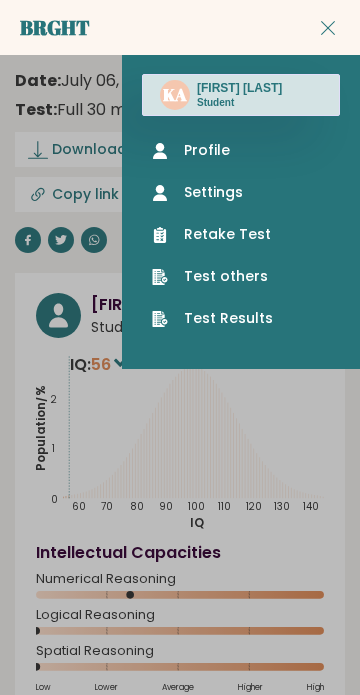 click on "Student" at bounding box center (239, 103) 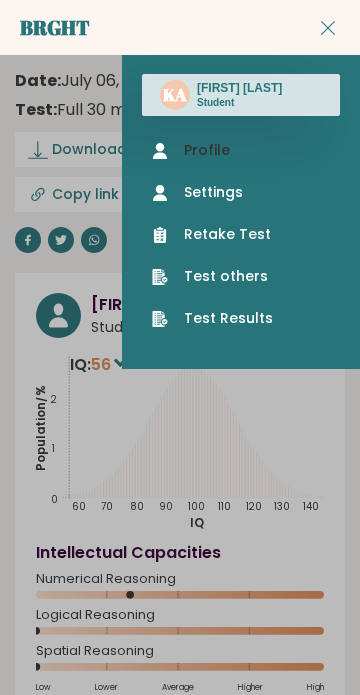 click on "Profile" at bounding box center (241, 150) 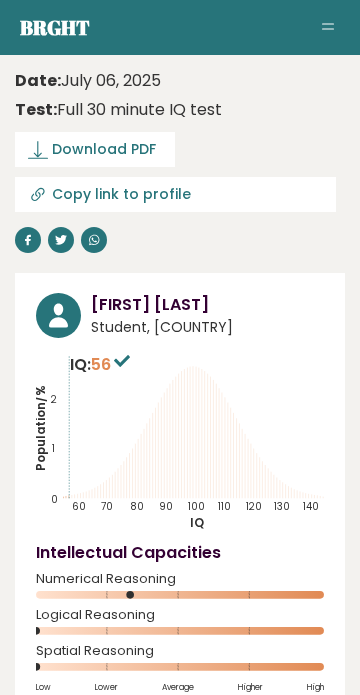 scroll, scrollTop: 0, scrollLeft: 0, axis: both 